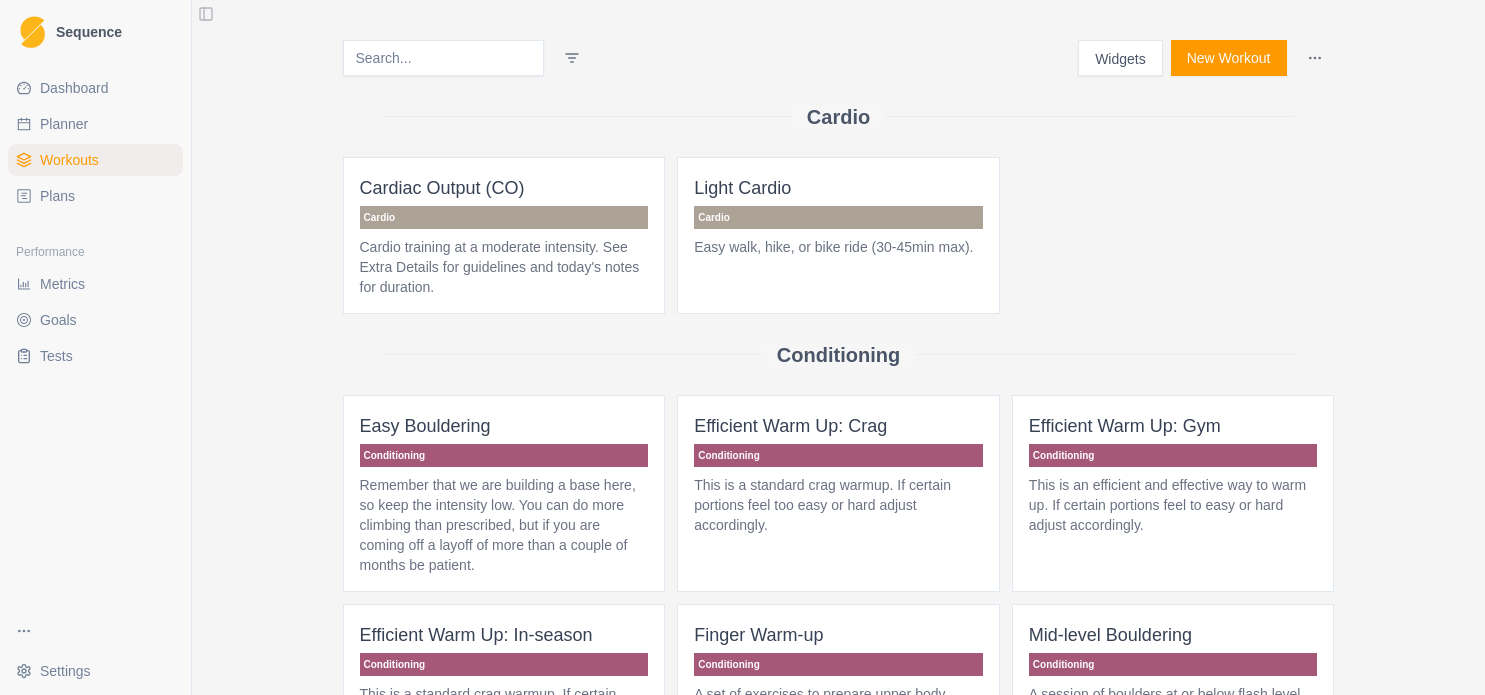 scroll, scrollTop: 0, scrollLeft: 0, axis: both 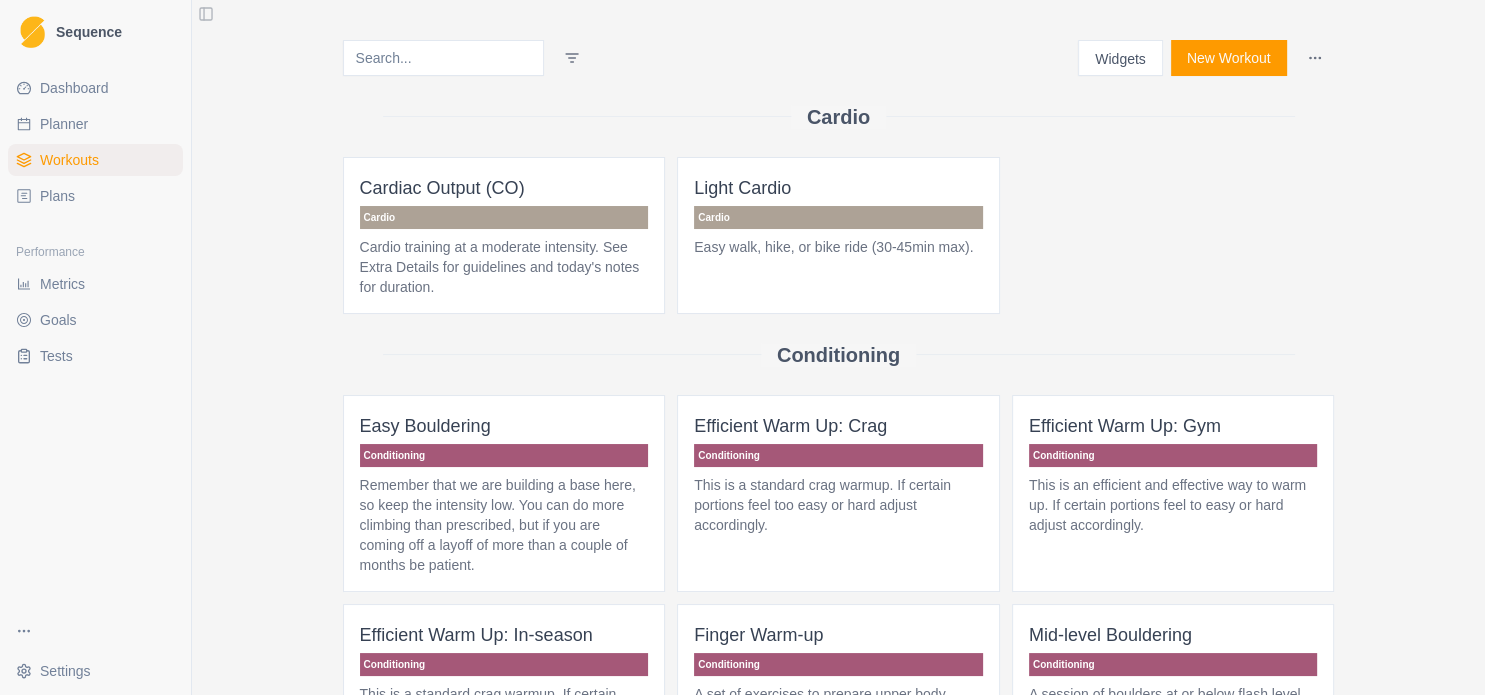 click on "Planner" at bounding box center (64, 124) 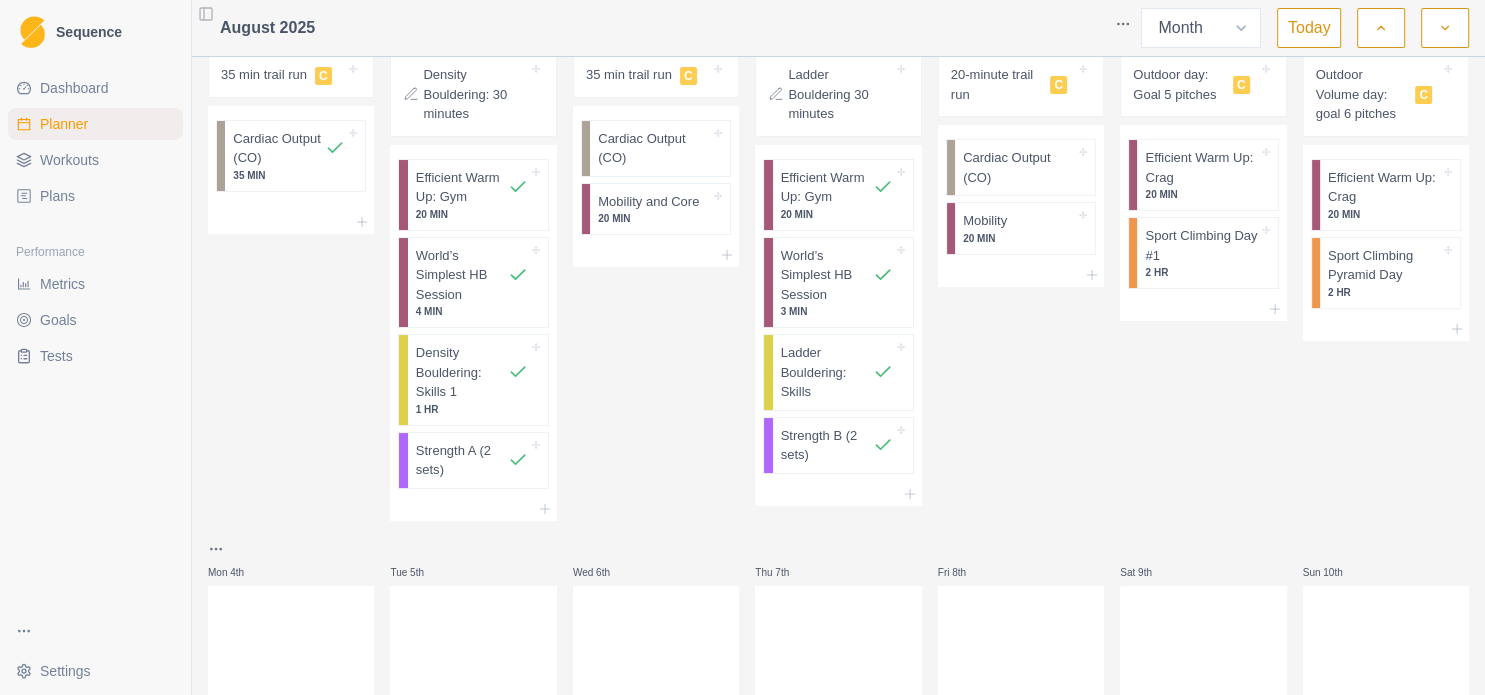 scroll, scrollTop: 0, scrollLeft: 0, axis: both 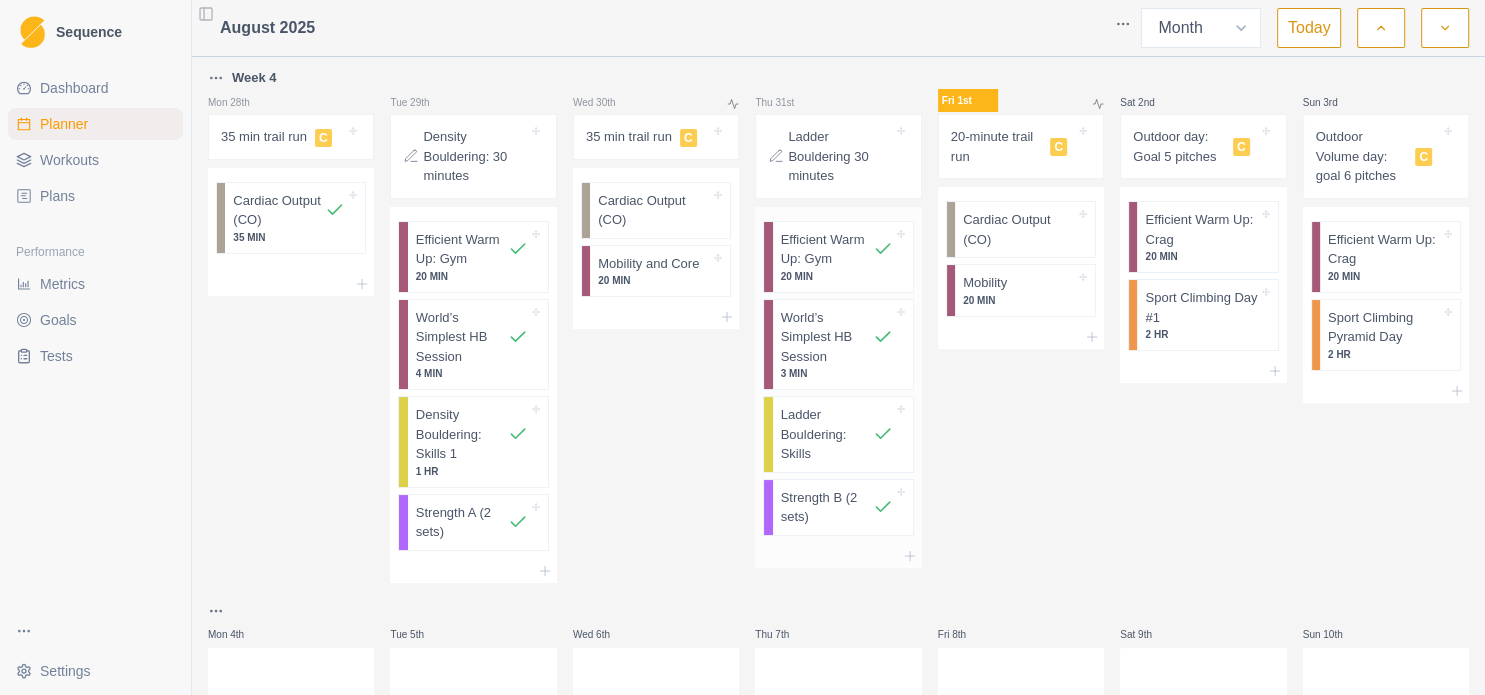 click on "World’s Simplest HB Session" at bounding box center (827, 337) 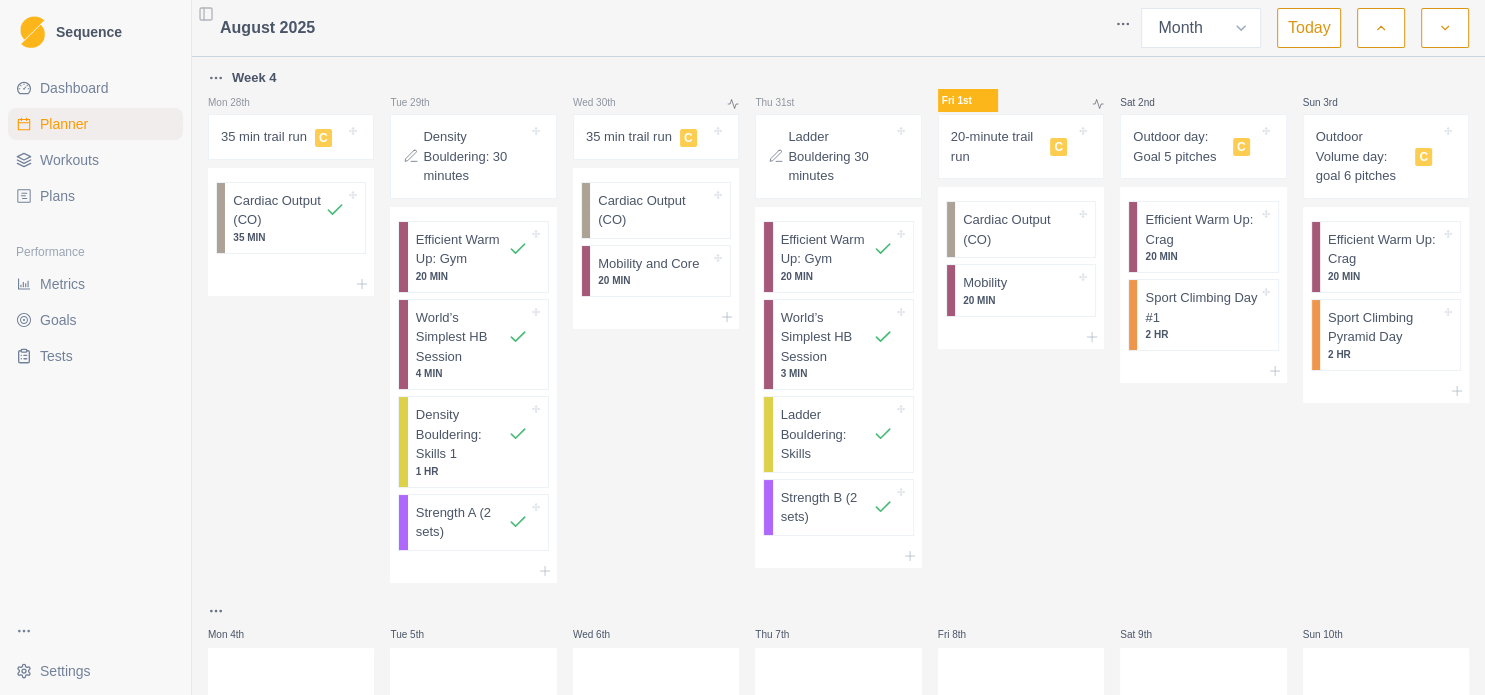 select on "4" 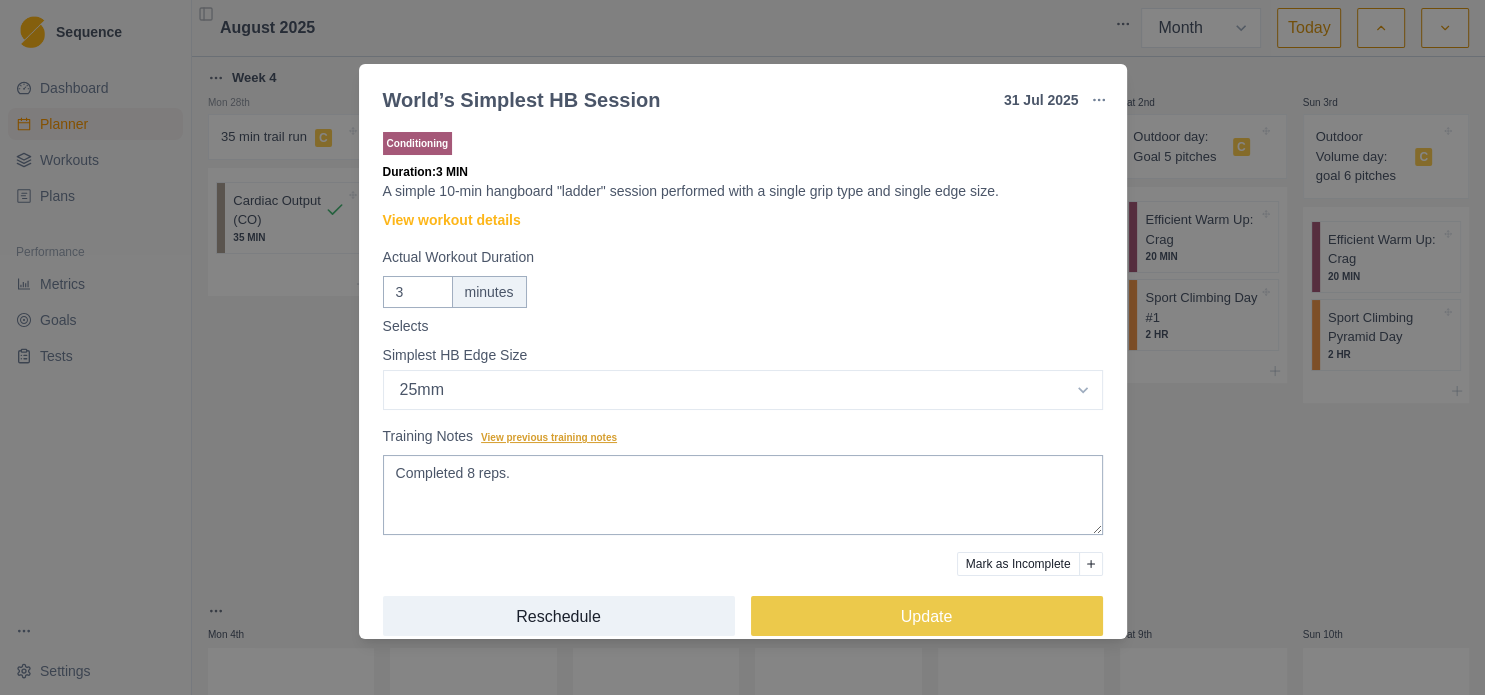 click on "View previous training notes" at bounding box center (549, 437) 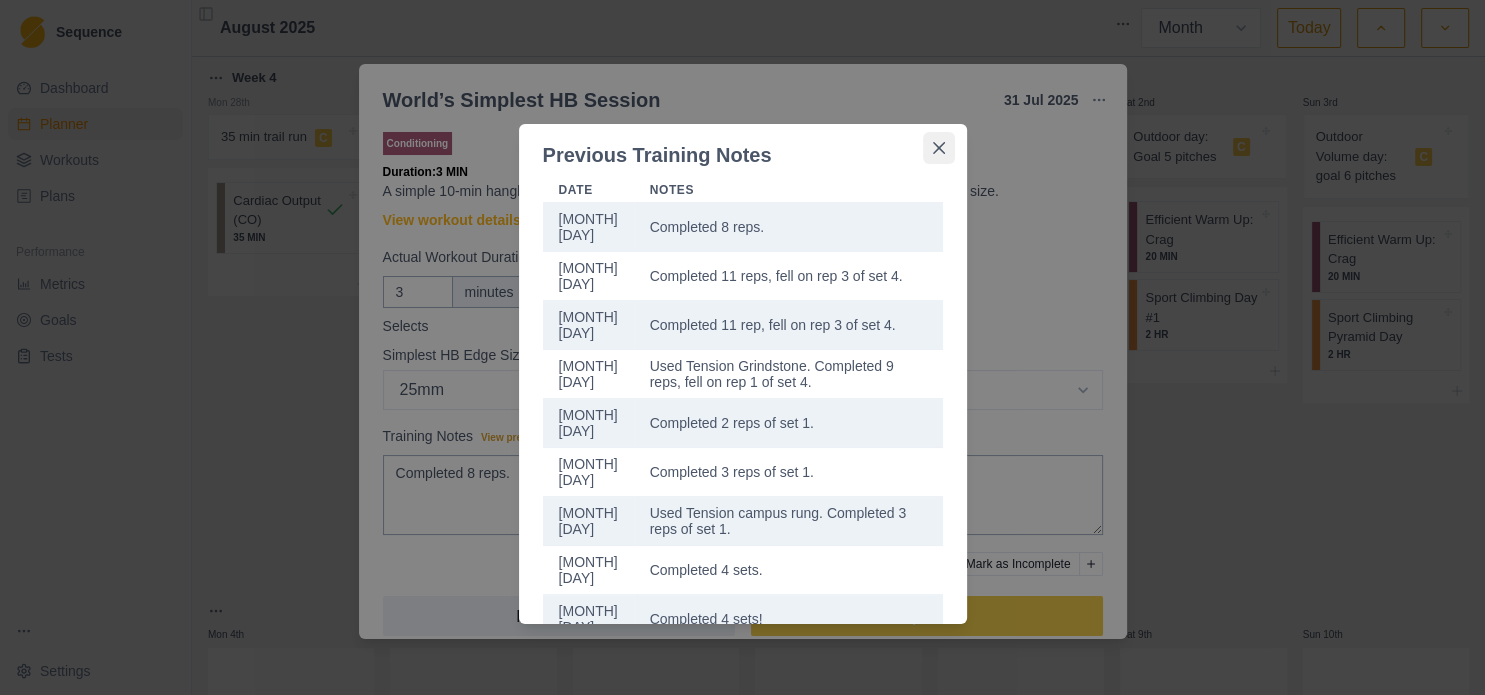 click at bounding box center (939, 148) 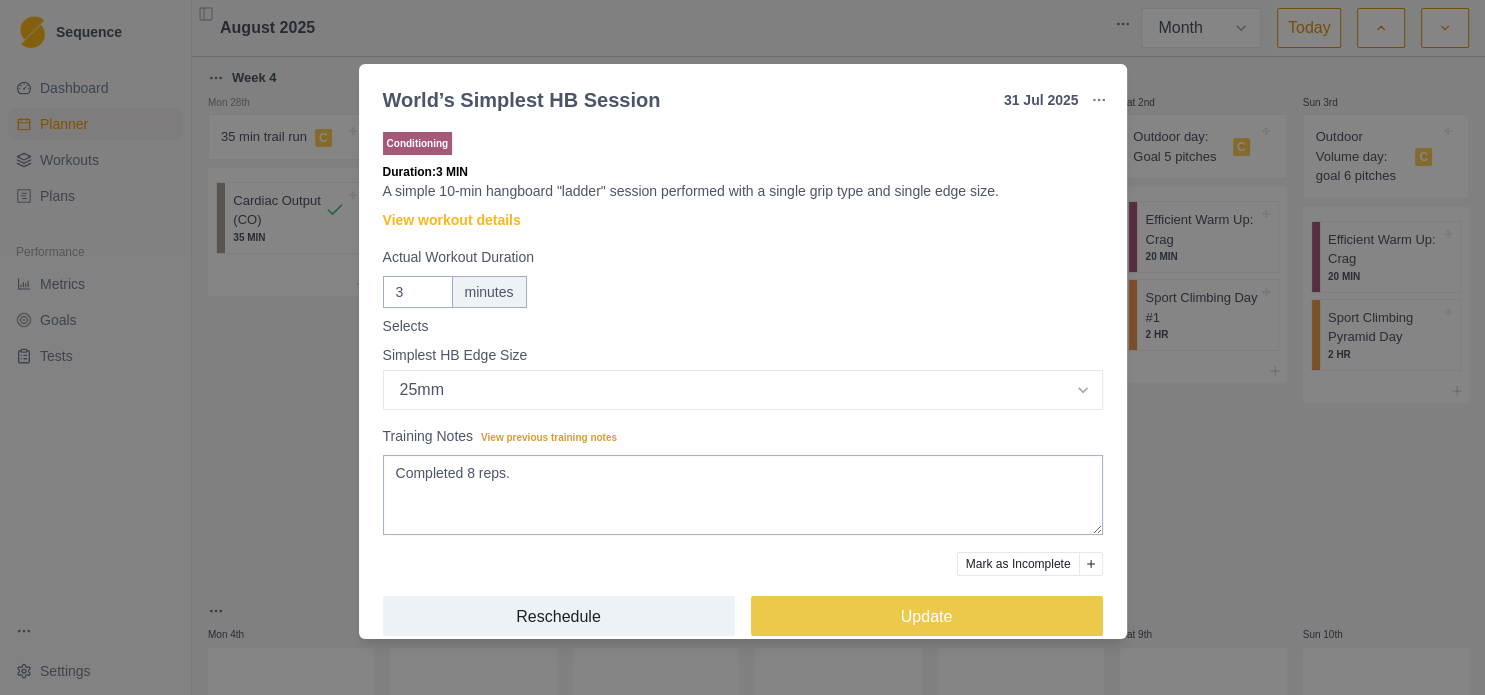 click on "World’s Simplest HB Session [DAY] [MONTH] [YEAR] Link To Goal View Workout Metrics Edit Original Workout Reschedule Workout Remove From Schedule Conditioning Duration:  3 MIN A simple 10-min hangboard "ladder" session performed with a single grip type and single edge size. View workout details Actual Workout Duration 3 minutes Selects Simplest HB Edge Size Select option Bar HB Jug 30mm 25mm 20mm 15mm 10mm 35mm 33mm Training Notes View previous training notes Completed 8 reps. Mark as Incomplete Reschedule Update" at bounding box center [742, 347] 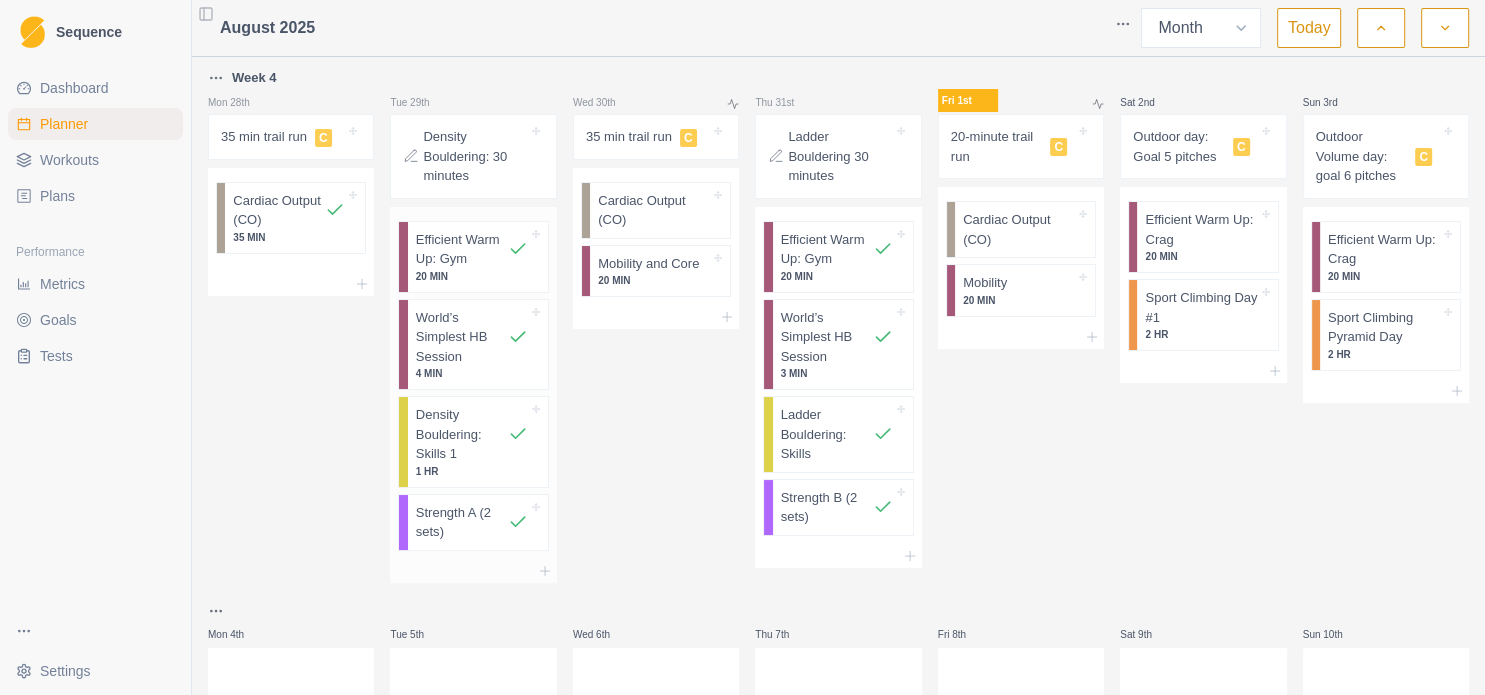 click on "Efficient Warm Up: Gym" at bounding box center [462, 249] 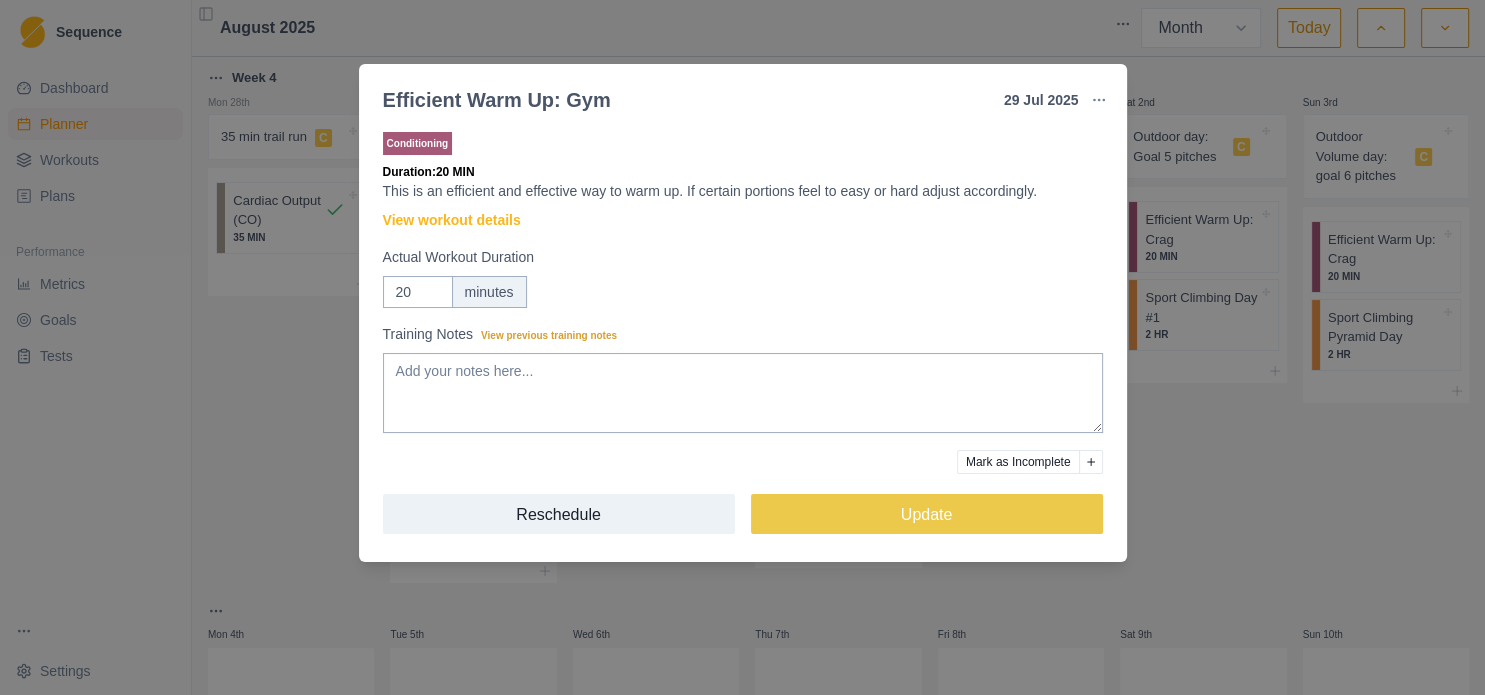 click on "Efficient Warm Up: Gym [DAY] [MONTH] [YEAR] Link To Goal View Workout Metrics Edit Original Workout Reschedule Workout Remove From Schedule Conditioning Duration:  20 MIN This is an efficient and effective way to warm up. If certain portions feel to easy or hard adjust accordingly. View workout details Actual Workout Duration 20 minutes Training Notes View previous training notes Mark as Incomplete Reschedule Update" at bounding box center [742, 347] 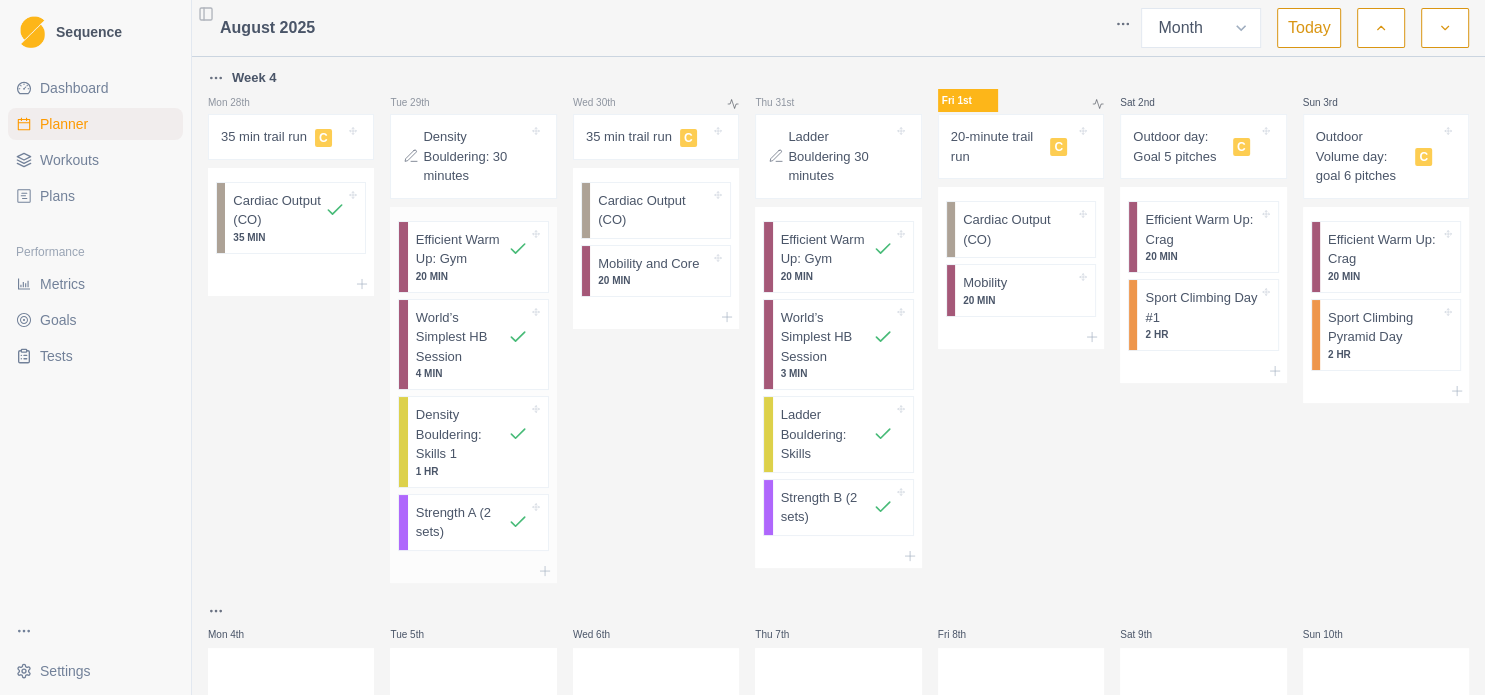 click on "World’s Simplest HB Session" at bounding box center [462, 337] 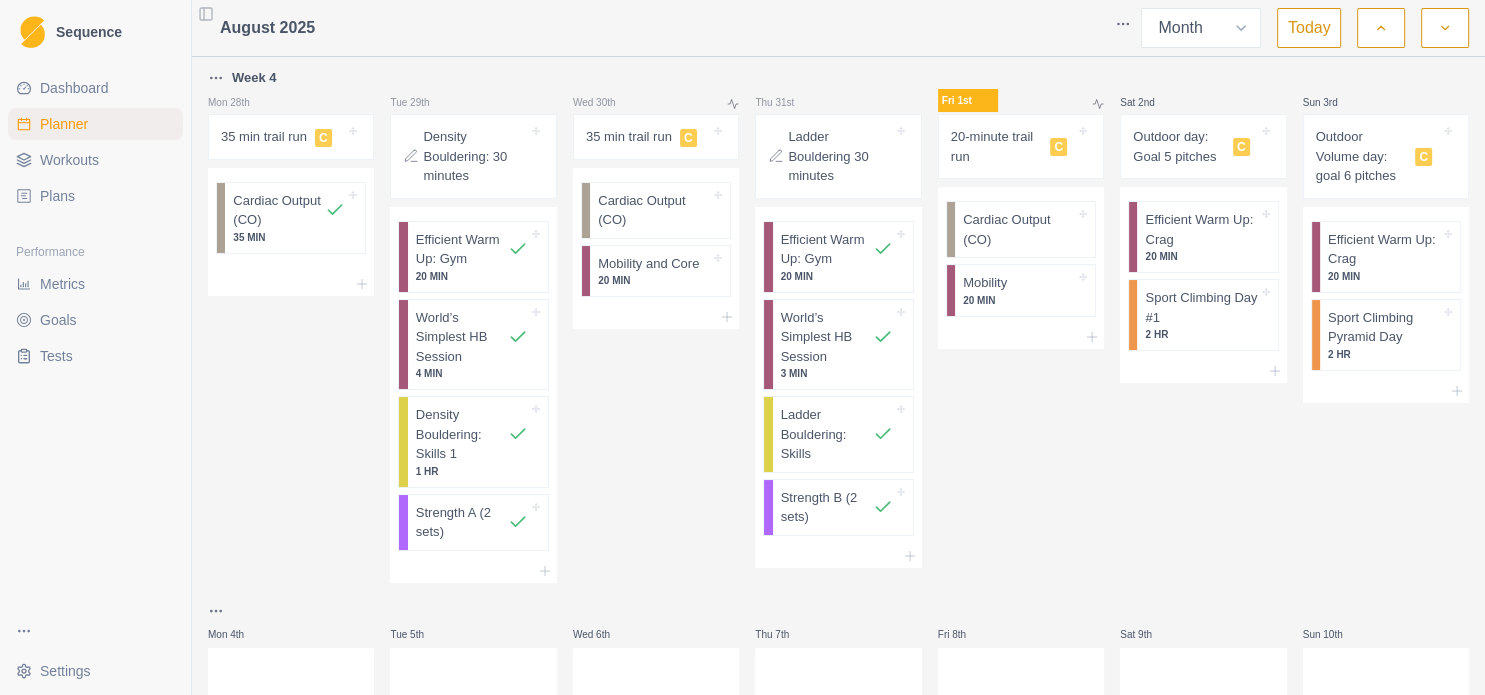 select on "4" 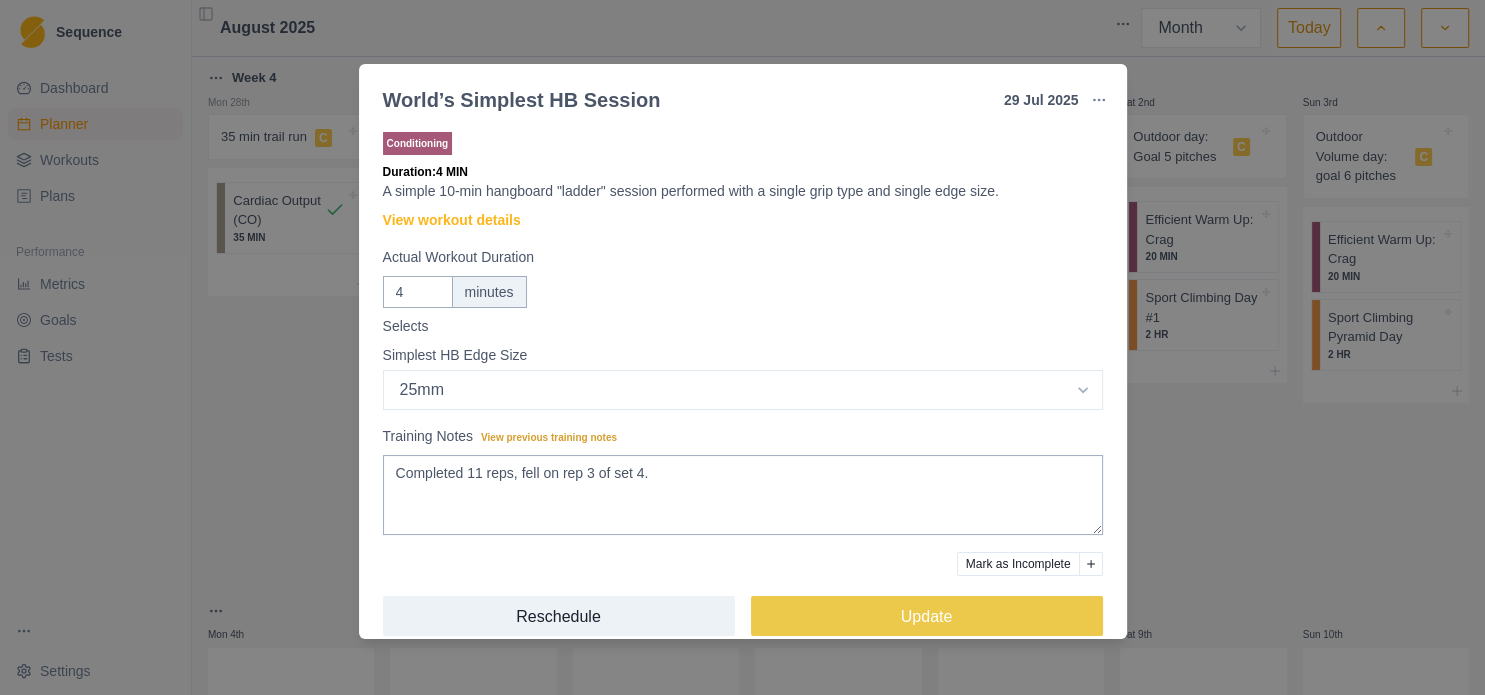 click on "World’s Simplest HB Session [DAY] [MONTH] [YEAR] Link To Goal View Workout Metrics Edit Original Workout Reschedule Workout Remove From Schedule Conditioning Duration:  4 MIN A simple 10-min hangboard "ladder" session performed with a single grip type and single edge size. View workout details Actual Workout Duration 4 minutes Selects Simplest HB Edge Size Select option Bar HB Jug 30mm 25mm 20mm 15mm 10mm 35mm 33mm Training Notes View previous training notes Completed 11 reps, fell on rep 3 of set 4. Mark as Incomplete Reschedule Update" at bounding box center (742, 347) 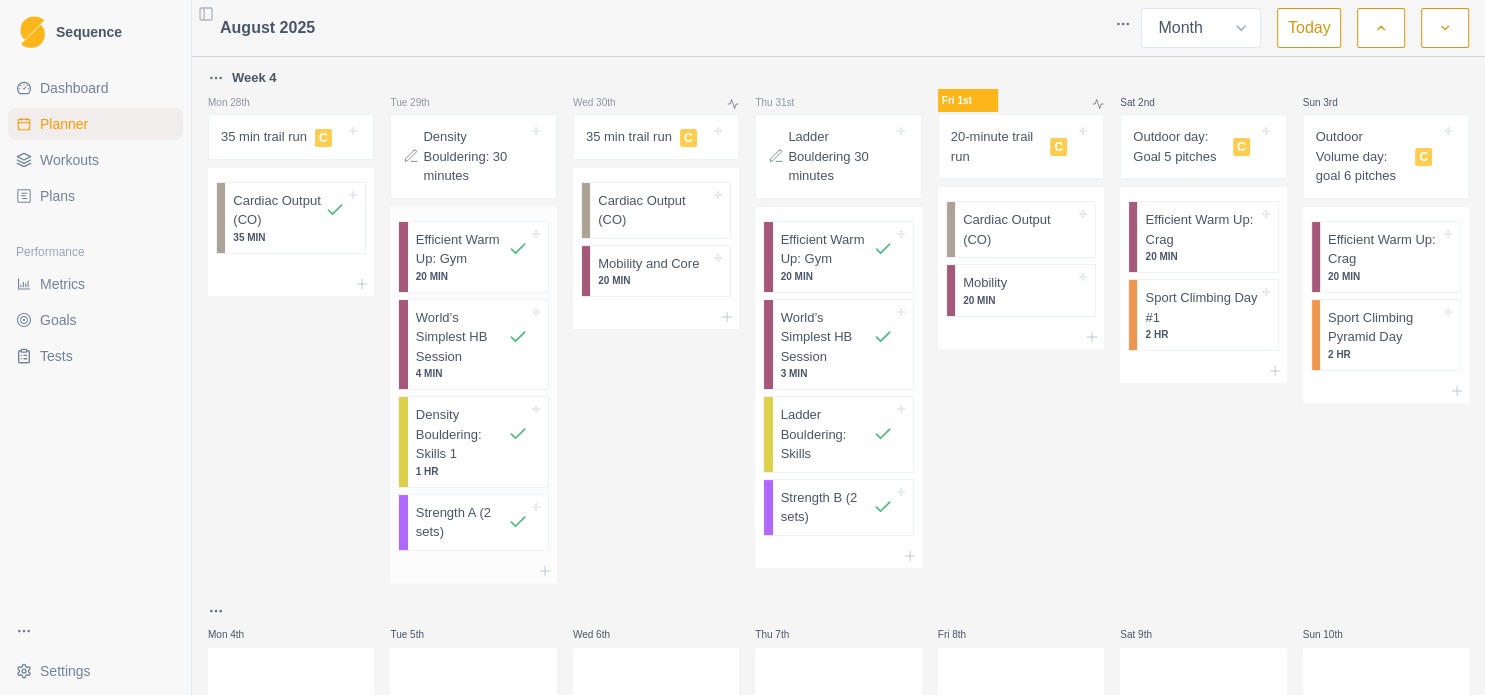 click on "Density Bouldering: Skills 1" at bounding box center (462, 434) 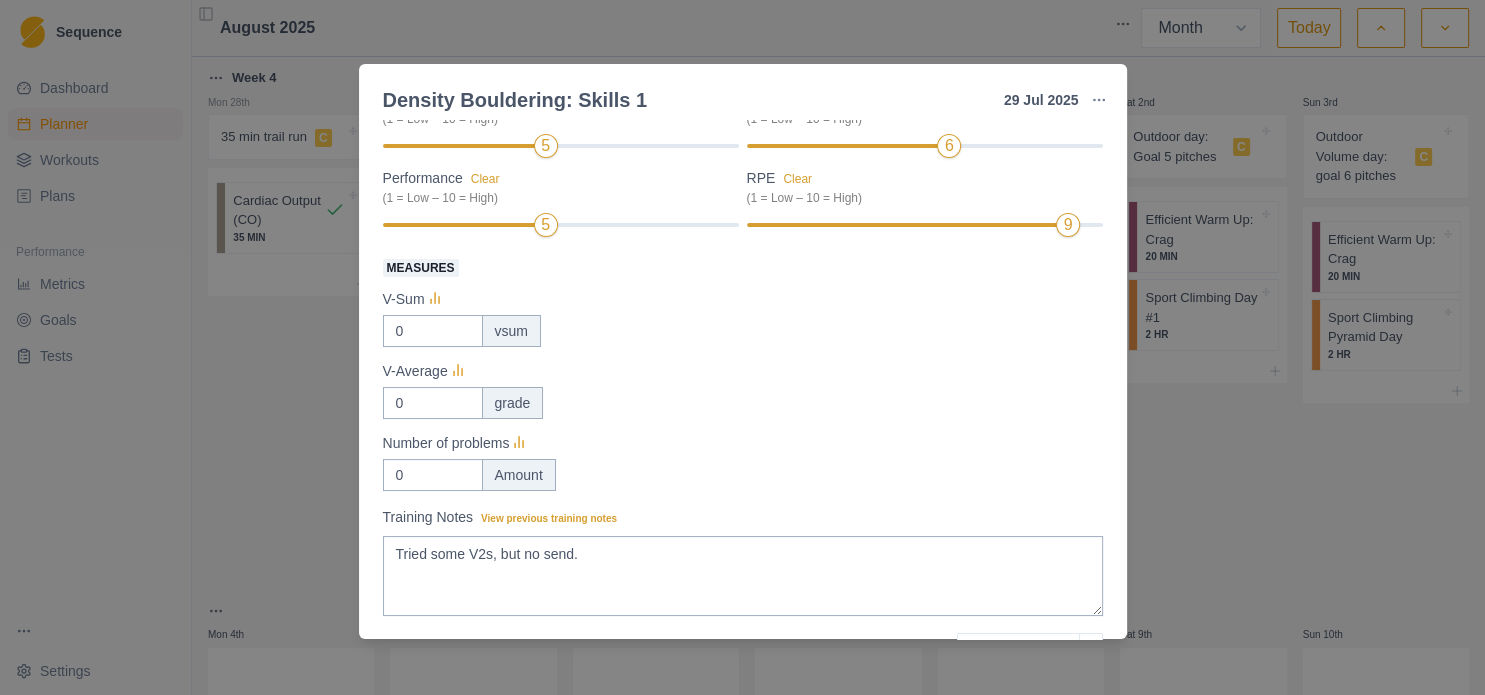 scroll, scrollTop: 237, scrollLeft: 0, axis: vertical 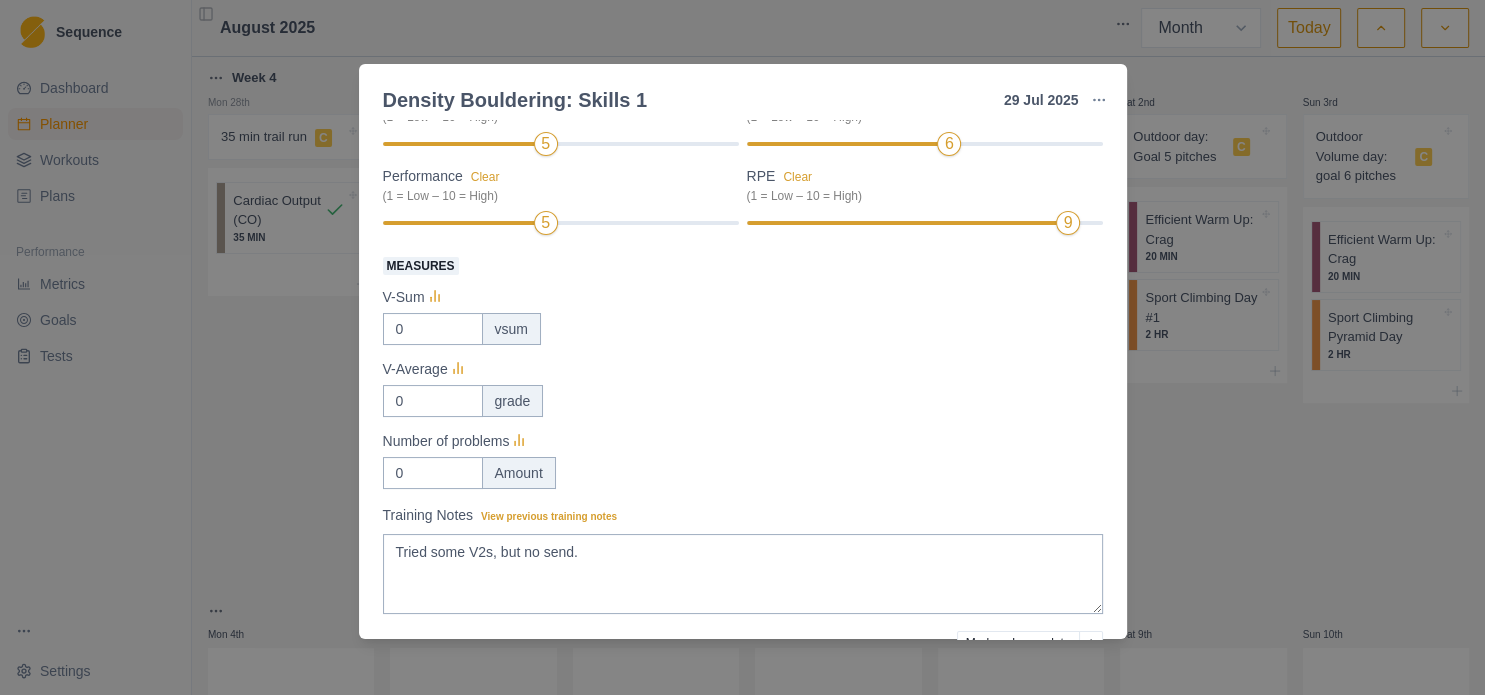 click on "Density Bouldering: Skills 1 [DAY] [MONTH] [YEAR] Link To Goal View Workout Metrics Edit Original Workout Reschedule Workout Remove From Schedule Endurance Duration:  1 HR Gym bouldering session with skills focus. View workout details Actual Workout Duration 60 minutes Feeling Clear (1 = Low – 10 = High) 5 Motivation Clear (1 = Low – 10 = High) 6 Performance Clear (1 = Low – 10 = High) 5 RPE Clear (1 = Low – 10 = High) 9 Measures V-Sum 0 vsum V-Average 0 grade Number of problems 0 Amount Training Notes View previous training notes Tried some V2s, but no send. Mark as Incomplete Reschedule Update" at bounding box center [742, 347] 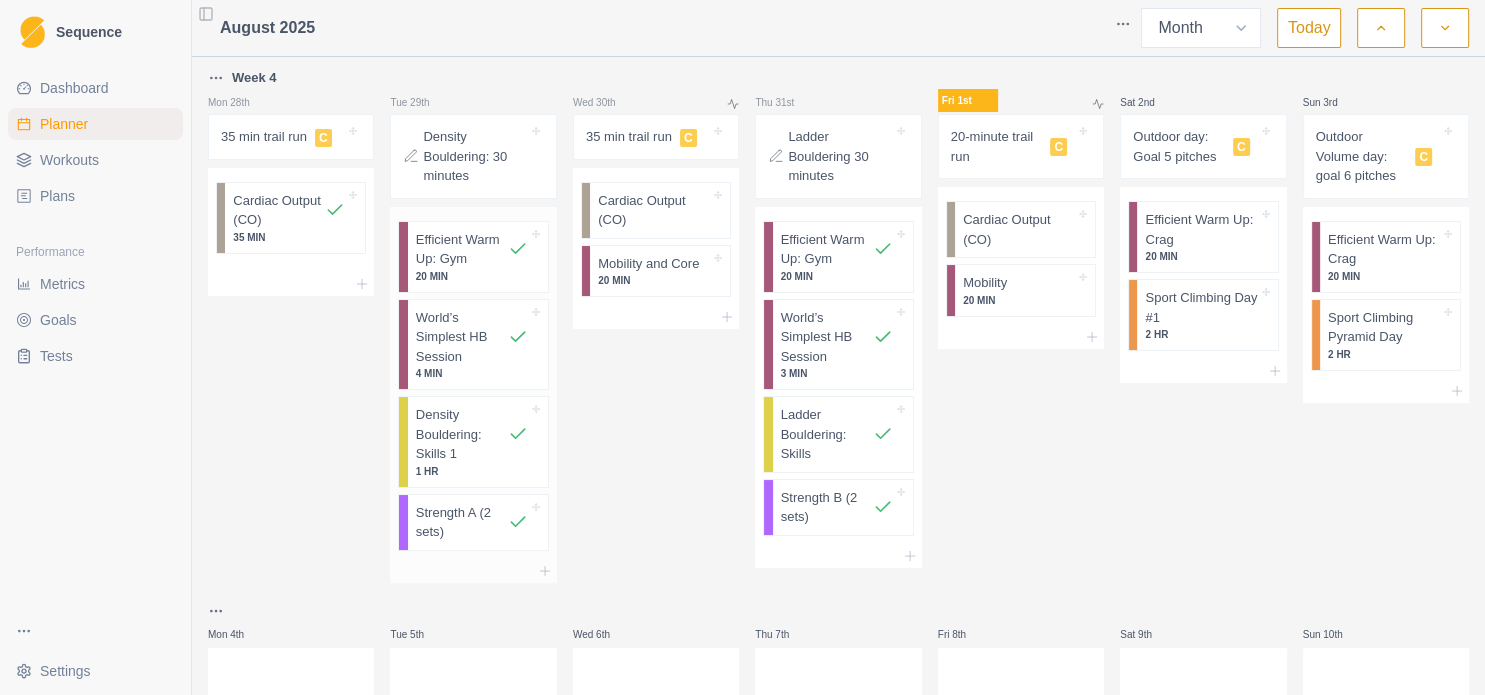 click on "Strength A (2 sets)" at bounding box center [462, 522] 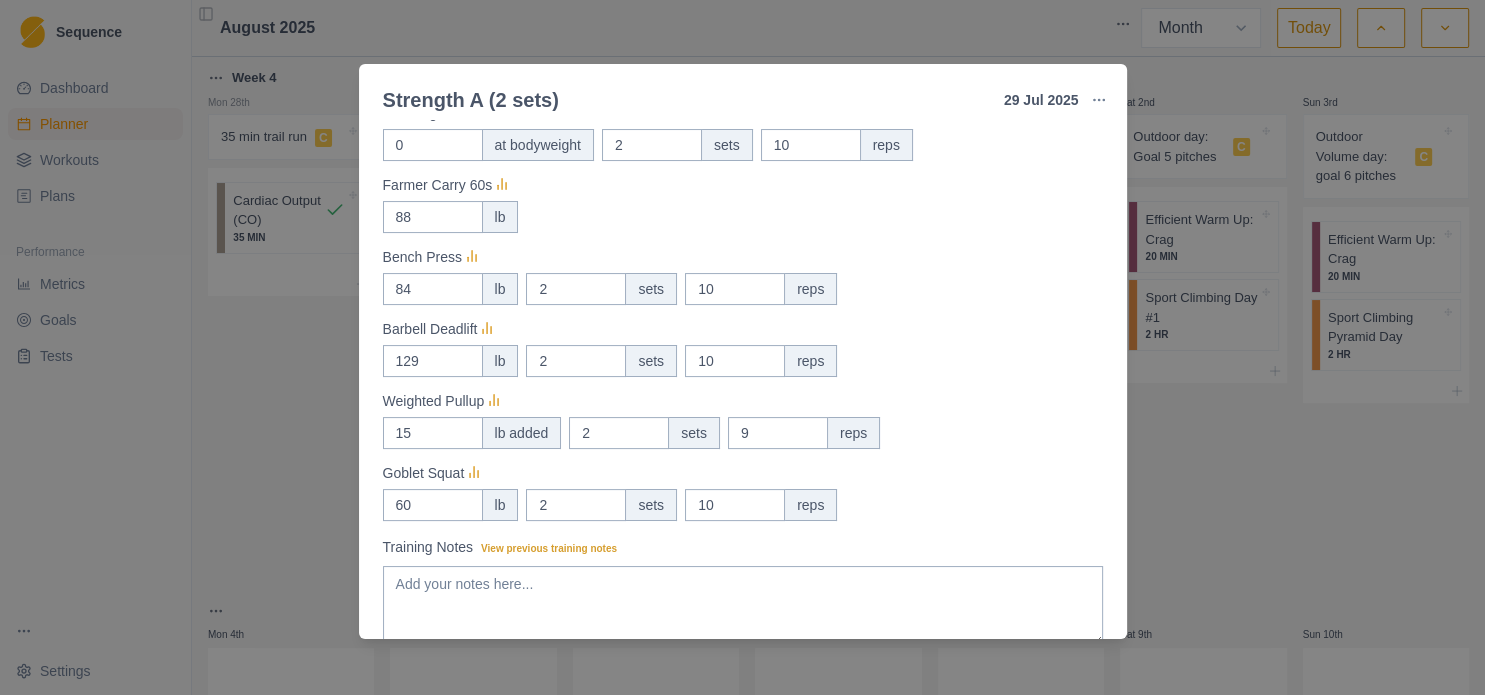 scroll, scrollTop: 423, scrollLeft: 0, axis: vertical 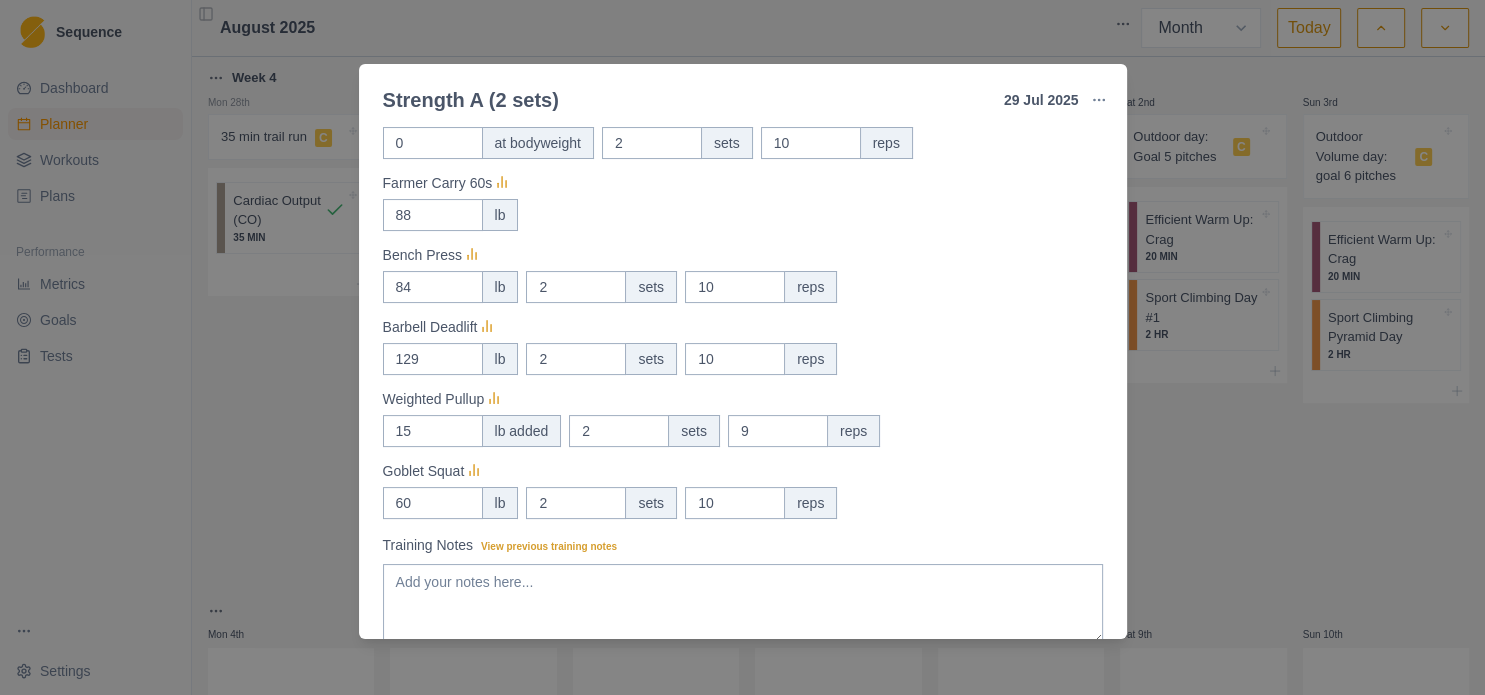 click on "Strength A (2 sets) [DAY] [MONTH] [YEAR] Link To Goal View Workout Metrics Edit Original Workout Reschedule Workout Remove From Schedule Strength / Power Duration:  - 2 Sets of Each Pair of Exercises View workout details Actual Workout Duration 0 minutes Feeling Clear (1 = Low – 10 = High) 7 Motivation Clear (1 = Low – 10 = High) 7 Performance Clear (1 = Low – 10 = High) 6 RPE Clear (1 = Low – 10 = High) 8 Measures Kneeling Ab-wheel  Roll-Out 0 at bodyweight 2 sets 10 reps Farmer Carry 60s 88 lb Bench Press 84 lb 2 sets 10 reps Barbell Deadlift 129 lb 2 sets 10 reps Weighted Pullup 15 lb added 2 sets 9 reps Goblet Squat 60 lb 2 sets 10 reps Training Notes View previous training notes Mark as Incomplete Reschedule Update" at bounding box center (742, 347) 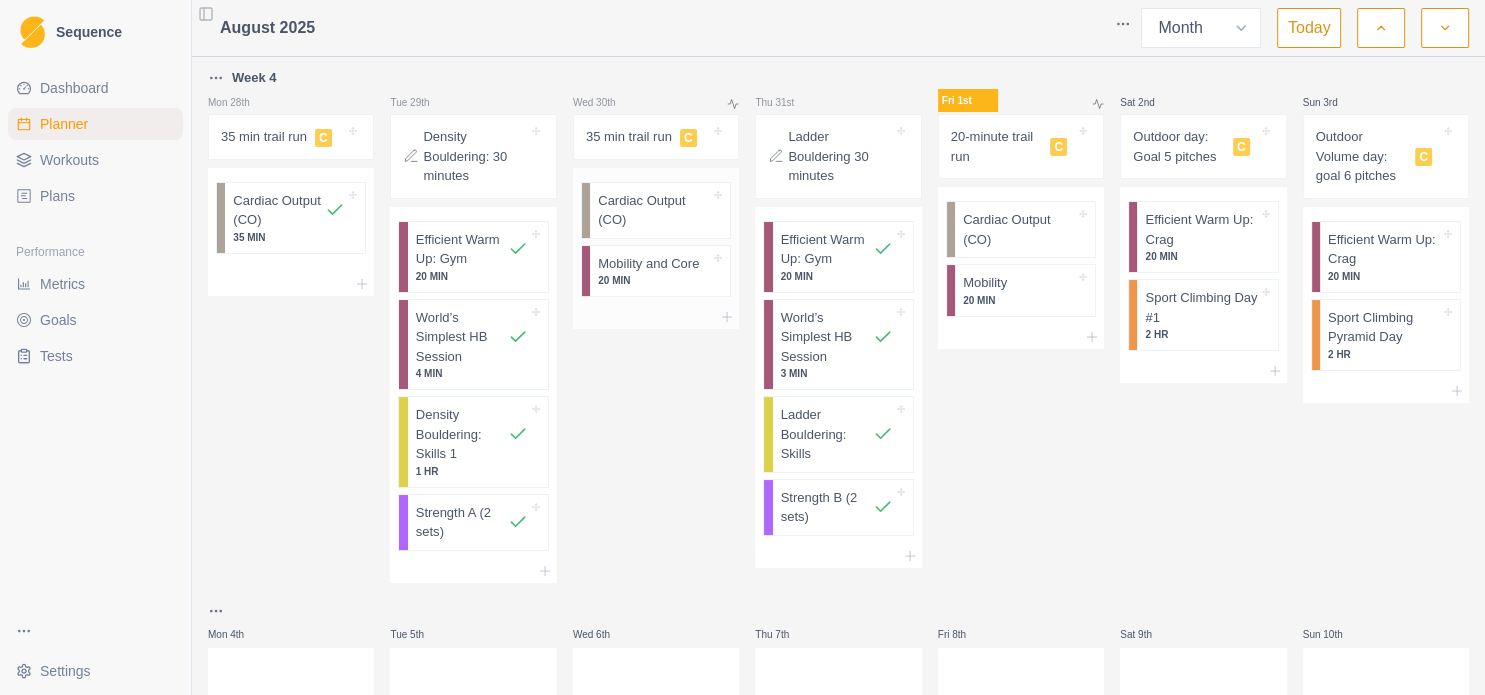 click on "20 MIN" at bounding box center (654, 280) 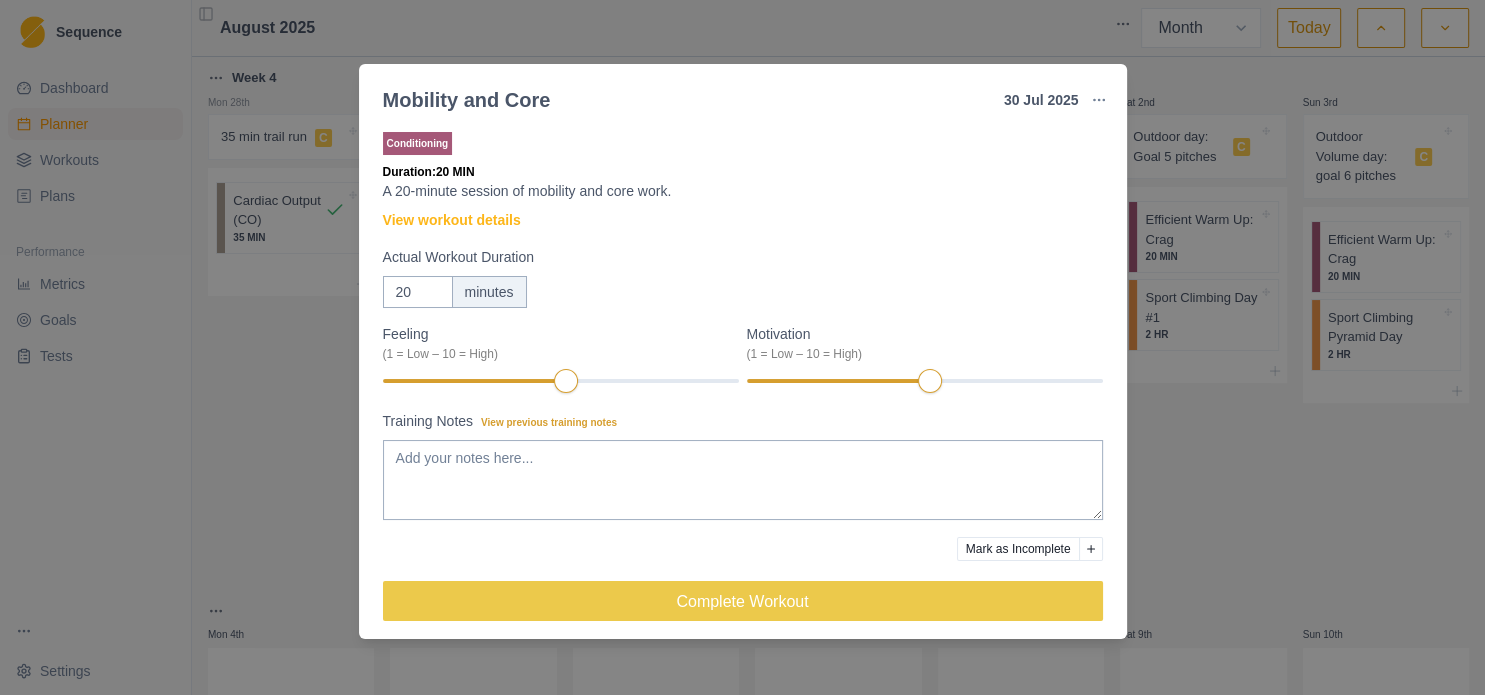 click on "Mobility and Core  [DAY] [MONTH] [YEAR] Link To Goal View Workout Metrics Edit Original Workout Reschedule Workout Remove From Schedule Conditioning Duration:  20 MIN A 20-minute session of mobility and core work. View workout details Actual Workout Duration 20 minutes Feeling (1 = Low – 10 = High) Motivation (1 = Low – 10 = High) Training Notes View previous training notes Mark as Incomplete Complete Workout" at bounding box center [742, 347] 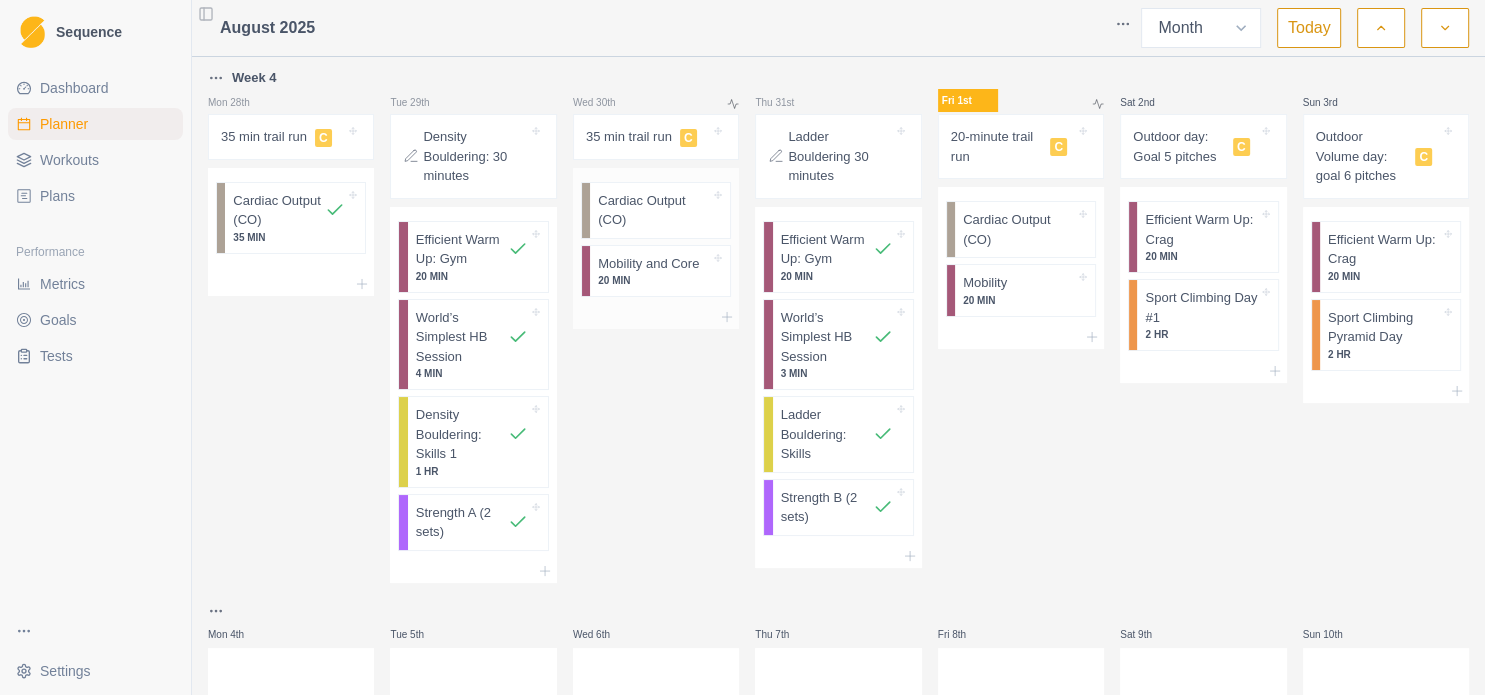 click on "Cardiac Output (CO)" at bounding box center (654, 210) 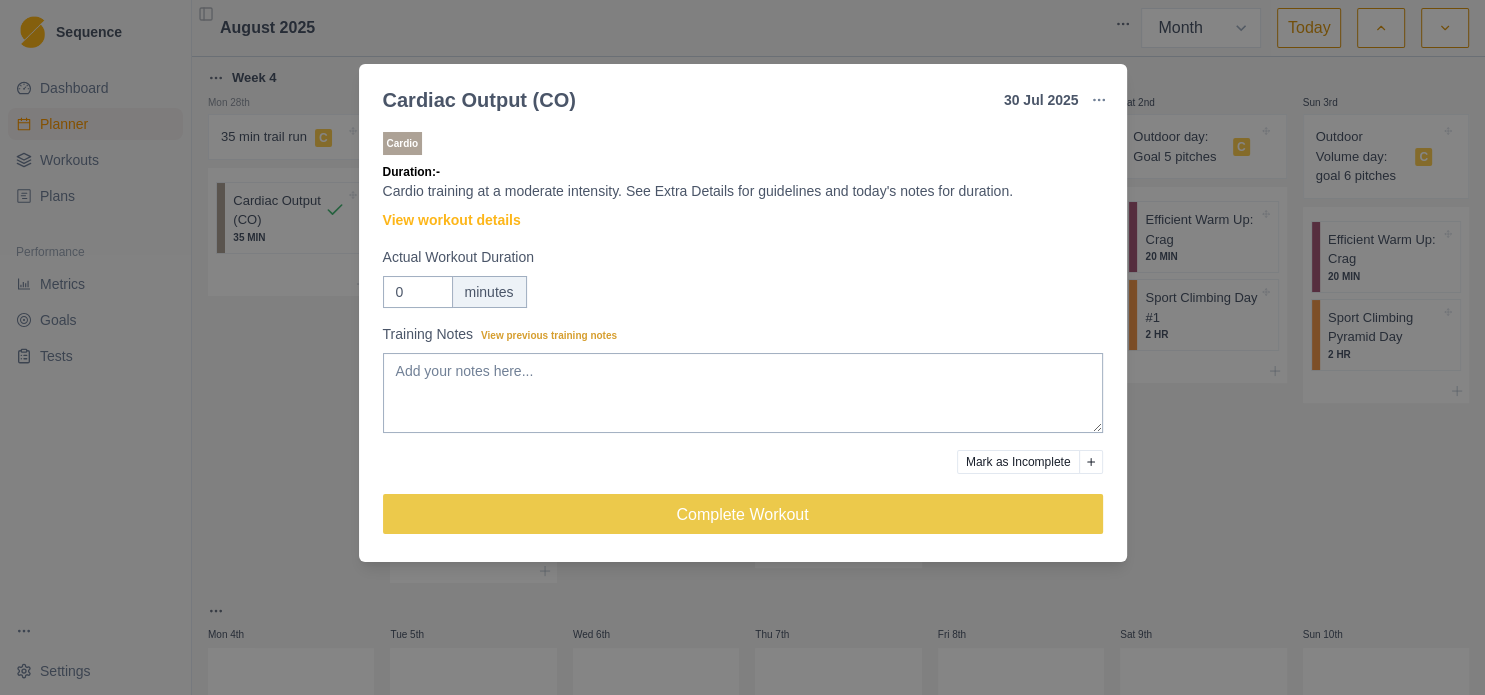 click at bounding box center [1091, 462] 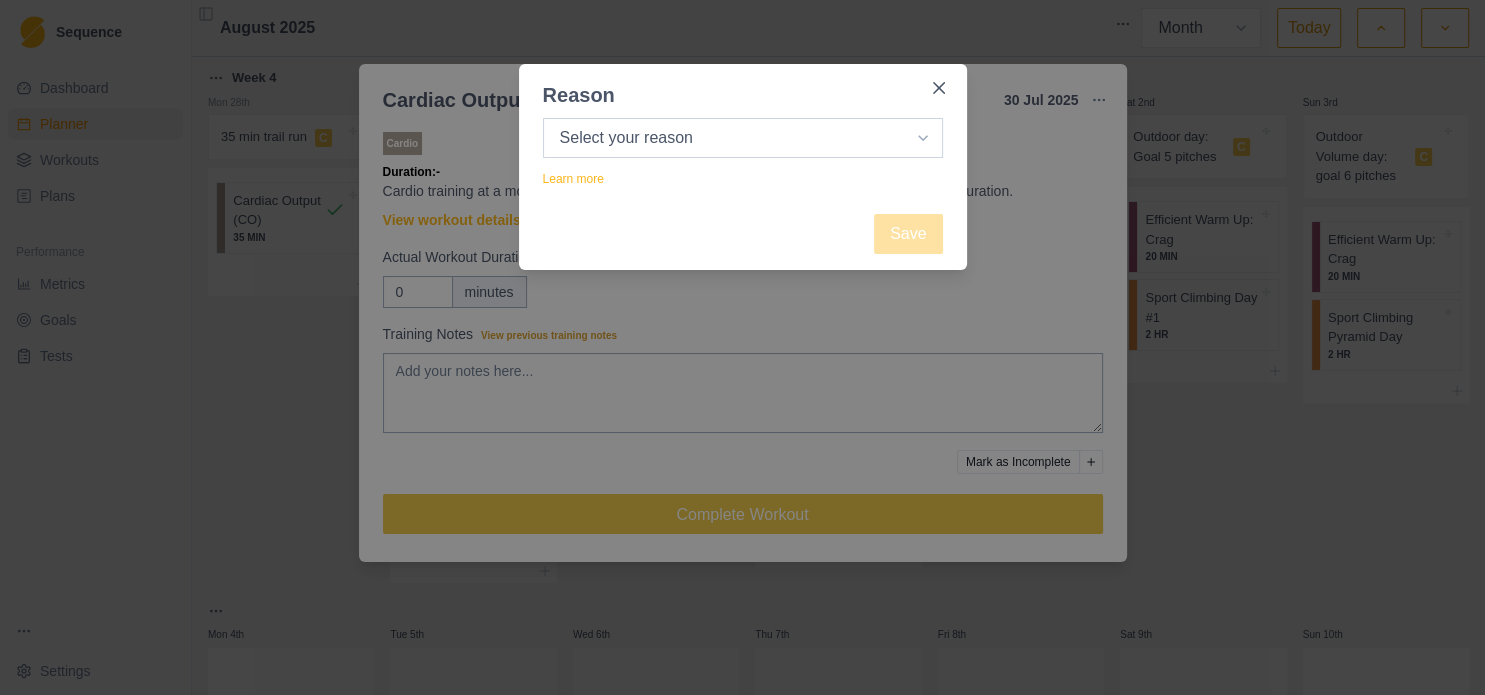click on "Select your reason No reason given Not motivated Not recovered Not enough time Too tired Weather / conditions Work Family reasons Sick / ill Other" at bounding box center [743, 138] 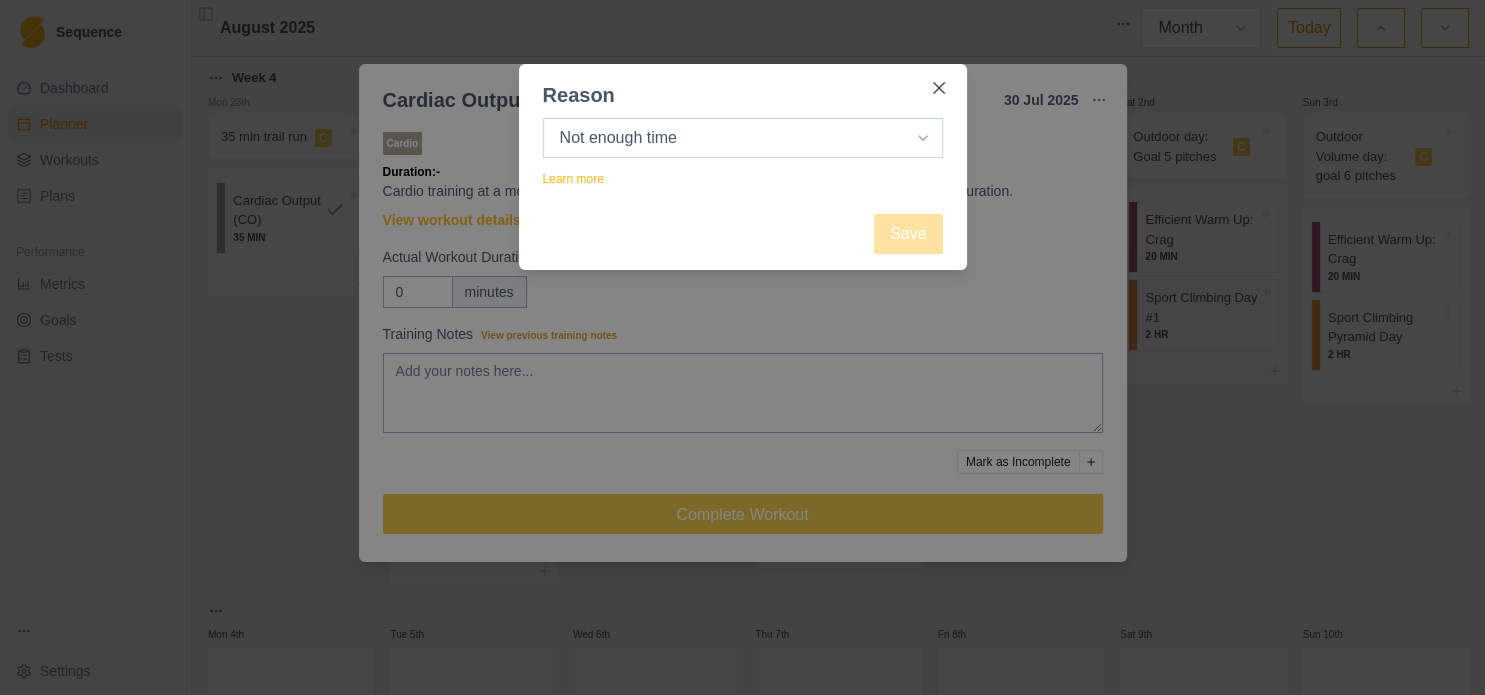 click on "Not enough time" at bounding box center [0, 0] 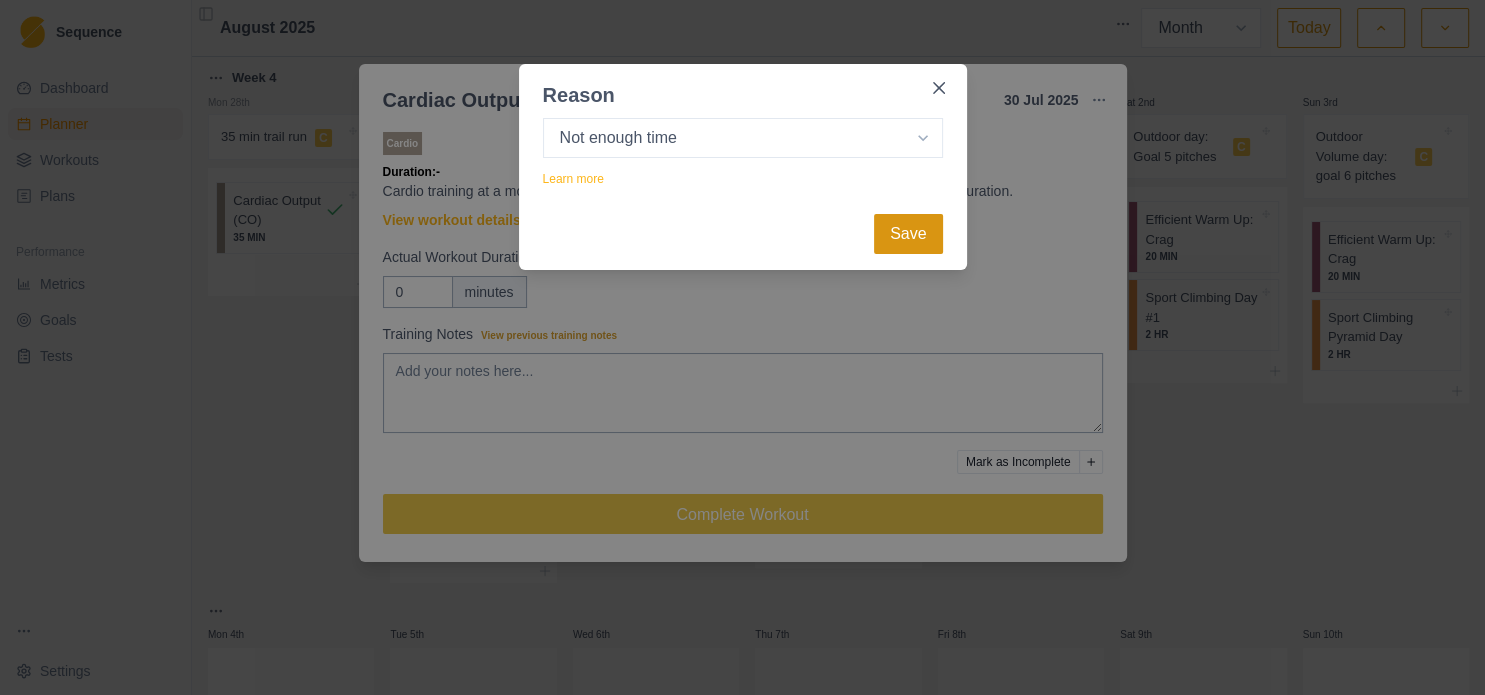 click on "Save" at bounding box center [908, 234] 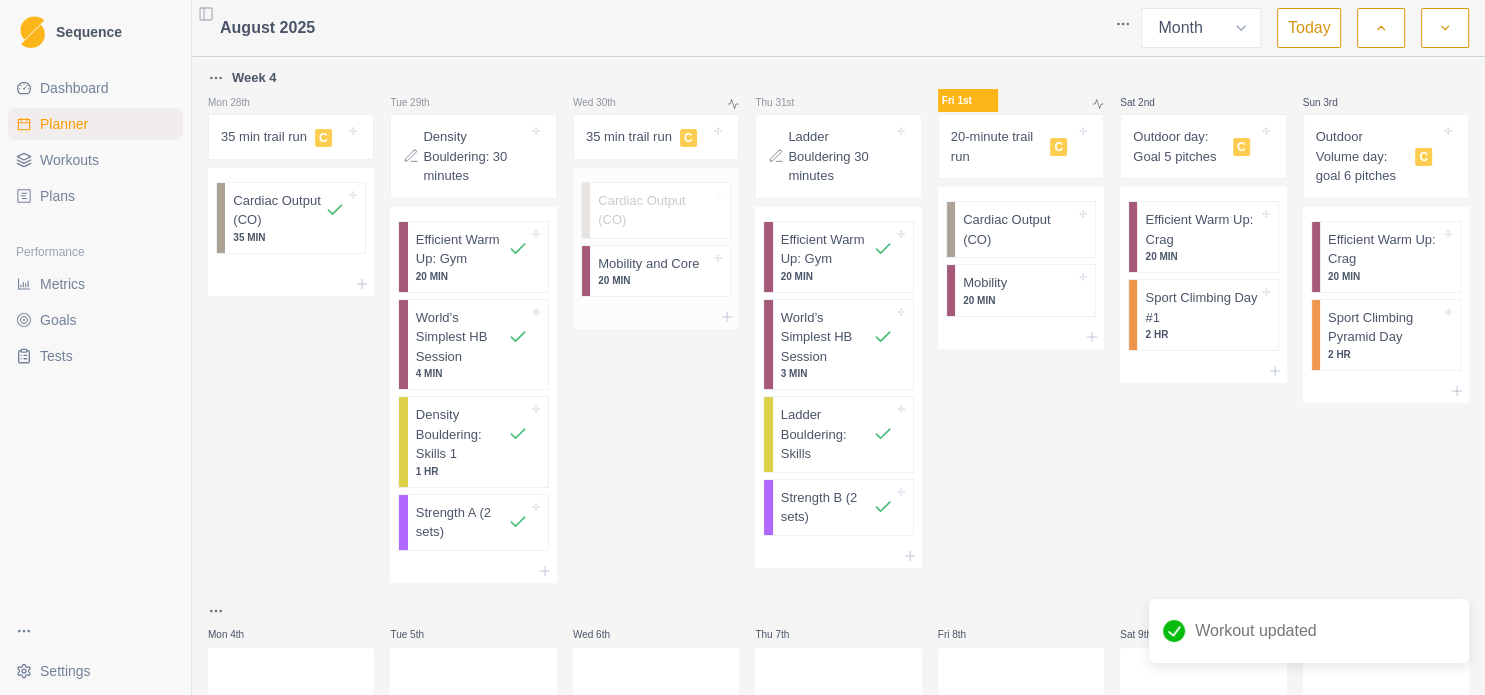 click on "20 MIN" at bounding box center [654, 280] 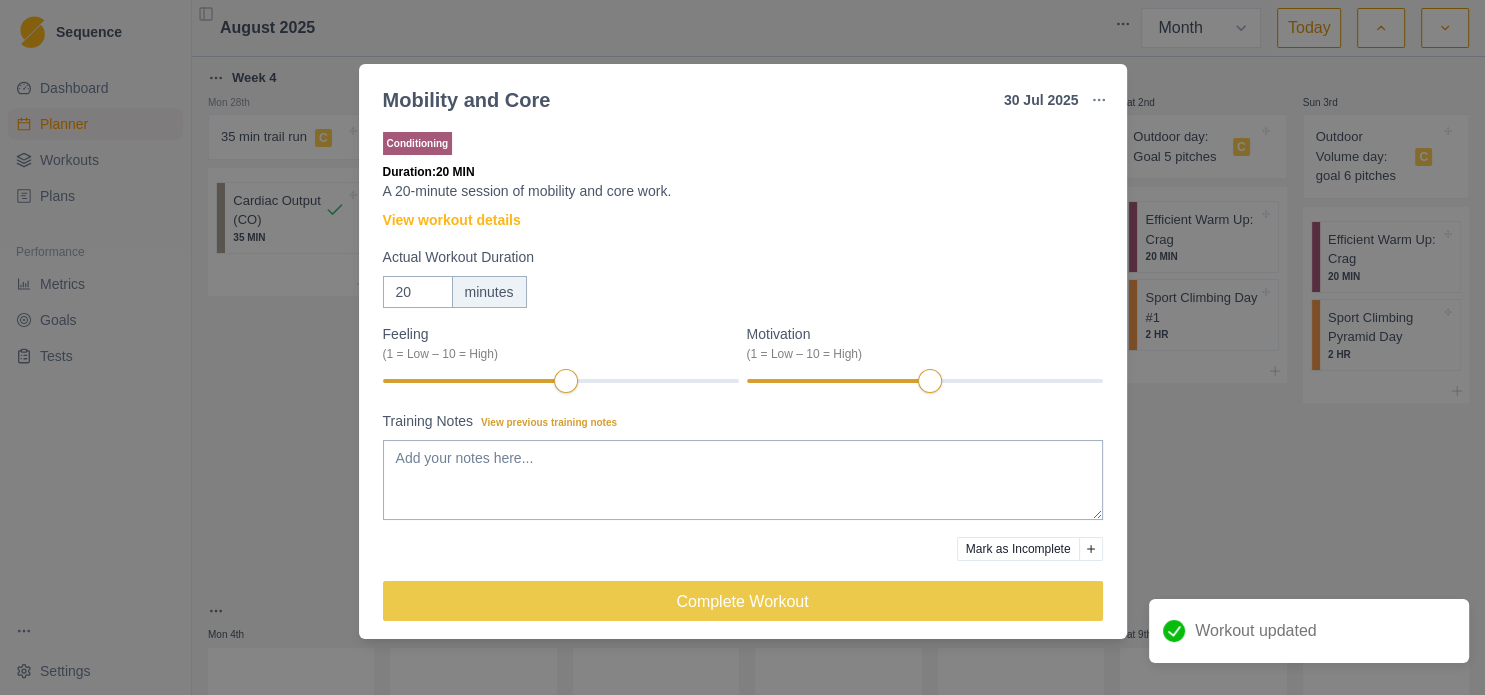 click 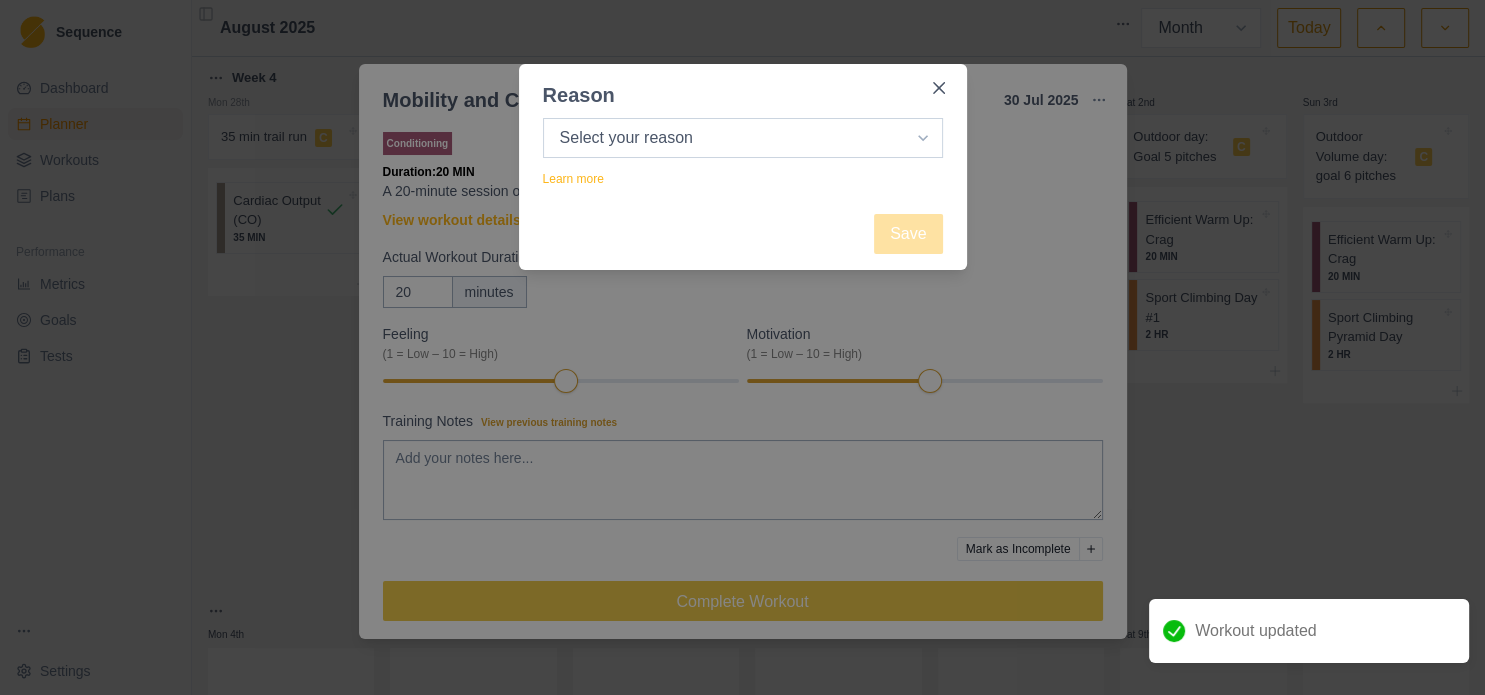 click on "Select your reason No reason given Not motivated Not recovered Not enough time Too tired Weather / conditions Work Family reasons Sick / ill Other" at bounding box center (743, 138) 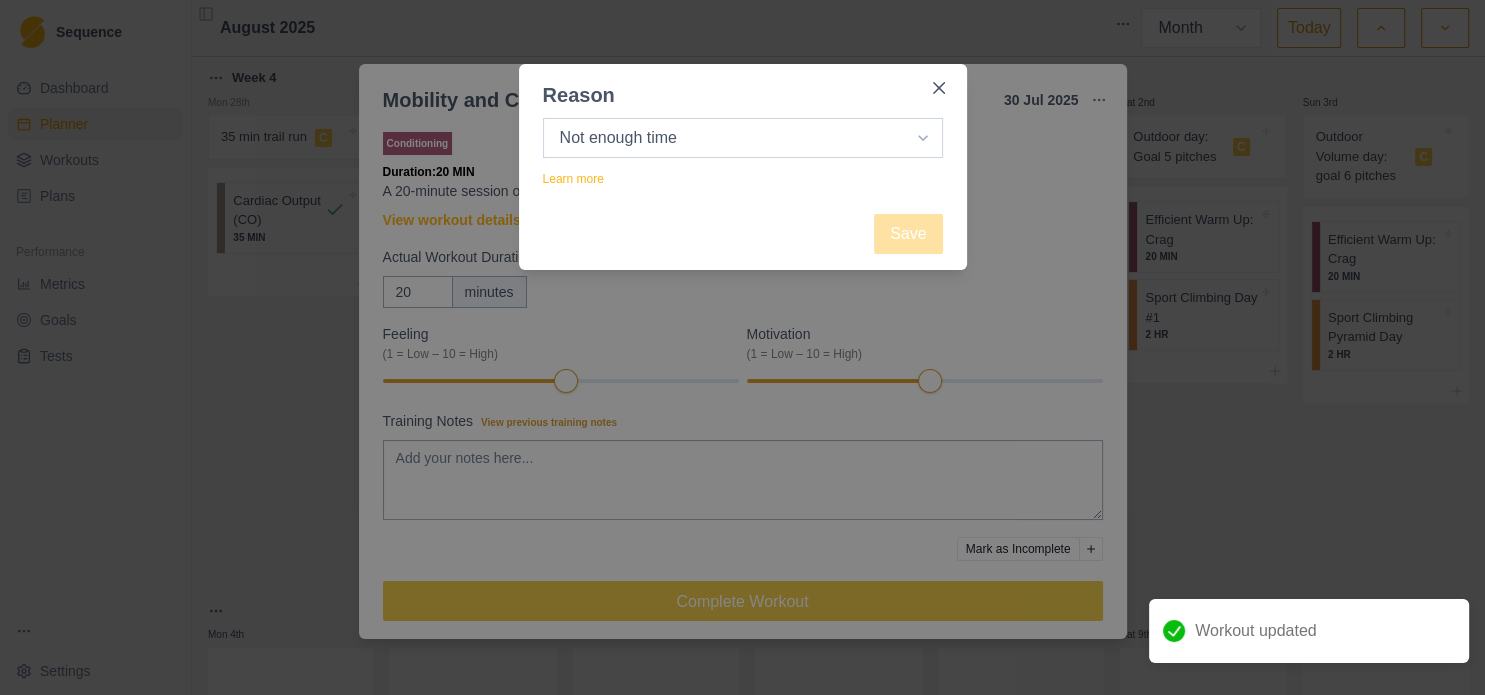 click on "Not enough time" at bounding box center [0, 0] 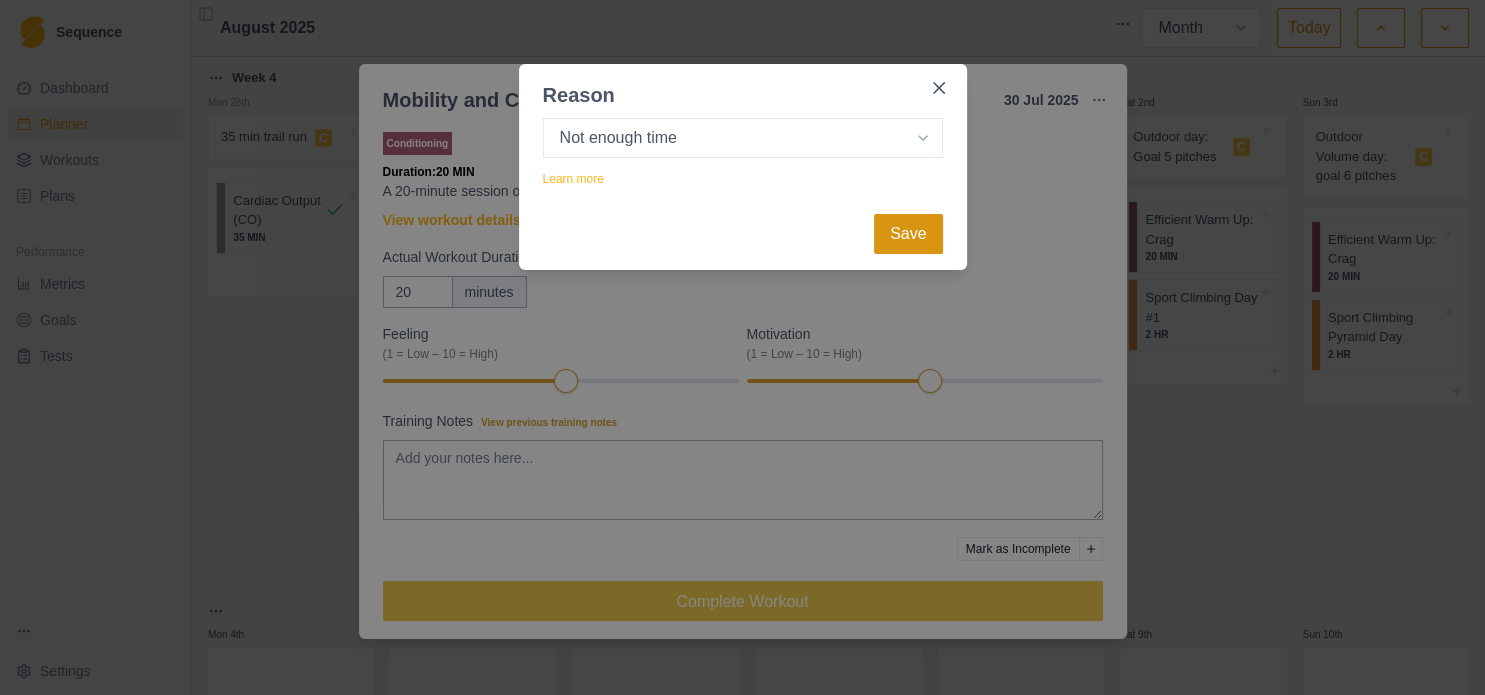 click on "Save" at bounding box center (908, 234) 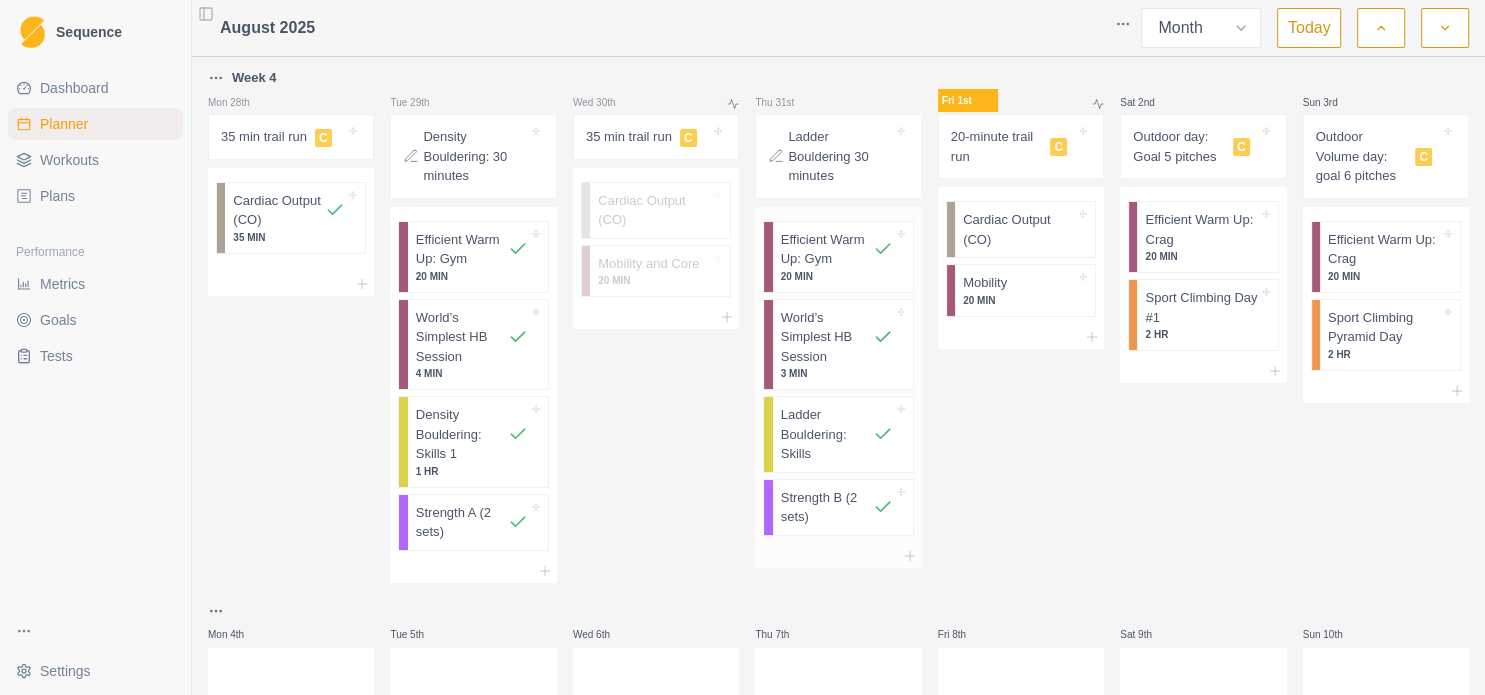 click on "Efficient Warm Up: Gym" at bounding box center (827, 249) 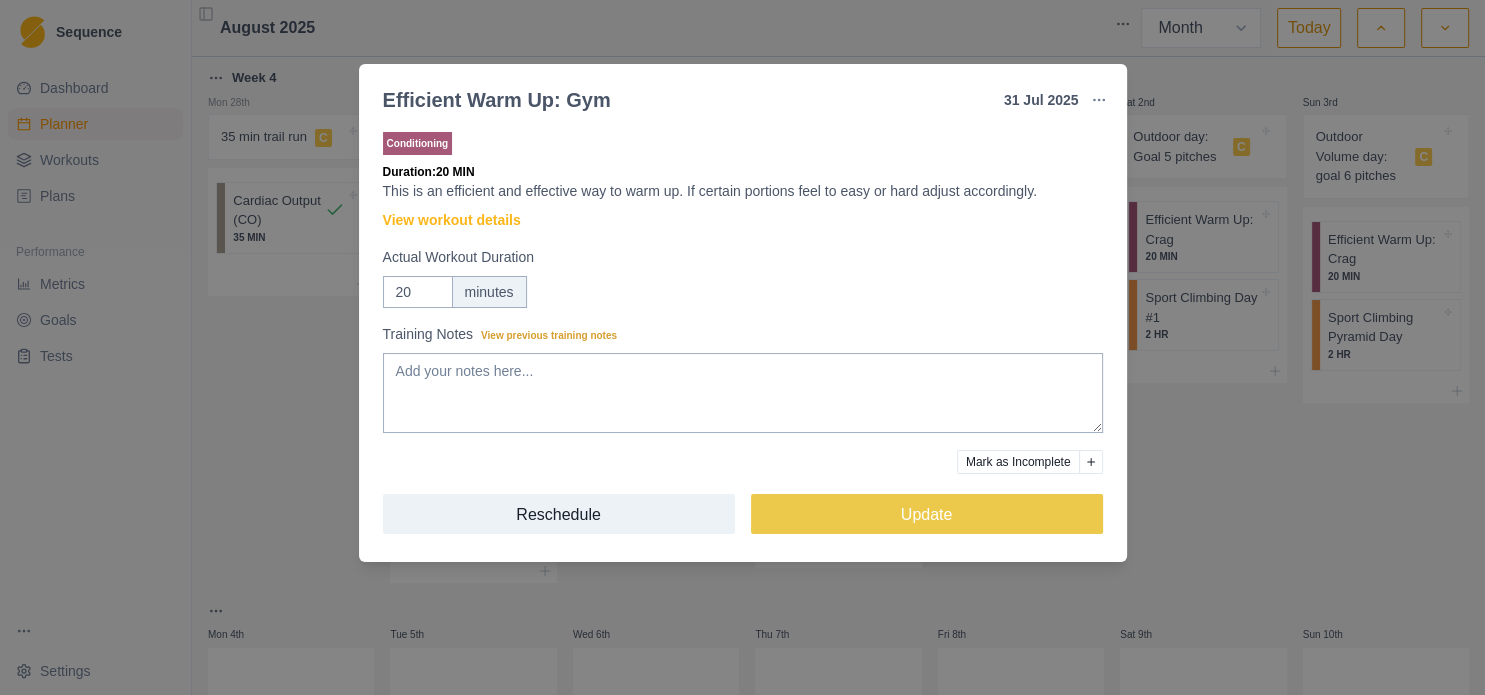 click on "Efficient Warm Up: Gym [DAY] [MONTH] [YEAR] Link To Goal View Workout Metrics Edit Original Workout Reschedule Workout Remove From Schedule Conditioning Duration:  20 MIN This is an efficient and effective way to warm up. If certain portions feel to easy or hard adjust accordingly. View workout details Actual Workout Duration 20 minutes Training Notes View previous training notes Mark as Incomplete Reschedule Update" at bounding box center [742, 347] 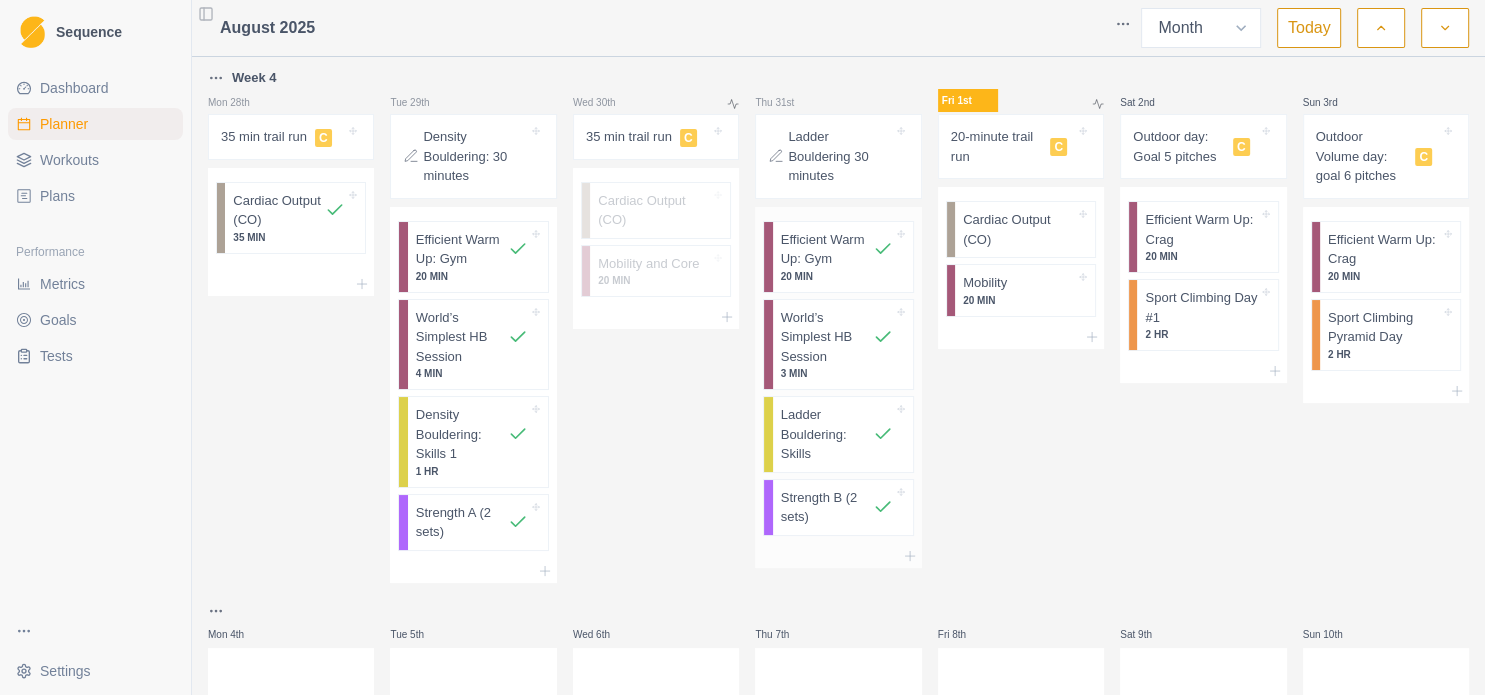 click on "3 MIN" at bounding box center (837, 373) 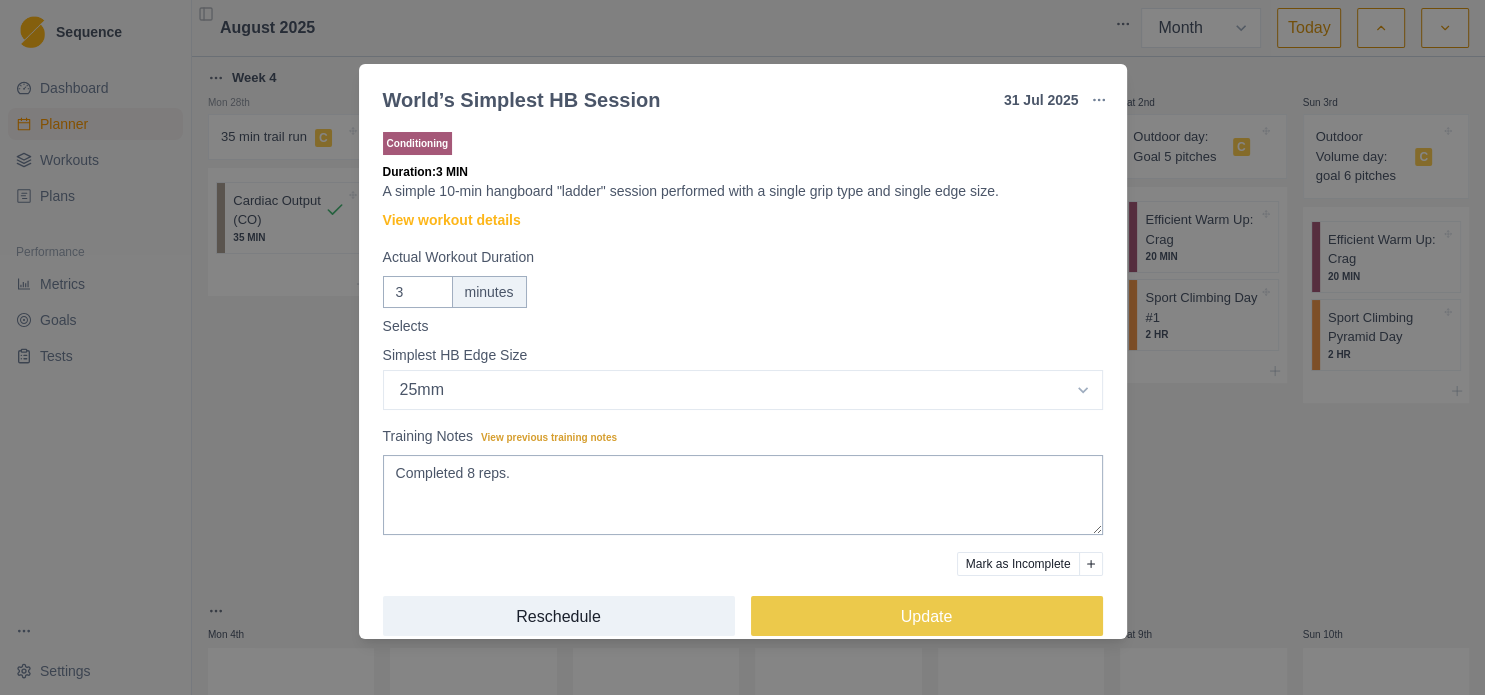 click on "World’s Simplest HB Session [DAY] [MONTH] [YEAR] Link To Goal View Workout Metrics Edit Original Workout Reschedule Workout Remove From Schedule Conditioning Duration:  3 MIN A simple 10-min hangboard "ladder" session performed with a single grip type and single edge size. View workout details Actual Workout Duration 3 minutes Selects Simplest HB Edge Size Select option Bar HB Jug 30mm 25mm 20mm 15mm 10mm 35mm 33mm Training Notes View previous training notes Completed 8 reps. Mark as Incomplete Reschedule Update" at bounding box center [742, 347] 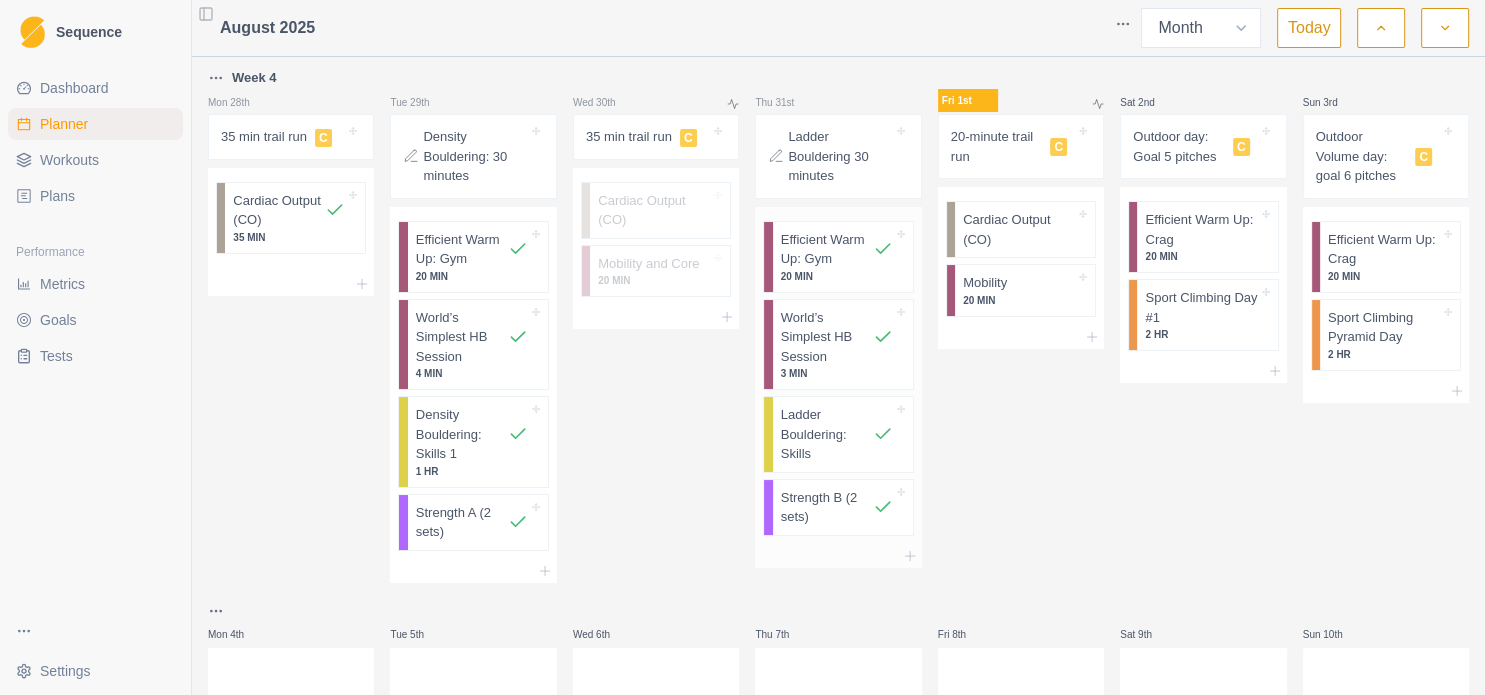 click on "Ladder Bouldering: Skills" at bounding box center [827, 434] 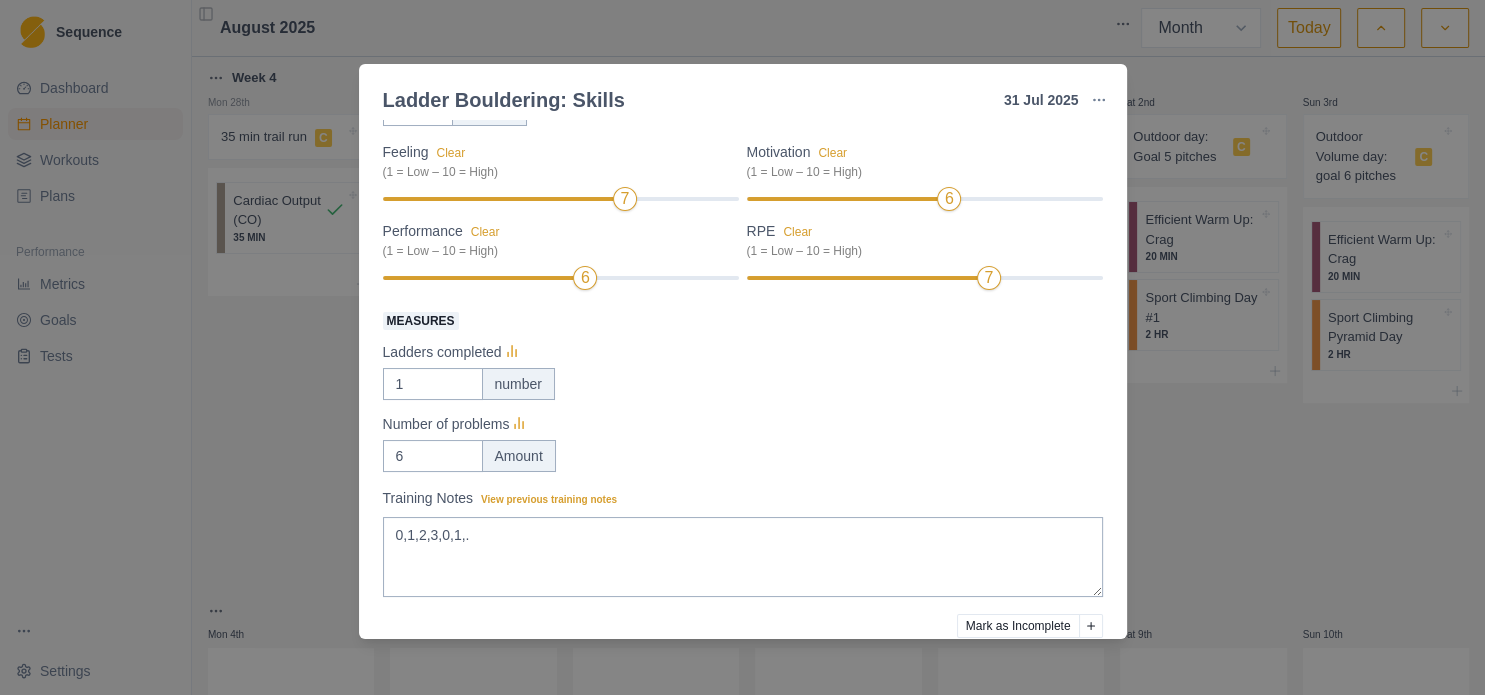 scroll, scrollTop: 271, scrollLeft: 0, axis: vertical 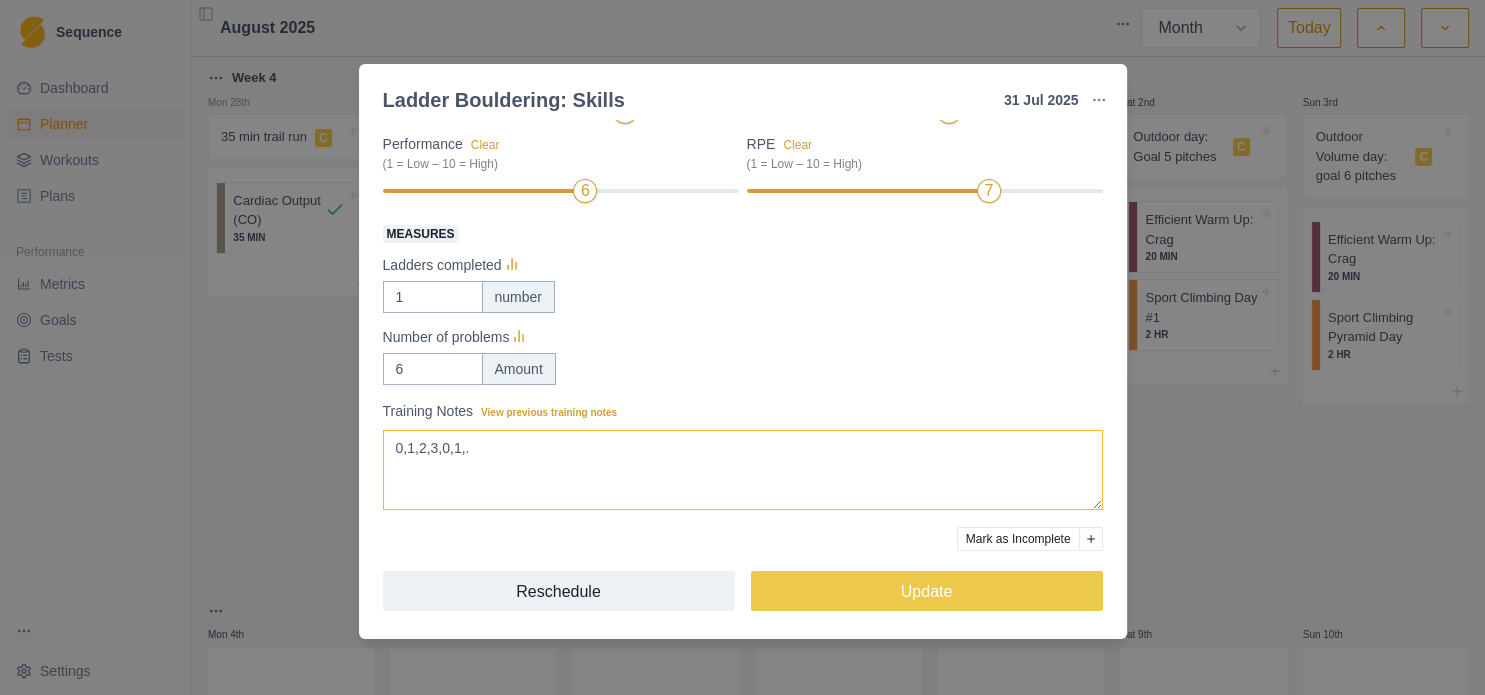 click on "0,1,2,3,0,1,." at bounding box center (743, 470) 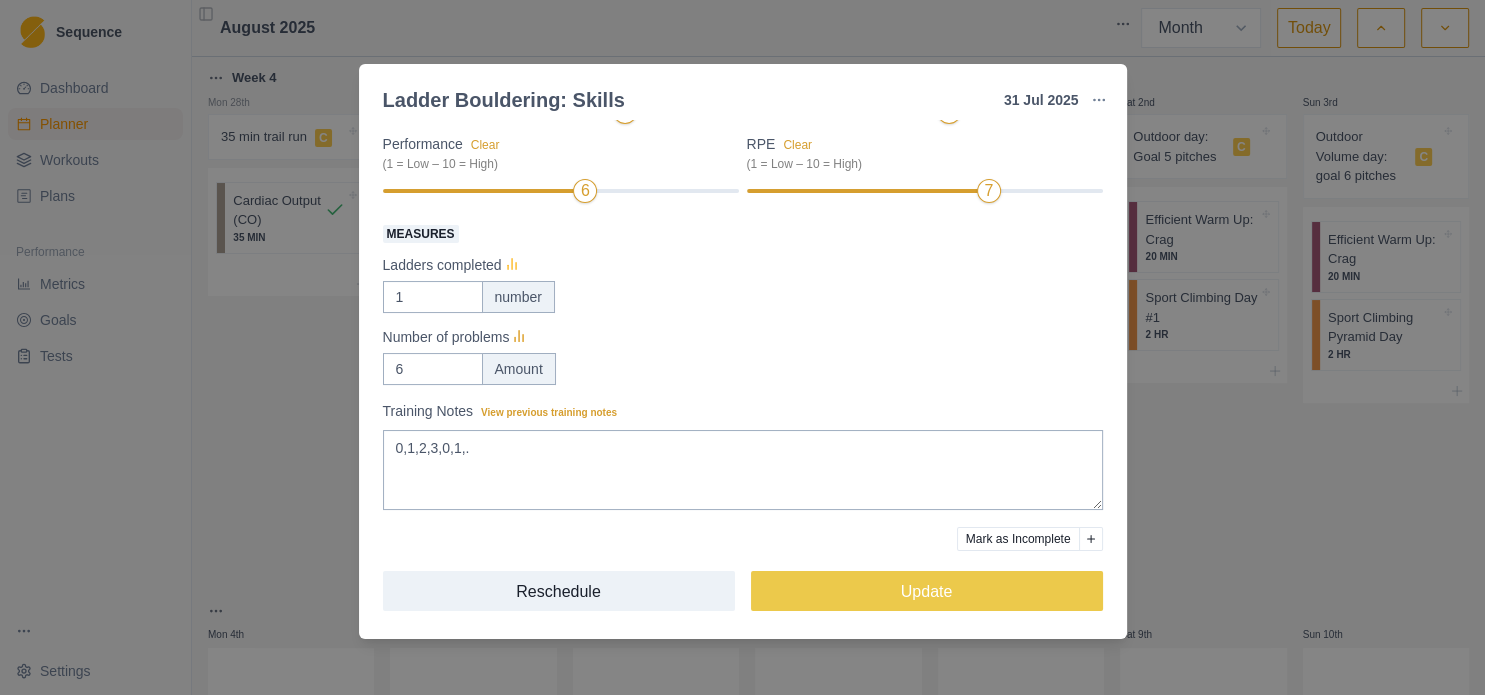click 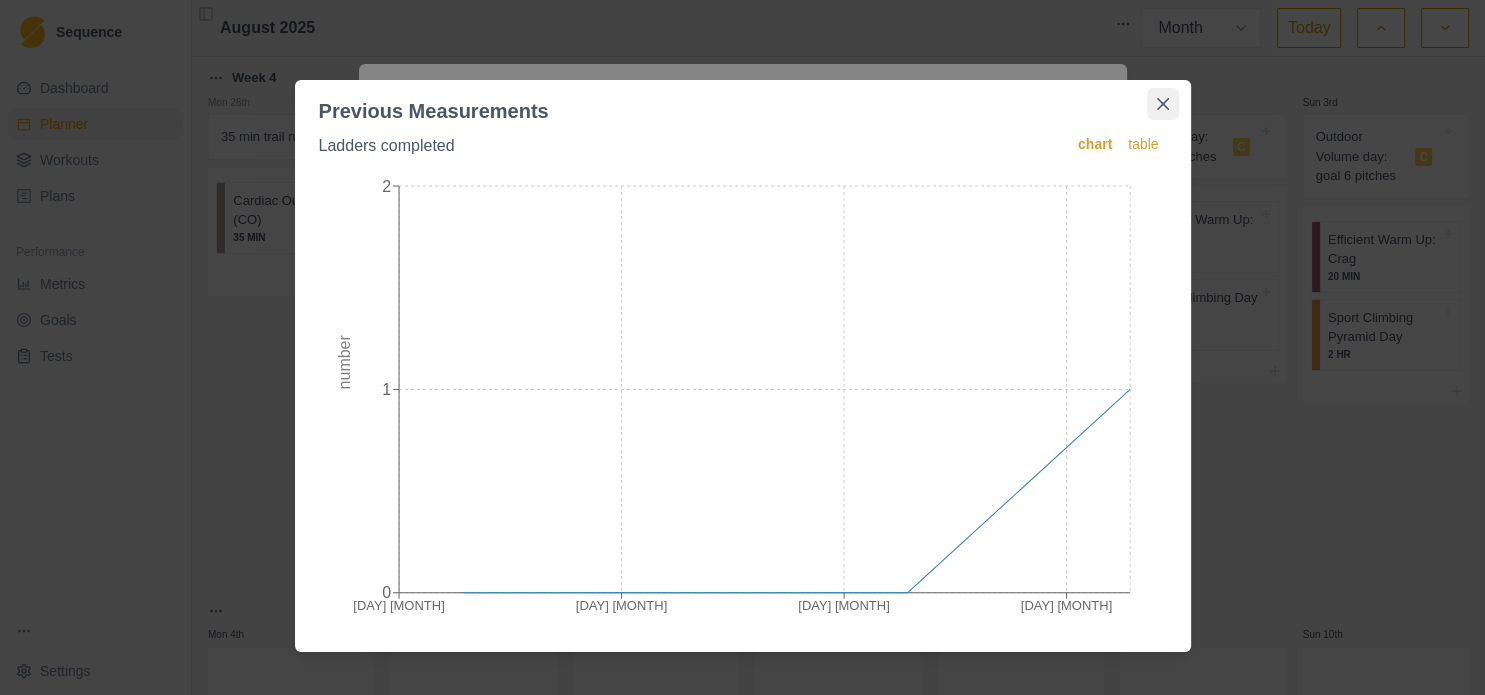 click at bounding box center (1163, 104) 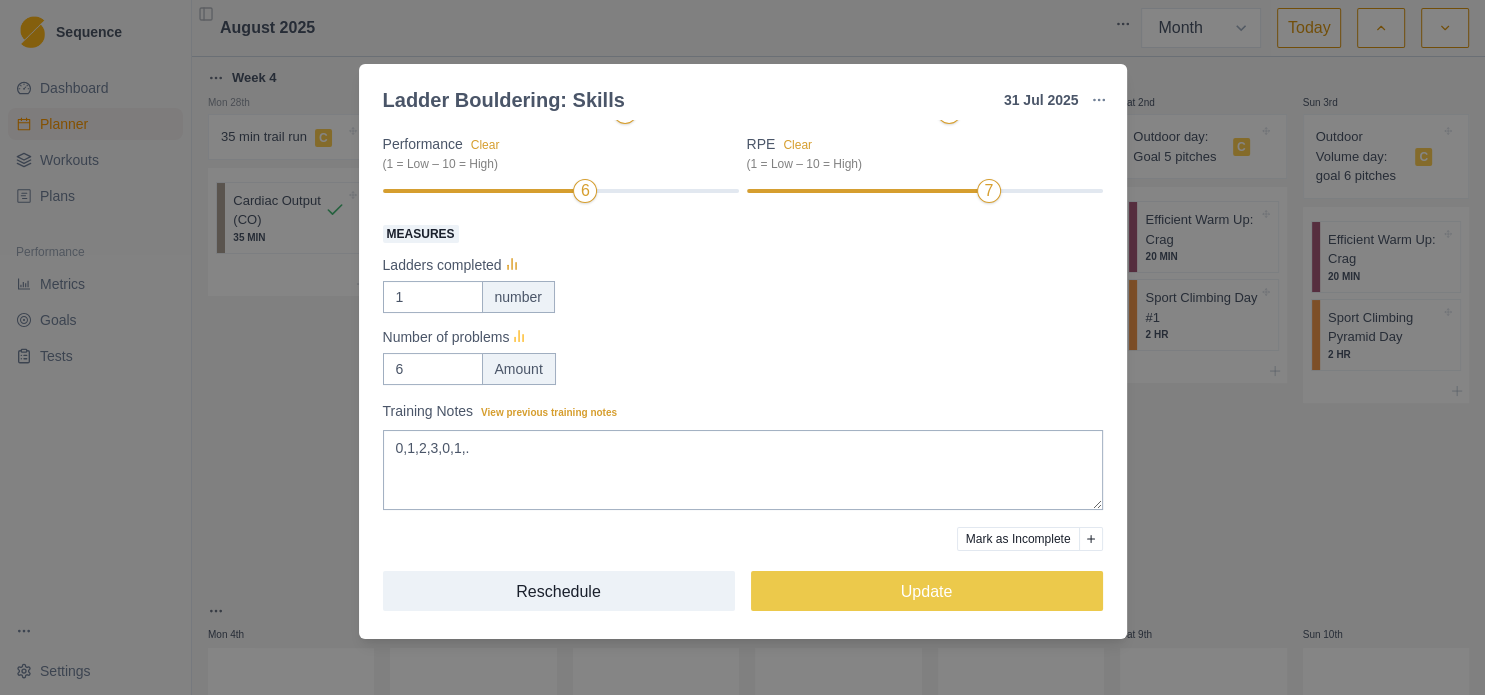 click 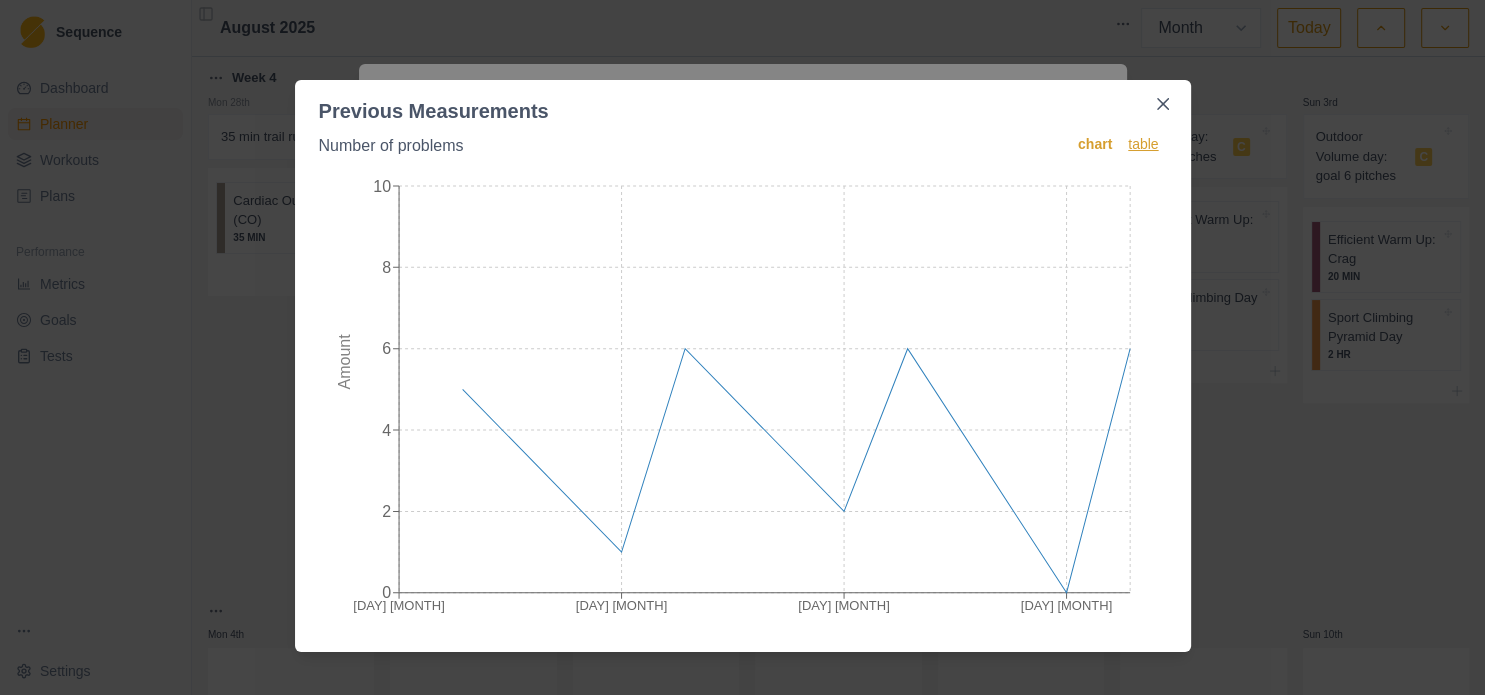 click on "table" at bounding box center [1143, 146] 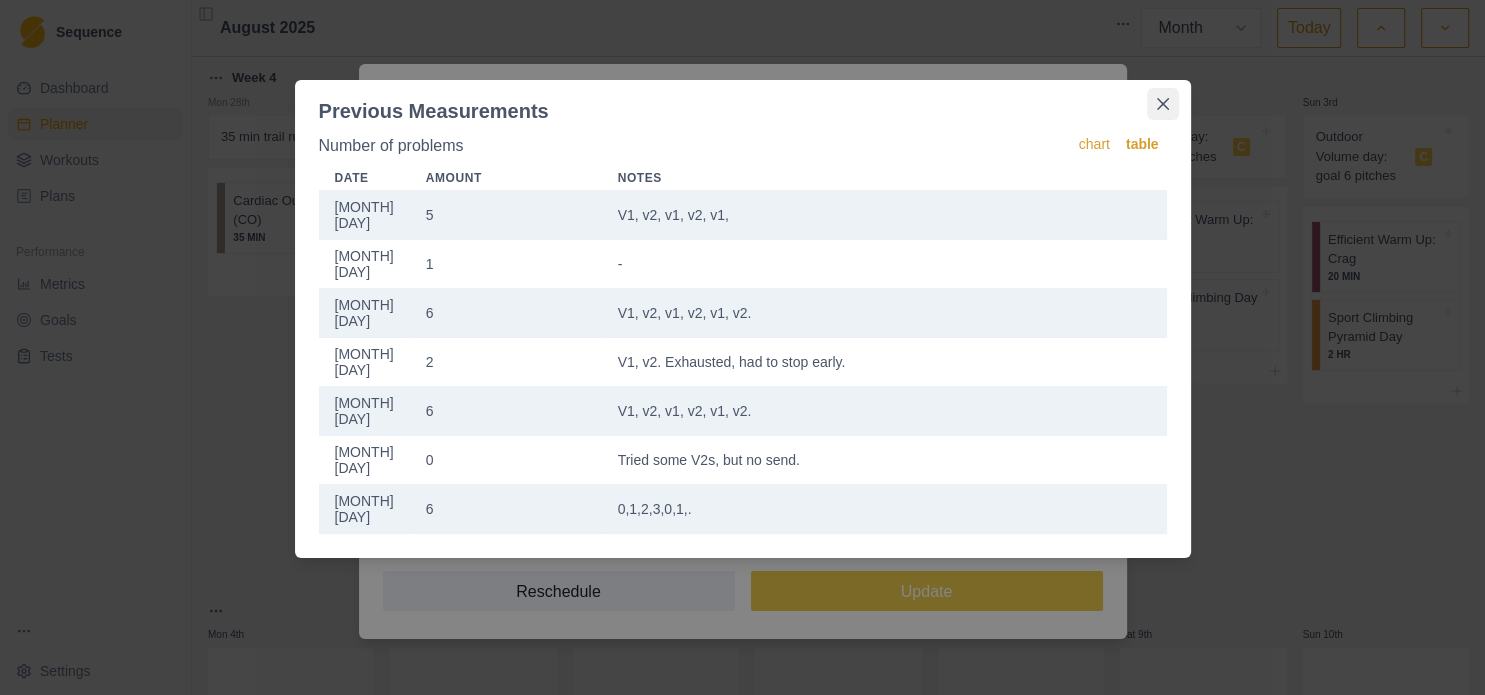 click at bounding box center [1163, 104] 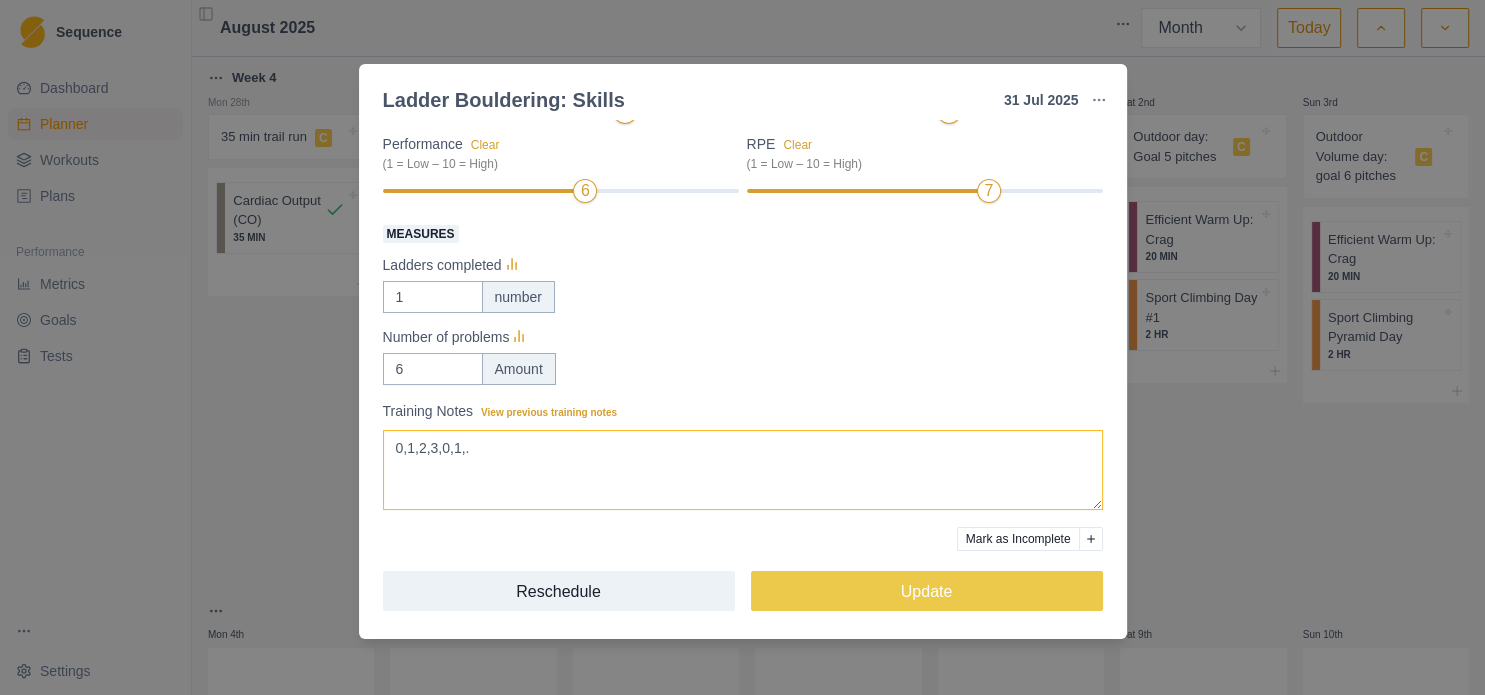 click on "0,1,2,3,0,1,." at bounding box center (743, 470) 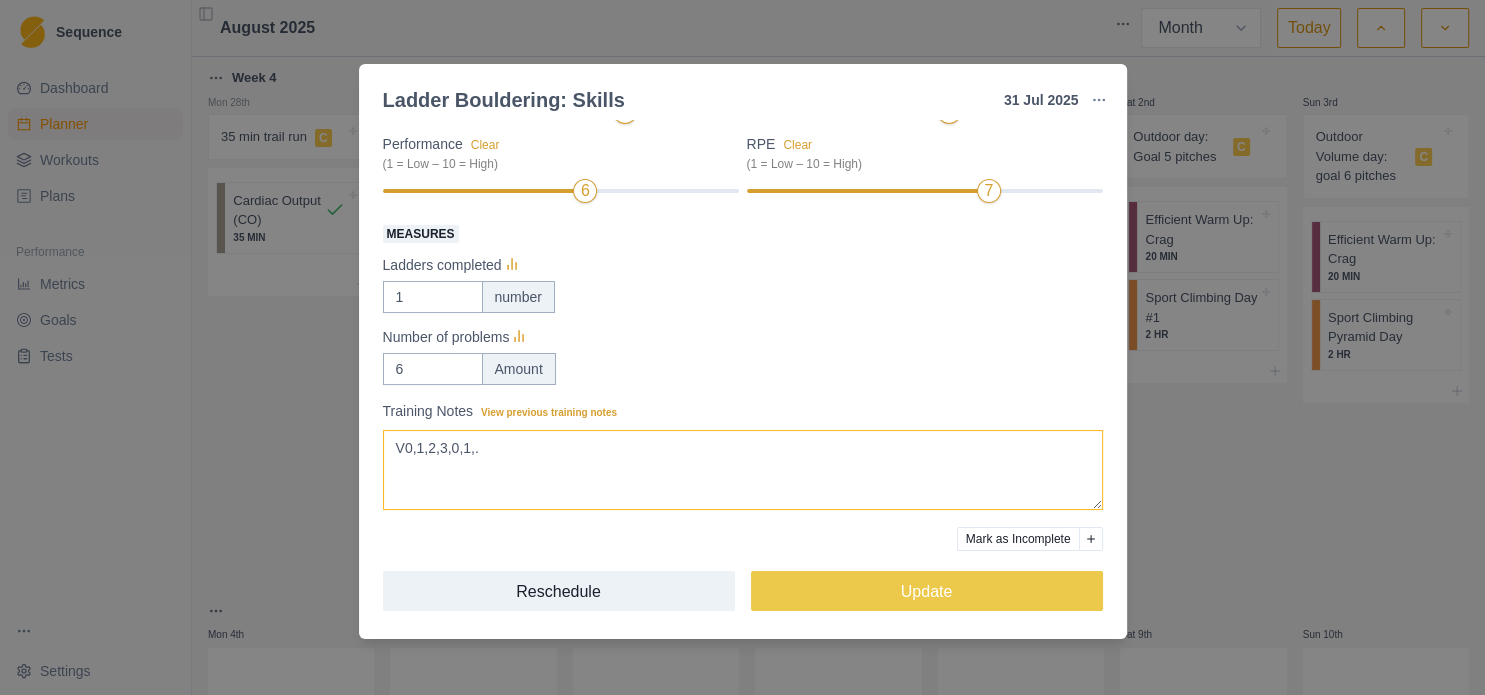 click on "0,1,2,3,0,1,." at bounding box center (743, 470) 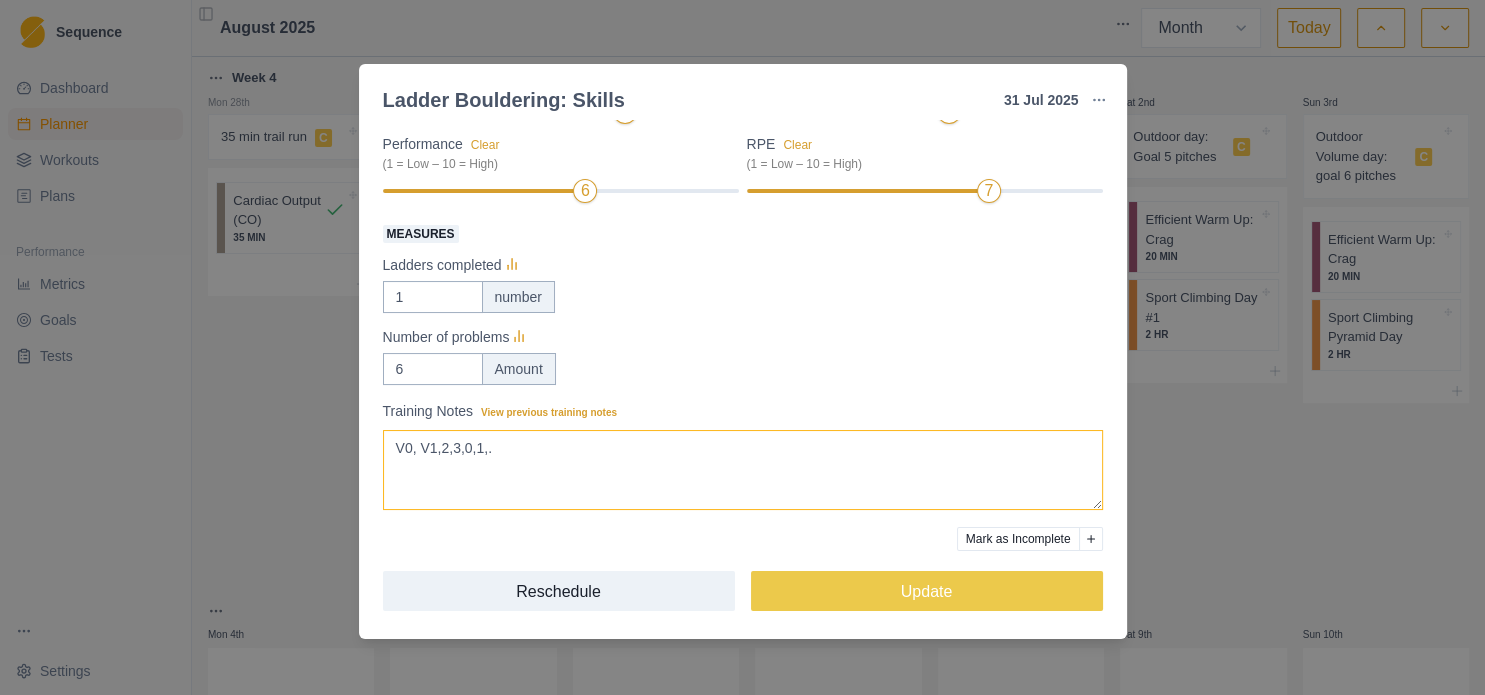 click on "0,1,2,3,0,1,." at bounding box center [743, 470] 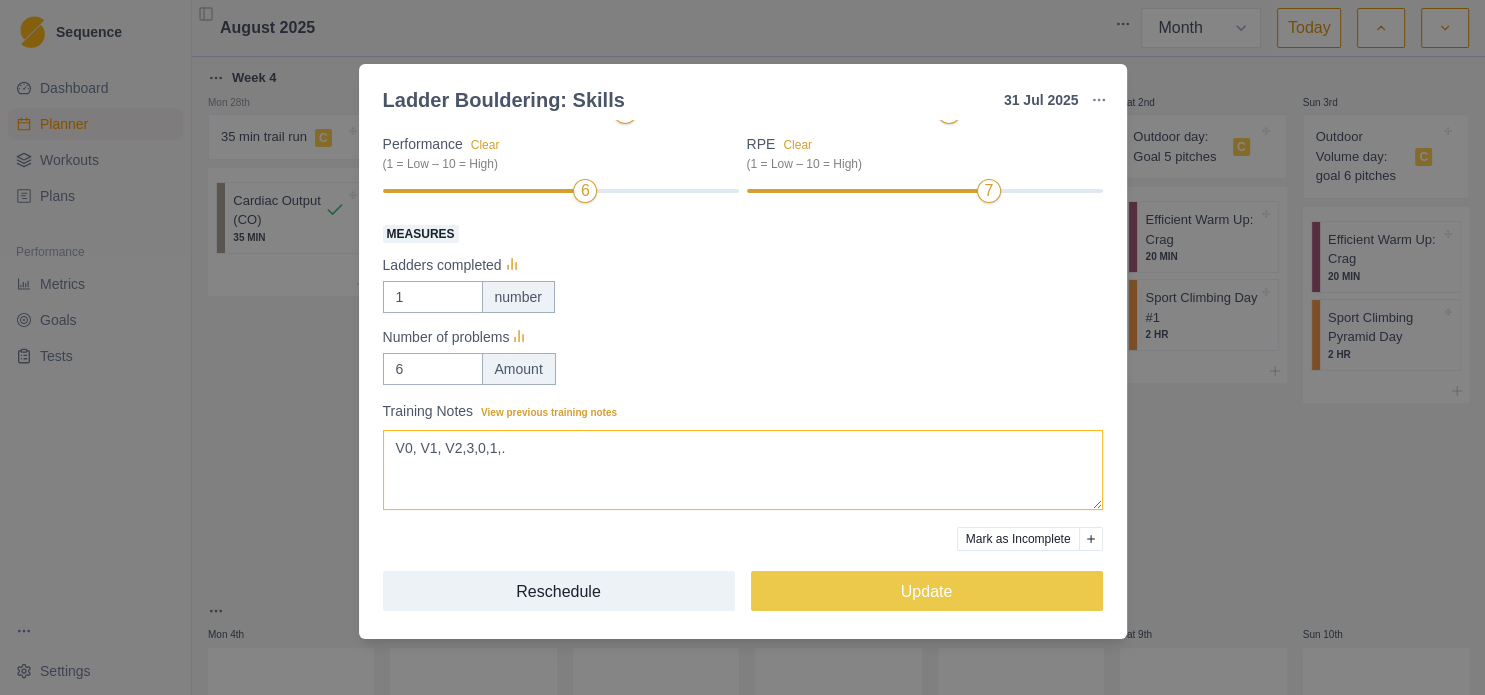 click on "0,1,2,3,0,1,." at bounding box center (743, 470) 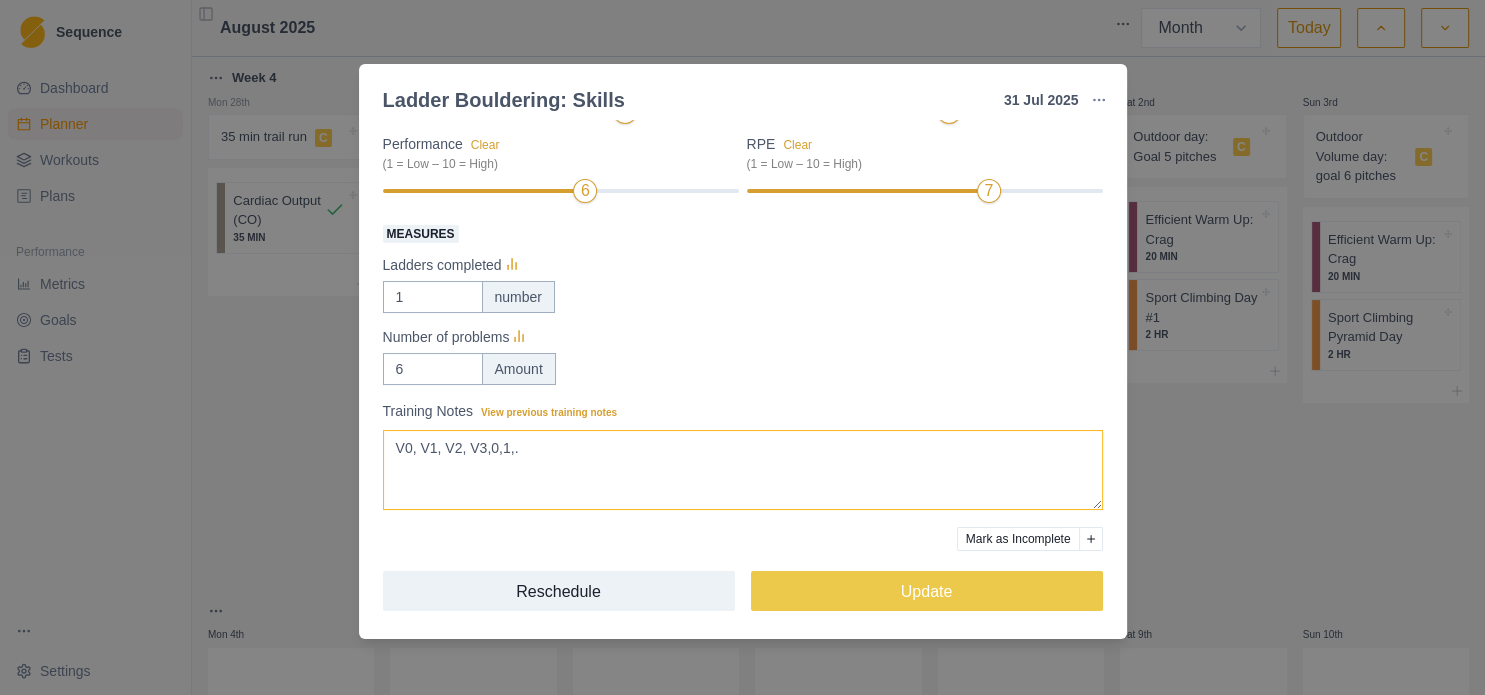 click on "0,1,2,3,0,1,." at bounding box center [743, 470] 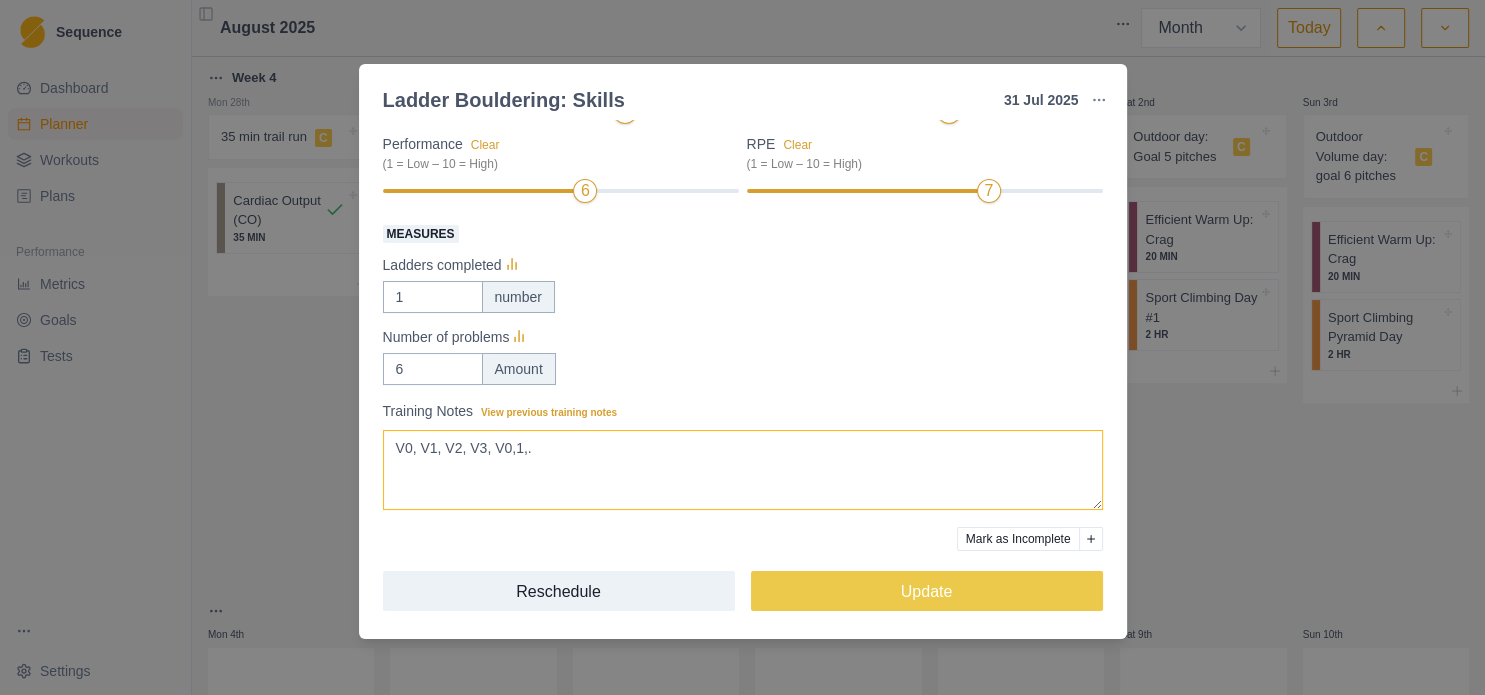 click on "0,1,2,3,0,1,." at bounding box center (743, 470) 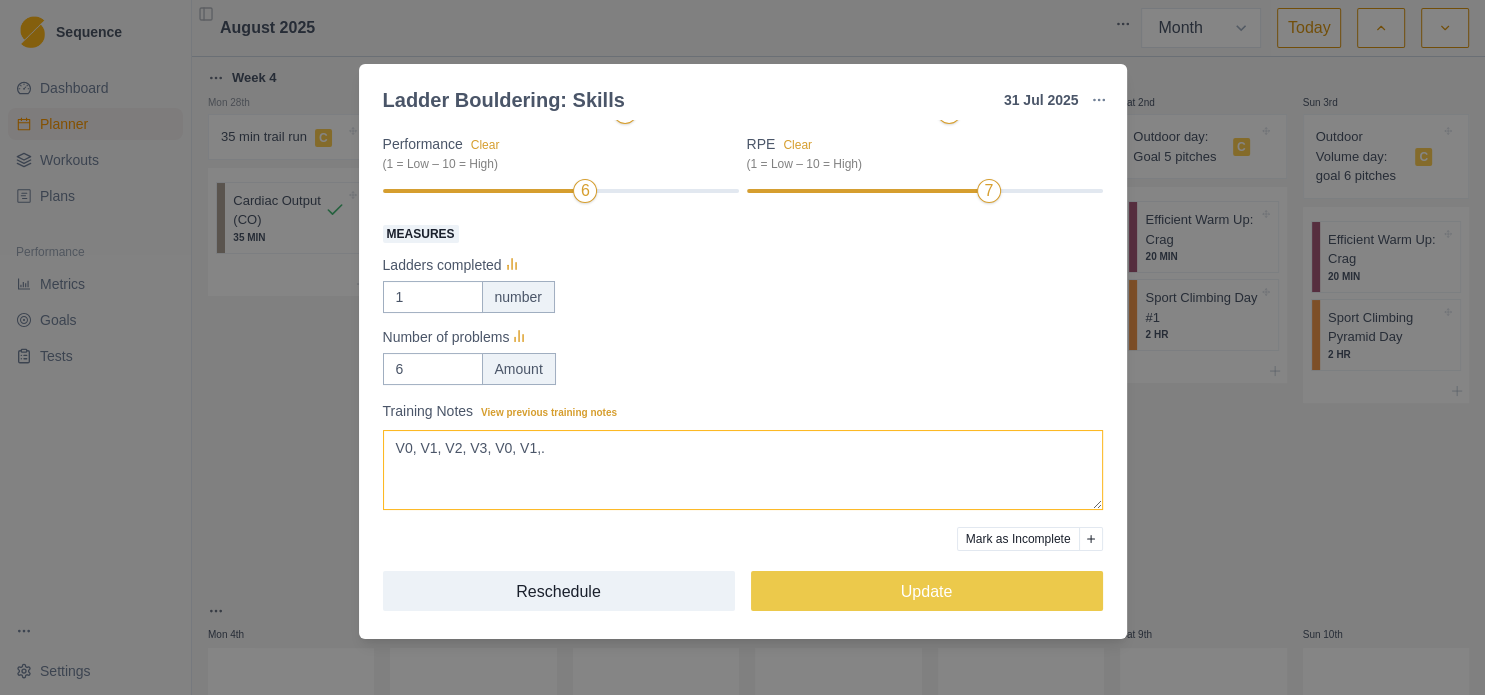 click on "0,1,2,3,0,1,." at bounding box center [743, 470] 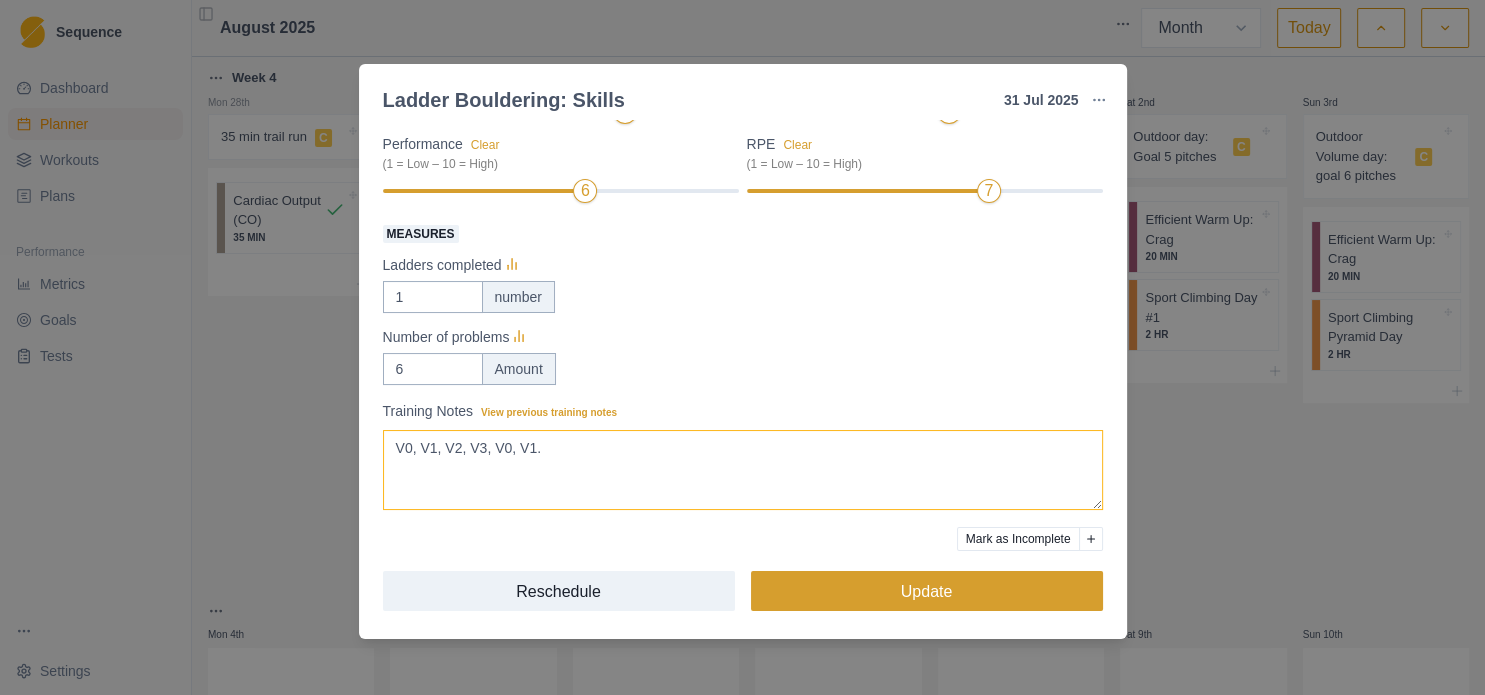 type on "V0, V1, V2, V3, V0, V1." 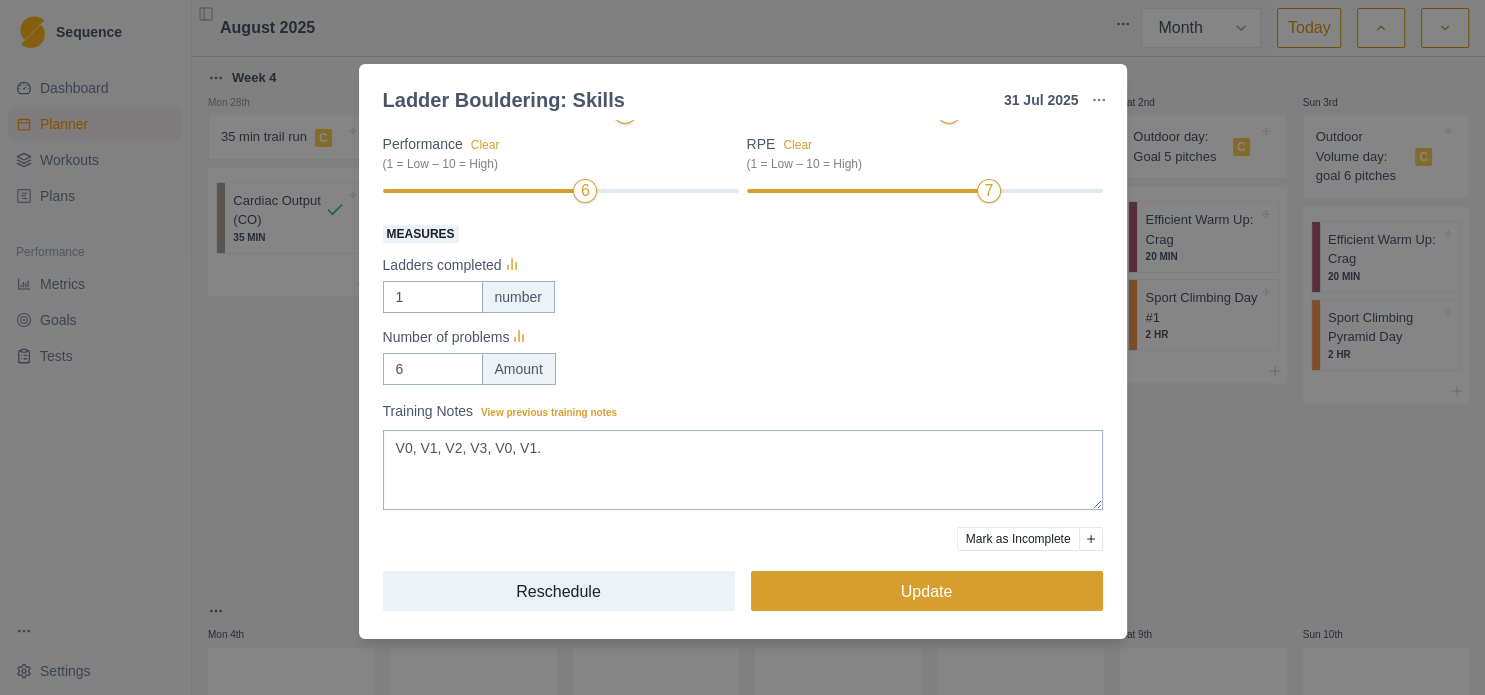 click on "Update" at bounding box center (927, 591) 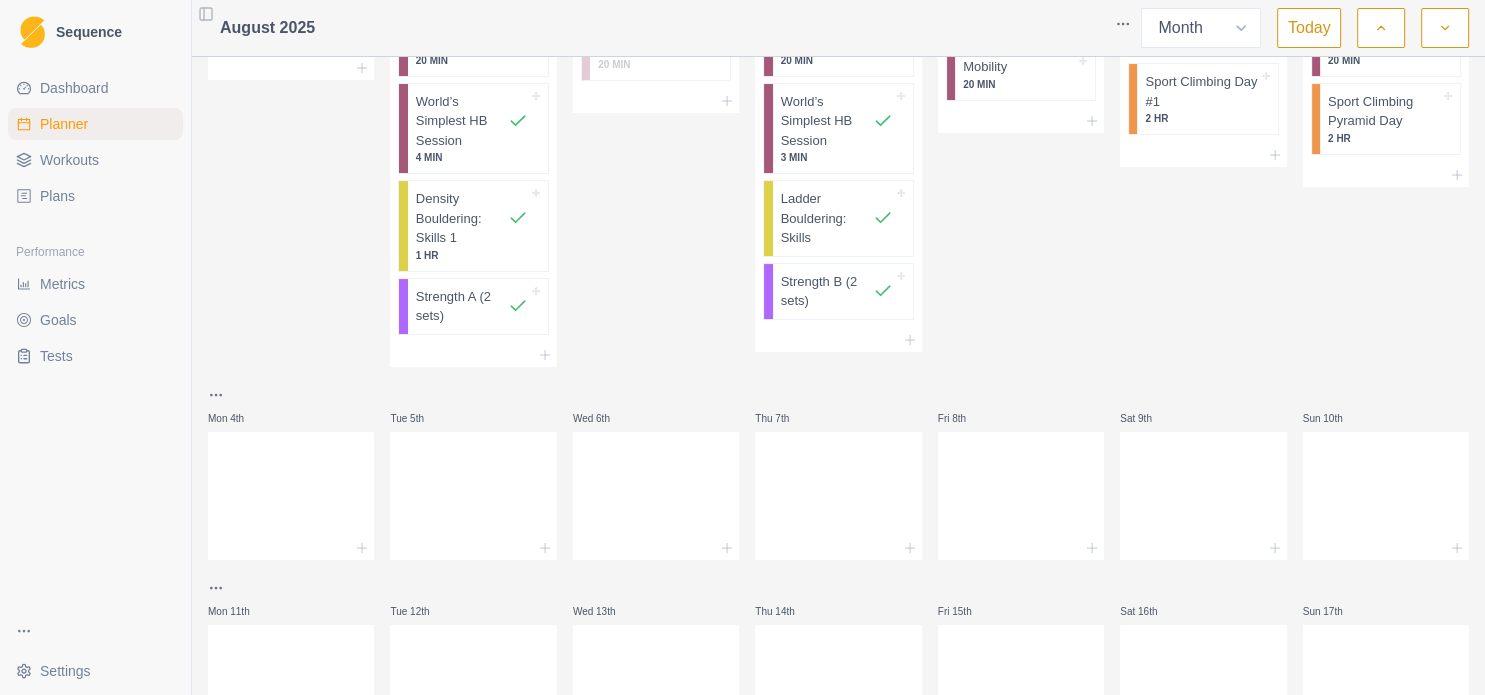 scroll, scrollTop: 0, scrollLeft: 0, axis: both 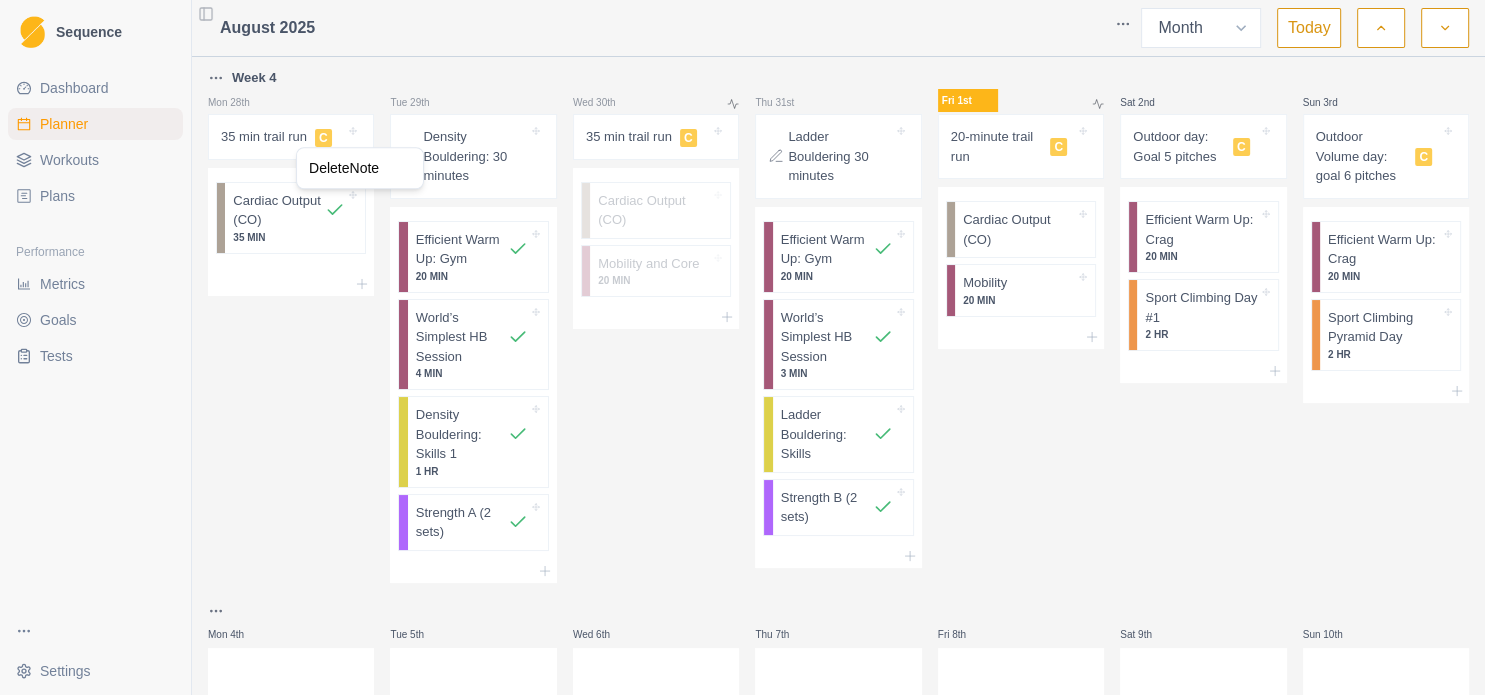click on "Sequence Dashboard Planner Workouts Plans Performance Metrics Goals Tests Settings Toggle Sidebar [MONTH] [YEAR] Week Month Today Week 4 Mon [DAY] 35 min  trail run C Cardiac Output (CO) 35 MIN Tue [DAY] Density Bouldering: 30 minutes  Efficient Warm Up: Gym 20 MIN World’s Simplest HB Session 4 MIN Density Bouldering: Skills 1 1 HR Strength A (2 sets) Wed [DAY] 35 min trail run C Cardiac Output (CO) Mobility and Core  20 MIN Thu [DAY] Ladder Bouldering 30 minutes Efficient Warm Up: Gym 20 MIN World’s Simplest HB Session 3 MIN Ladder Bouldering: Skills Strength B (2 sets) Fri [DAY] 20-minute trail run C Cardiac Output (CO) Mobility 20 MIN Sat [DAY] Outdoor day: Goal 5 pitches C Efficient Warm Up: Crag 20 MIN Sport Climbing Day #1 2 HR Sun [DAY] Outdoor Volume day: goal 6 pitches C Efficient Warm Up: Crag 20 MIN Sport Climbing Pyramid Day 2 HR Mon [DAY] Tue [DAY] Wed [DAY] Thu [DAY] Fri [DAY] Sat [DAY] Sun [DAY] Mon [DAY] Tue [DAY] Wed [DAY] Thu [DAY] Fri [DAY] Sat [DAY] Sun [DAY] Mon [DAY] Tue [DAY] Wed [DAY] Thu [DAY]
4" at bounding box center (742, 347) 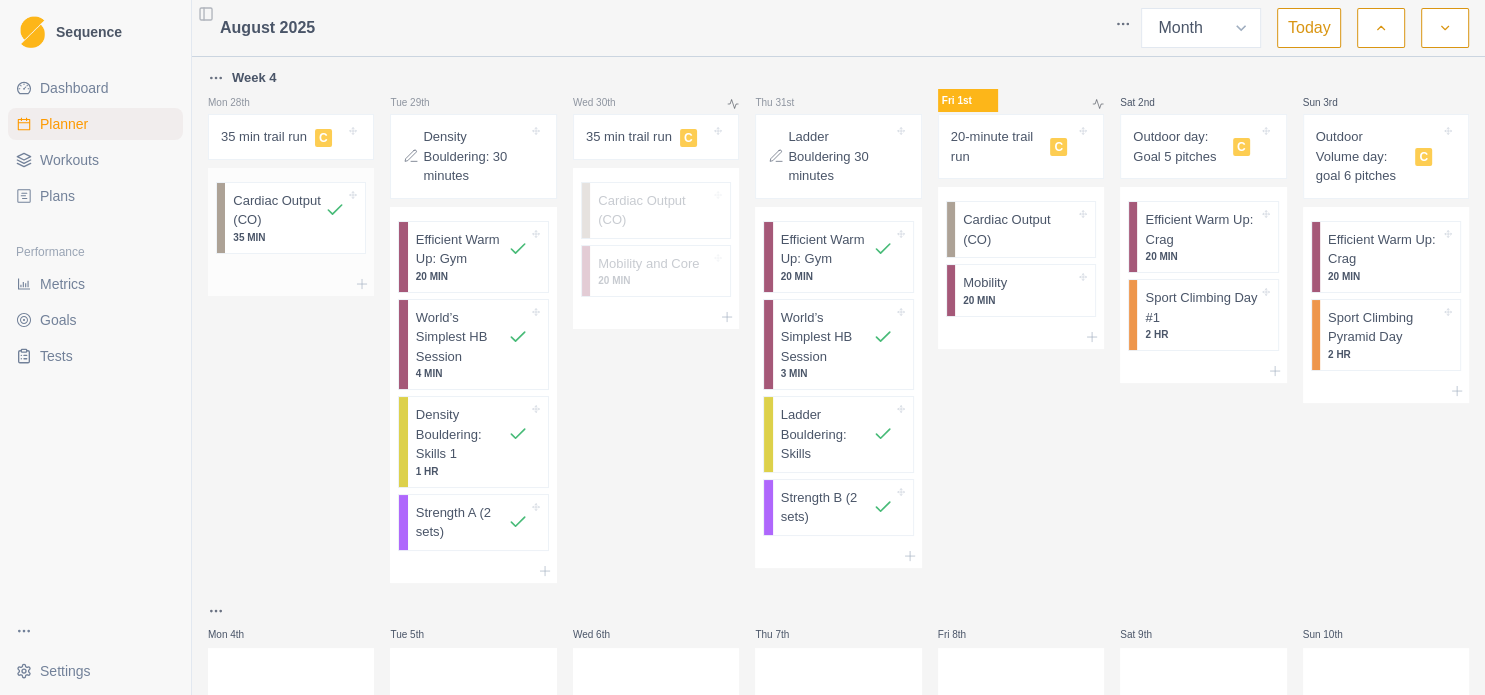 click on "Cardiac Output (CO)" at bounding box center [279, 210] 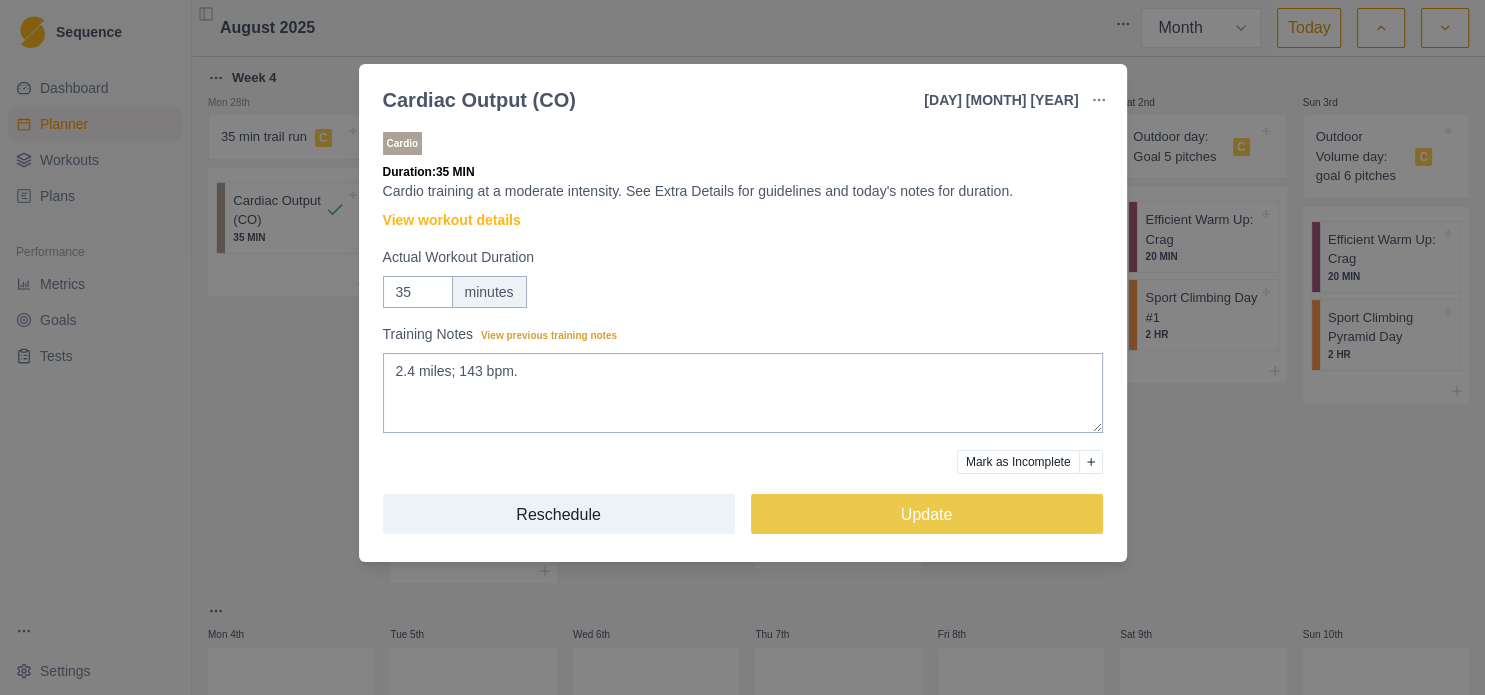 click on "Cardiac Output (CO) [DAY] [MONTH] [YEAR] Link To Goal View Workout Metrics Edit Original Workout Reschedule Workout Remove From Schedule Cardio Duration:  35 MIN Cardio training at a moderate intensity.  See Extra Details for guidelines and today's notes for duration. View workout details Actual Workout Duration 35 minutes Training Notes View previous training notes 2.4 miles; 143 bpm. Mark as Incomplete Reschedule Update" at bounding box center [742, 347] 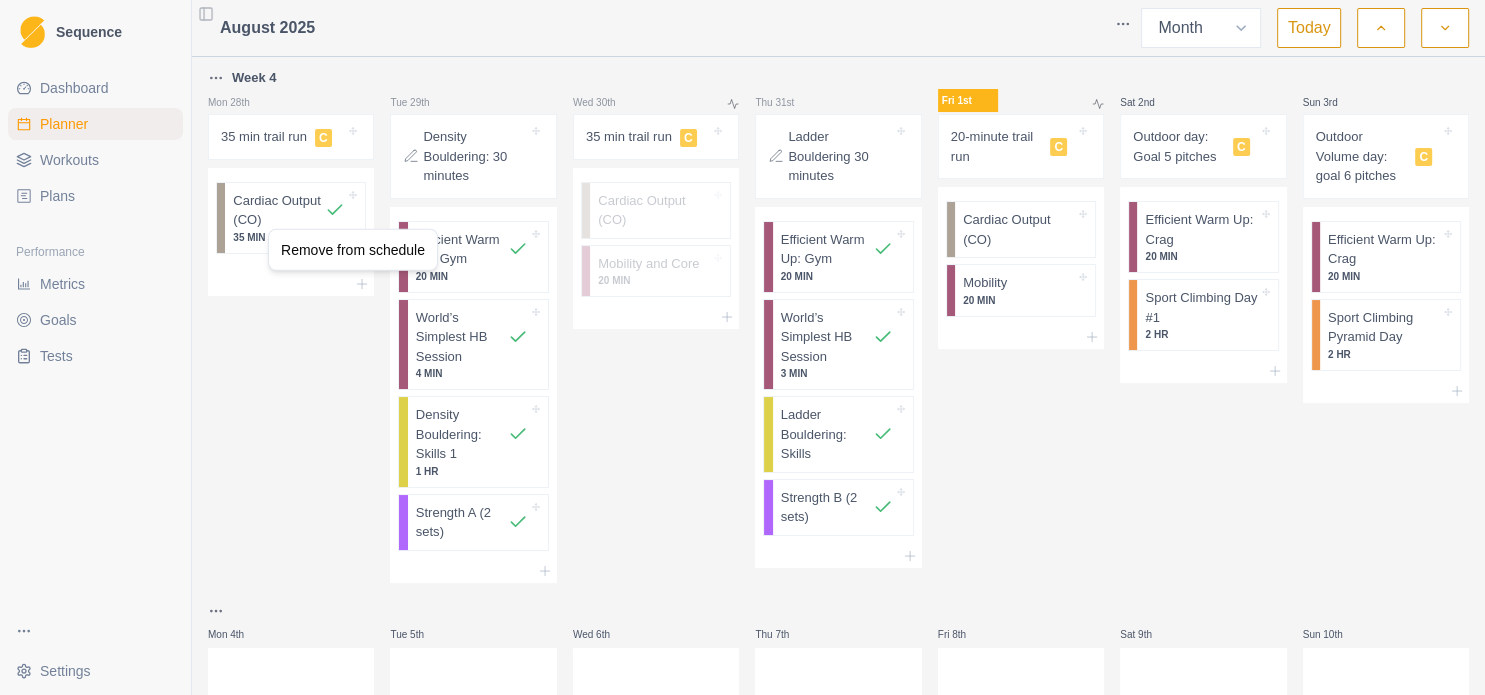 click on "Sequence Dashboard Planner Workouts Plans Performance Metrics Goals Tests Settings Toggle Sidebar [MONTH] [YEAR] Week Month Today Week 4 Mon [DAY] 35 min  trail run C Cardiac Output (CO) 35 MIN Tue [DAY] Density Bouldering: 30 minutes  Efficient Warm Up: Gym 20 MIN World’s Simplest HB Session 4 MIN Density Bouldering: Skills 1 1 HR Strength A (2 sets) Wed [DAY] 35 min trail run C Cardiac Output (CO) Mobility and Core  20 MIN Thu [DAY] Ladder Bouldering 30 minutes Efficient Warm Up: Gym 20 MIN World’s Simplest HB Session 3 MIN Ladder Bouldering: Skills Strength B (2 sets) Fri [DAY] 20-minute trail run C Cardiac Output (CO) Mobility 20 MIN Sat [DAY] Outdoor day: Goal 5 pitches C Efficient Warm Up: Crag 20 MIN Sport Climbing Day #1 2 HR Sun [DAY] Outdoor Volume day: goal 6 pitches C Efficient Warm Up: Crag 20 MIN Sport Climbing Pyramid Day 2 HR Mon [DAY] Tue [DAY] Wed [DAY] Thu [DAY] Fri [DAY] Sat [DAY] Sun [DAY] Mon [DAY] Tue [DAY] Wed [DAY] Thu [DAY] Fri [DAY] Sat [DAY] Sun [DAY] Mon [DAY] Tue [DAY] Wed [DAY] Thu [DAY]
4" at bounding box center [742, 347] 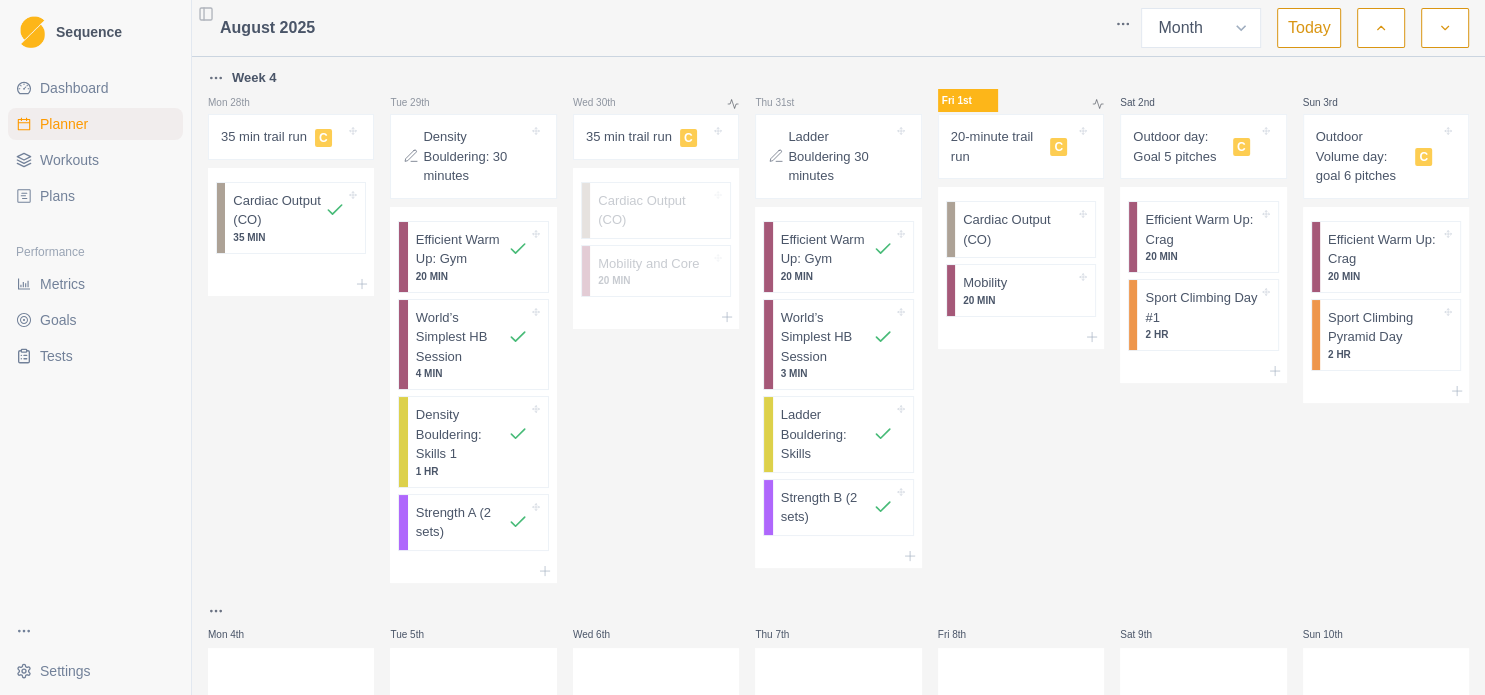click on "Cardiac Output (CO)" at bounding box center (279, 210) 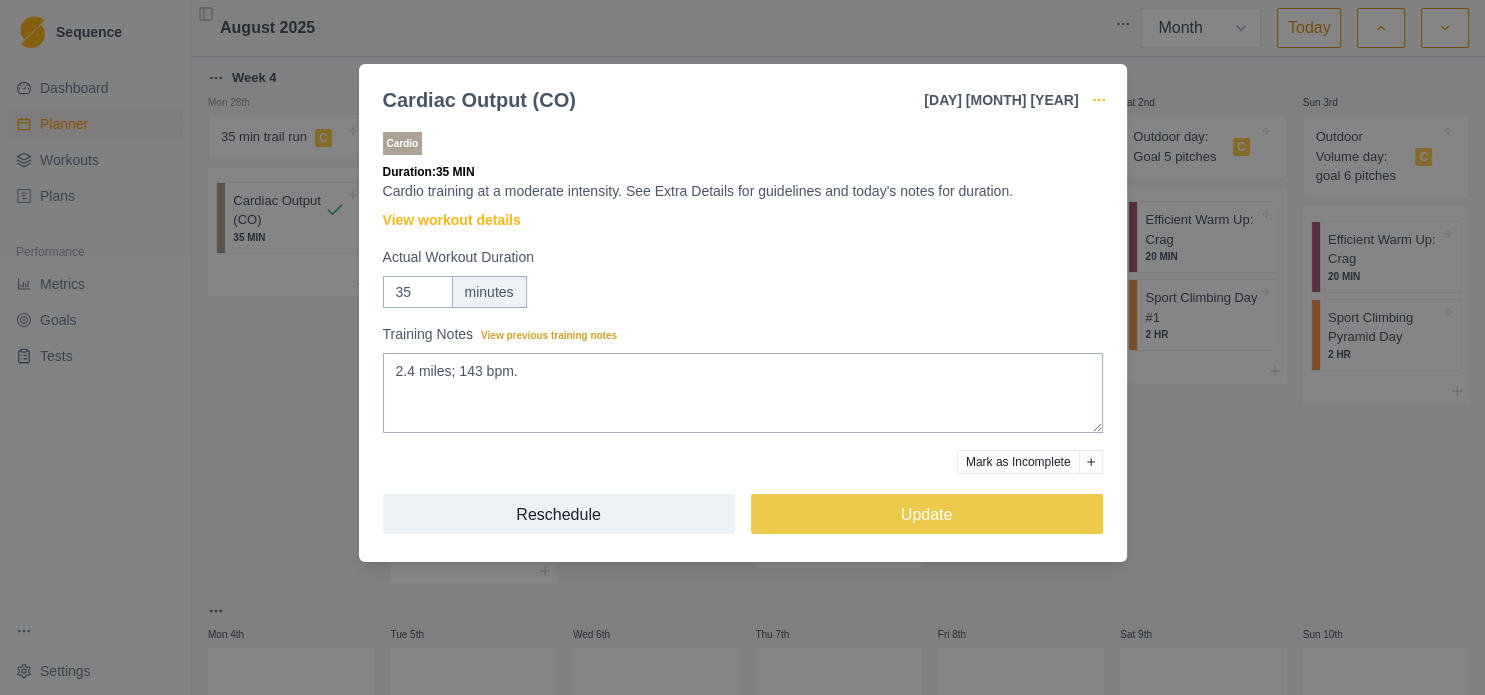 click 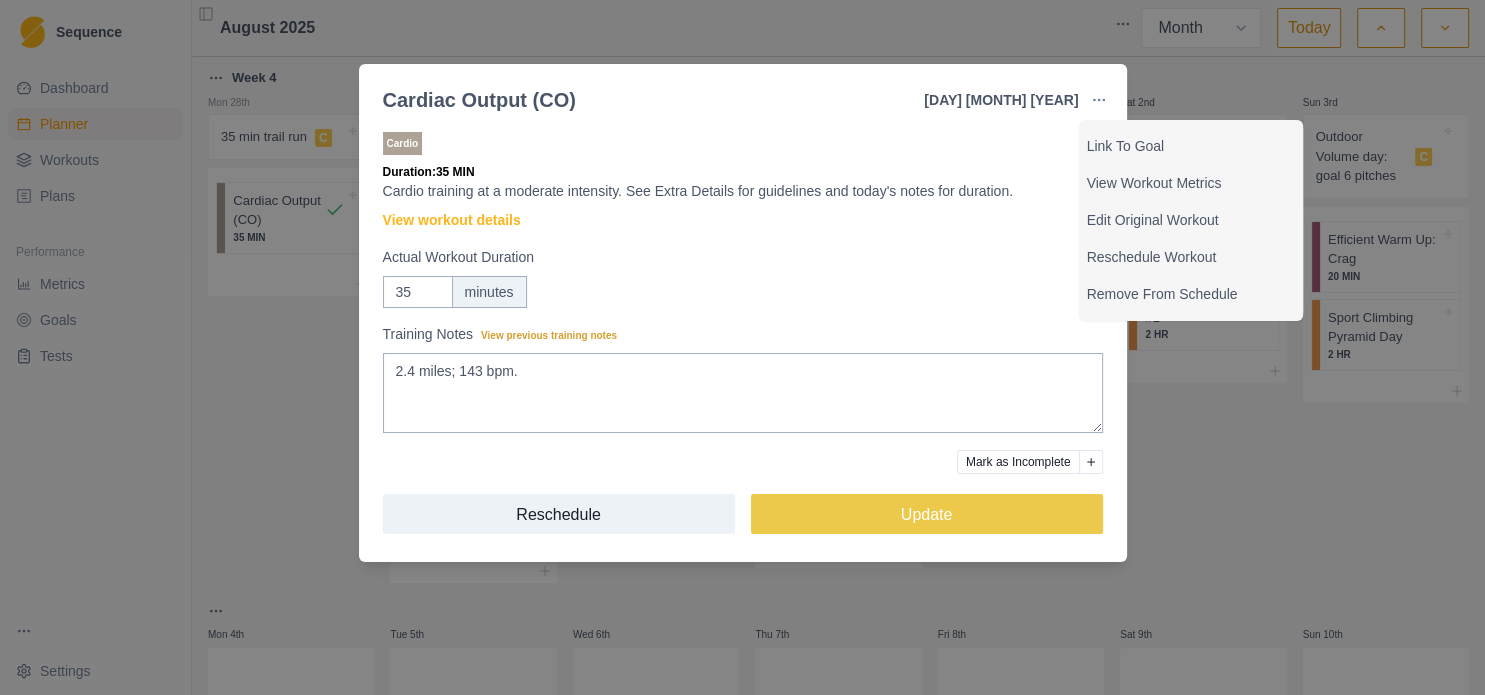 click on "Cardiac Output (CO) [DAY] [MONTH] [YEAR] Link To Goal View Workout Metrics Edit Original Workout Reschedule Workout Remove From Schedule Cardio Duration:  35 MIN Cardio training at a moderate intensity.  See Extra Details for guidelines and today's notes for duration. View workout details Actual Workout Duration 35 minutes Training Notes View previous training notes 2.4 miles; 143 bpm. Mark as Incomplete Reschedule Update" at bounding box center (742, 347) 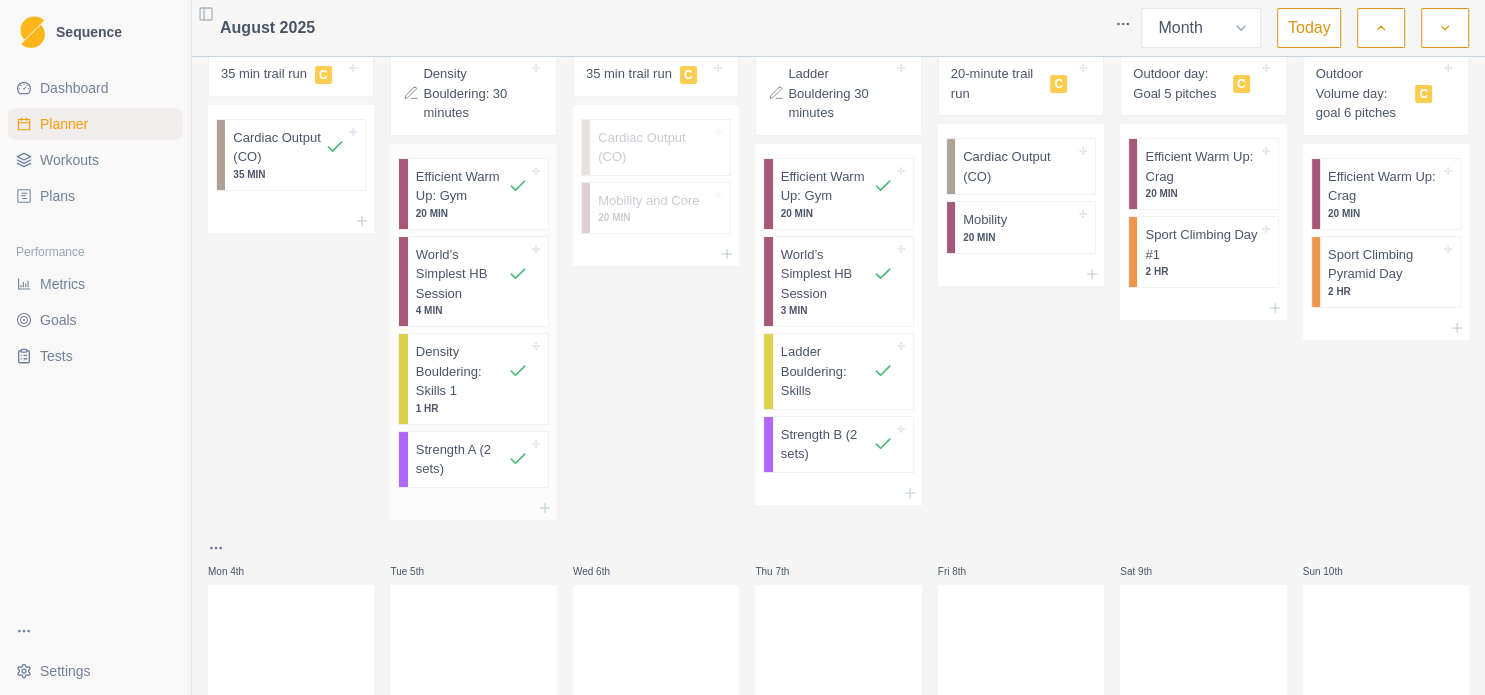 scroll, scrollTop: 0, scrollLeft: 0, axis: both 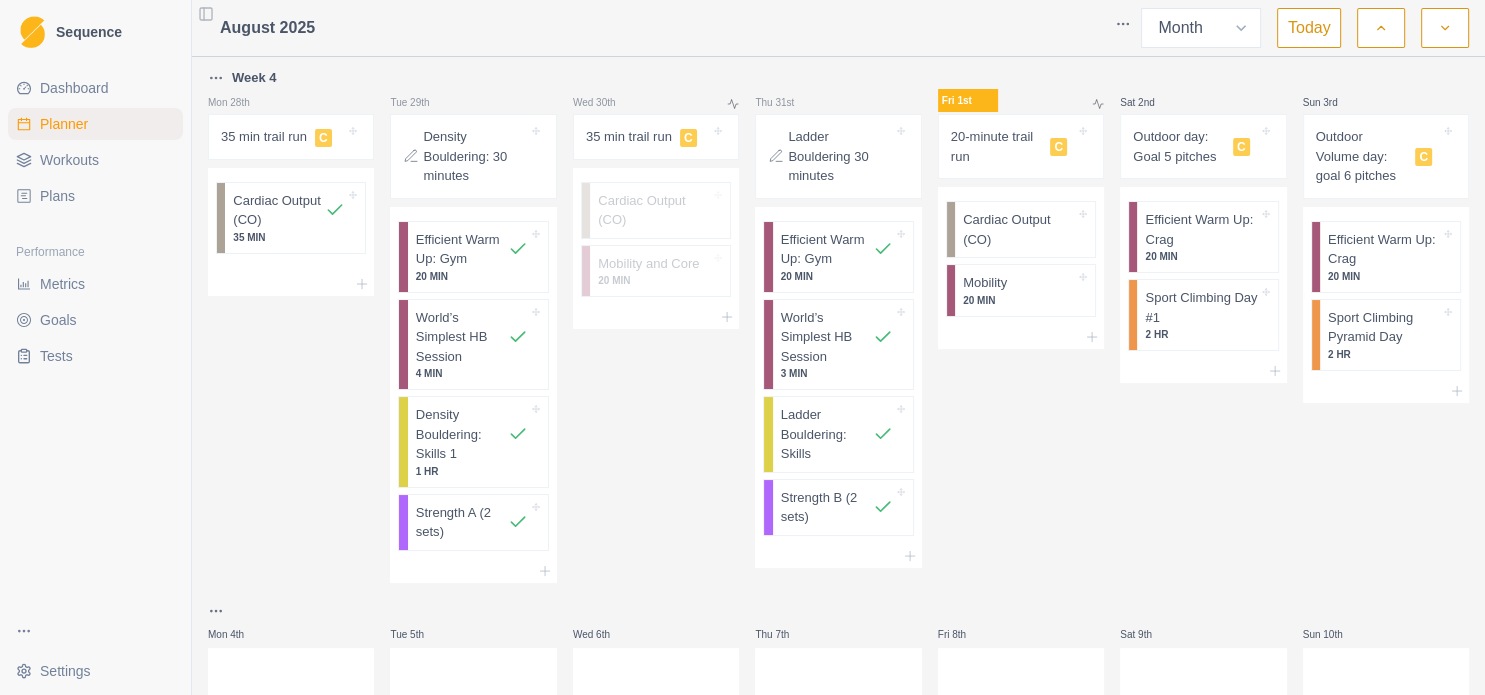 click on "35 min  trail run" at bounding box center (264, 137) 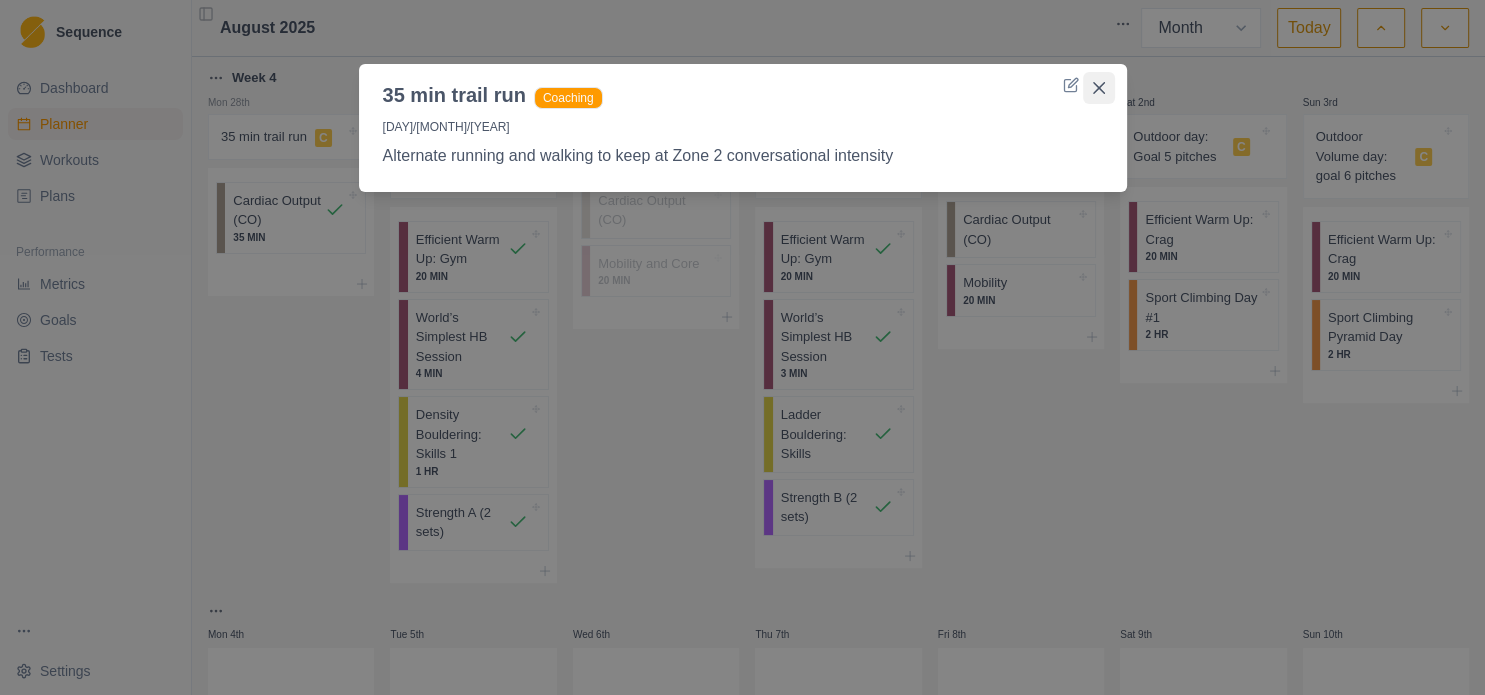 click 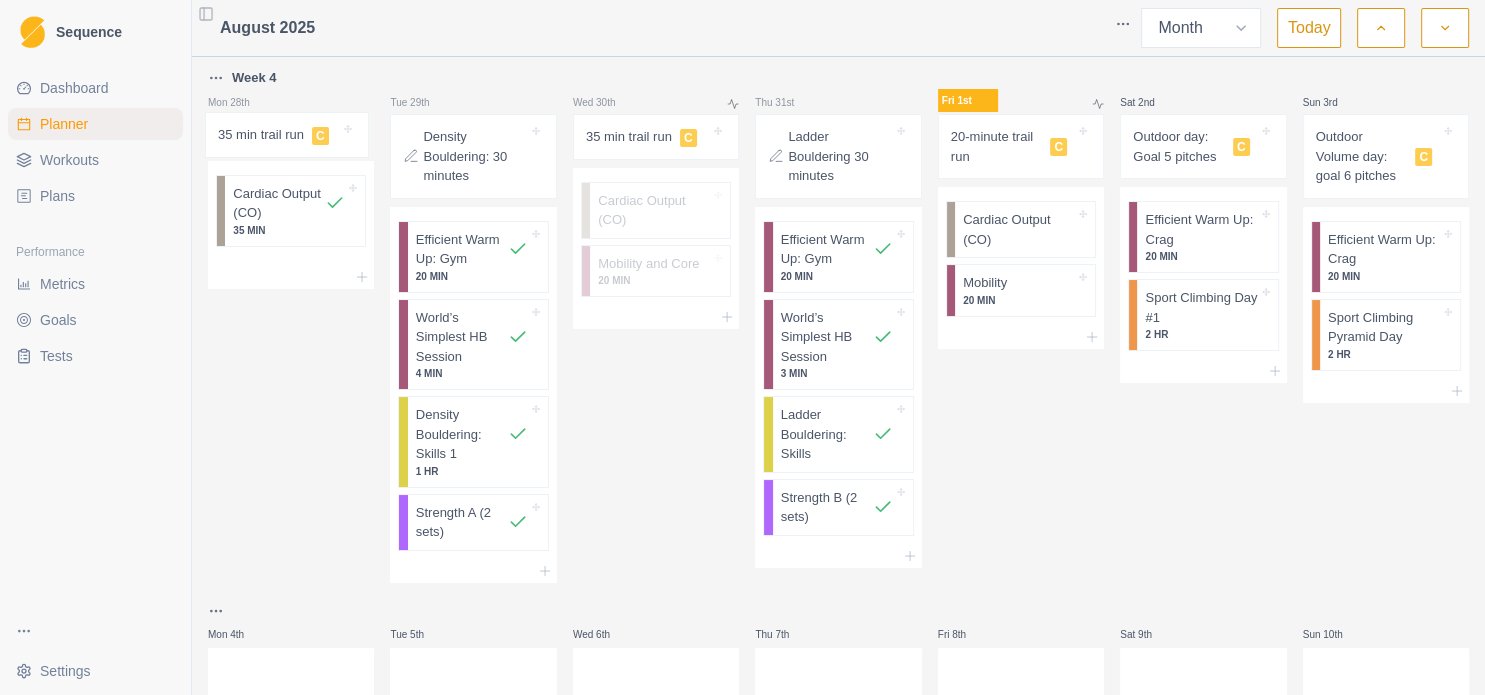 click on "35 min  trail run C" at bounding box center (291, 137) 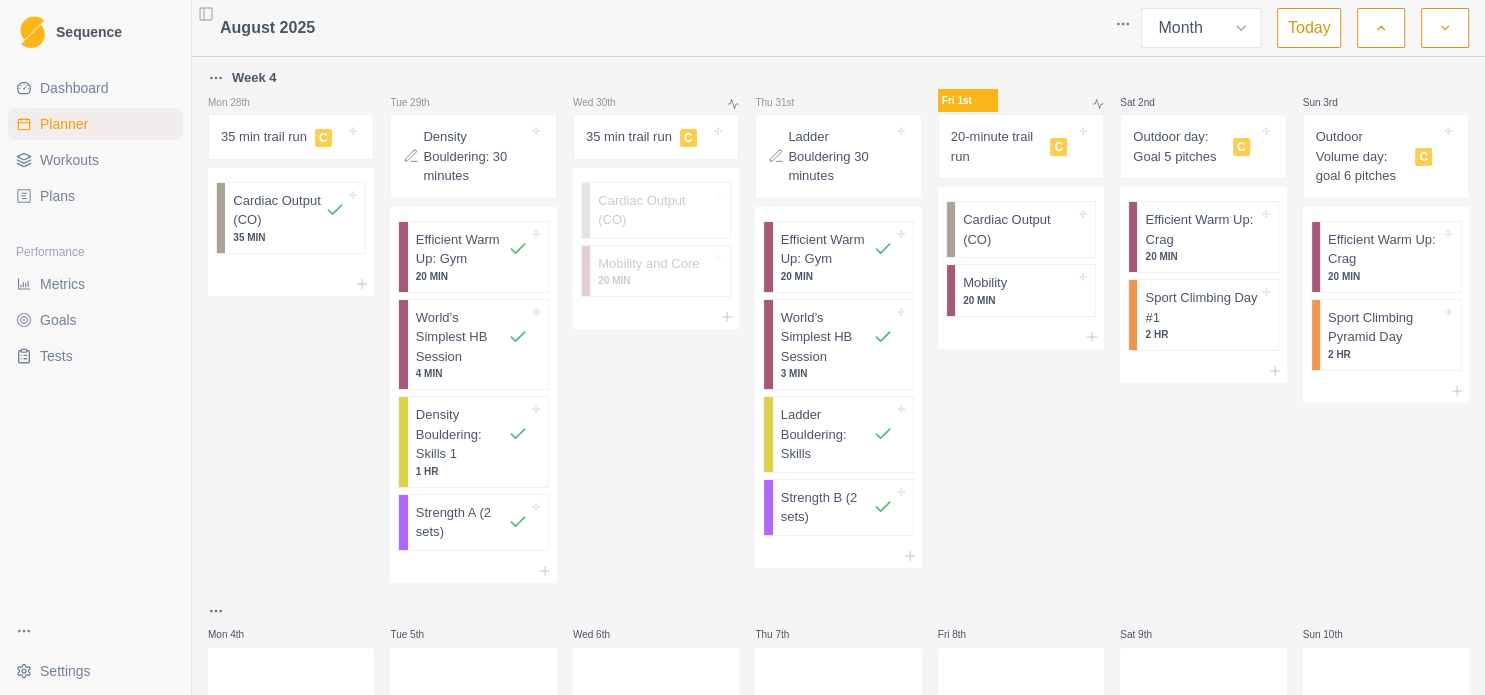 scroll, scrollTop: 216, scrollLeft: 0, axis: vertical 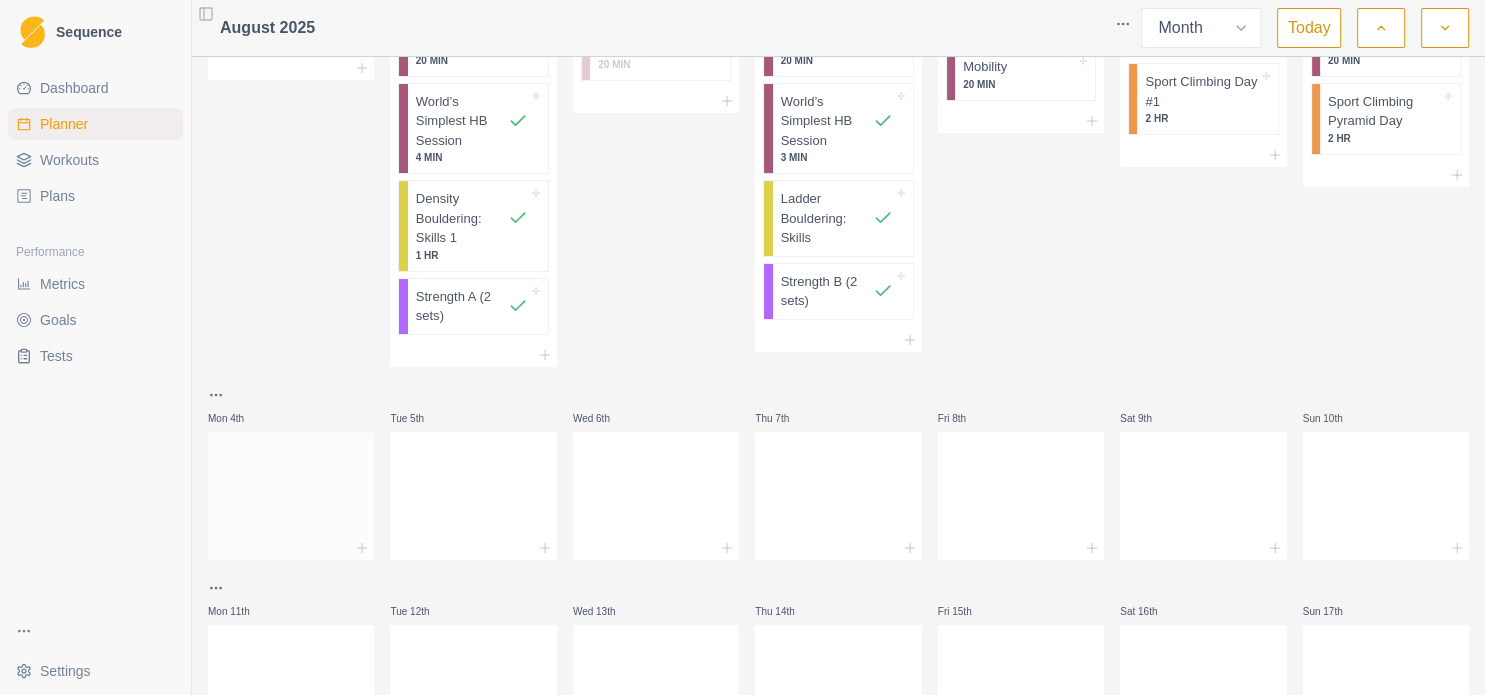 click at bounding box center (291, 492) 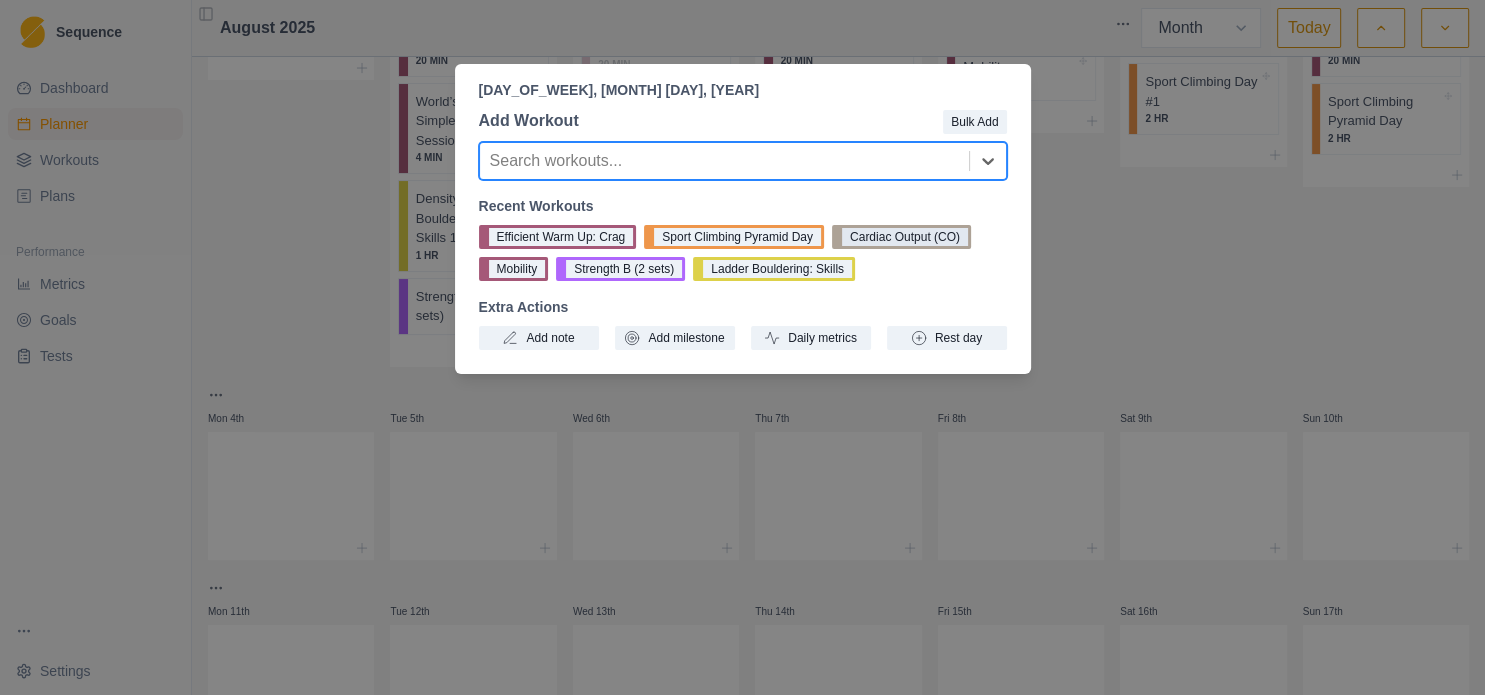click on "Cardiac Output (CO)" at bounding box center [901, 237] 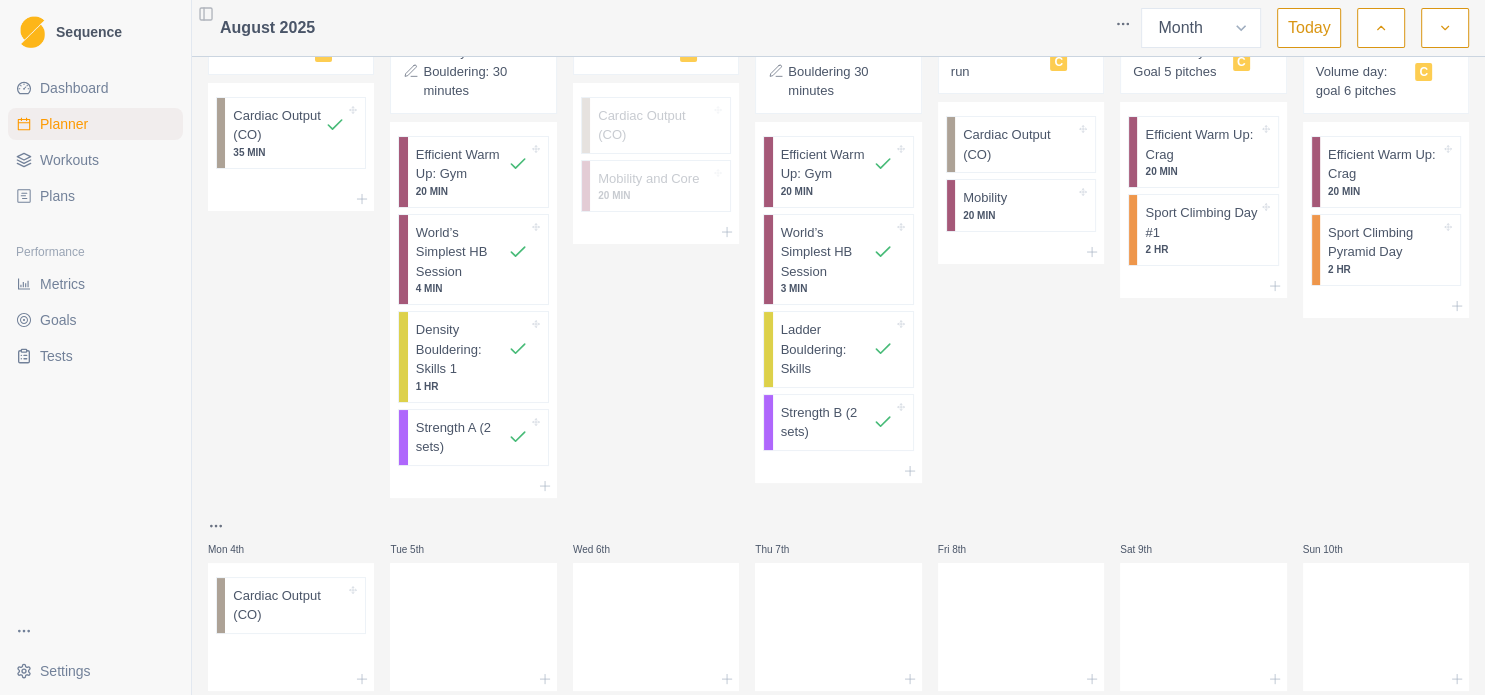 scroll, scrollTop: 0, scrollLeft: 0, axis: both 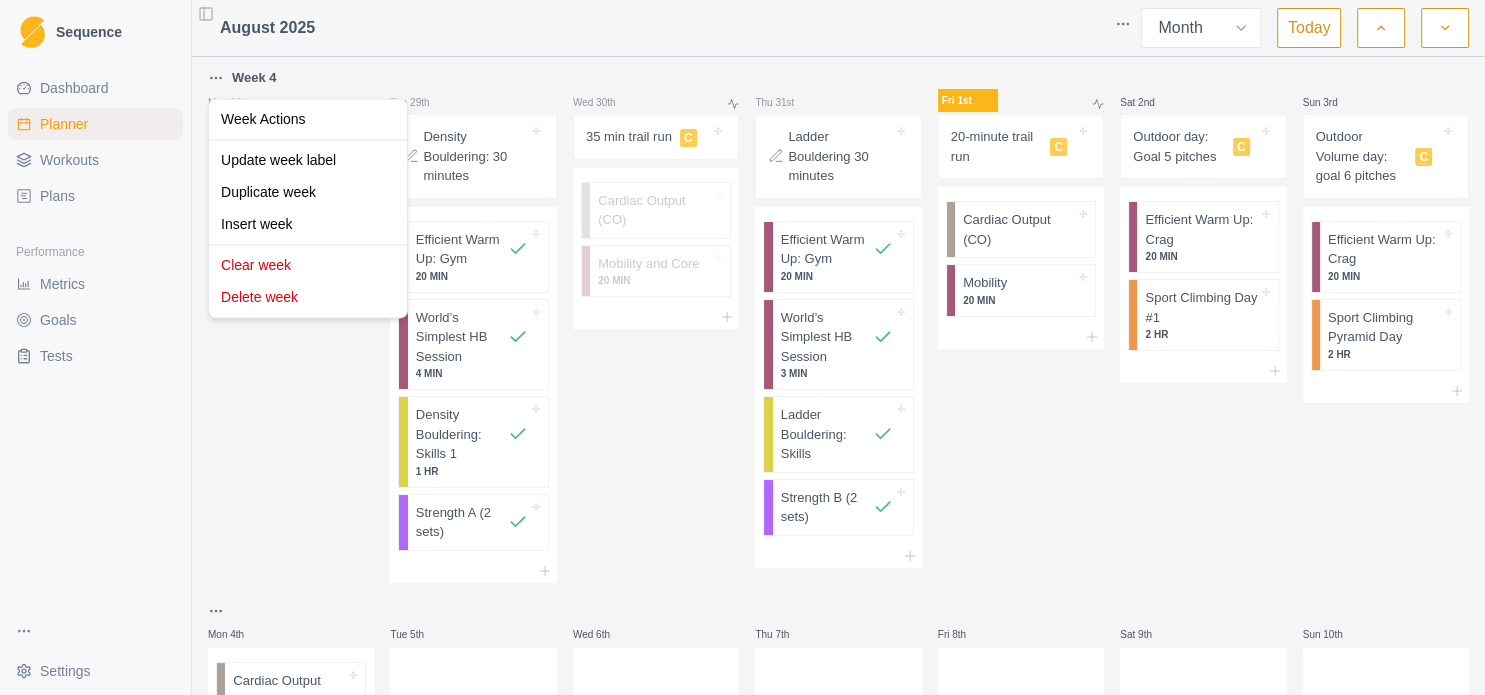 click on "Sequence Dashboard Planner Workouts Plans Performance Metrics Goals Tests Settings Toggle Sidebar [MONTH] [YEAR] Week Month Today Week 4 Mon [DAY] 35 min  trail run C Cardiac Output (CO) 35 MIN Tue [DAY] Density Bouldering: 30 minutes  Efficient Warm Up: Gym 20 MIN World’s Simplest HB Session 4 MIN Density Bouldering: Skills 1 1 HR Strength A (2 sets) Wed [DAY] 35 min trail run C Cardiac Output (CO) Mobility and Core  20 MIN Thu [DAY] Ladder Bouldering 30 minutes Efficient Warm Up: Gym 20 MIN World’s Simplest HB Session 3 MIN Ladder Bouldering: Skills Strength B (2 sets) Fri [DAY] 20-minute trail run C Cardiac Output (CO) Mobility 20 MIN Sat [DAY] Outdoor day: Goal 5 pitches C Efficient Warm Up: Crag 20 MIN Sport Climbing Day #1 2 HR Sun [DAY] Outdoor Volume day: goal 6 pitches C Efficient Warm Up: Crag 20 MIN Sport Climbing Pyramid Day 2 HR Mon [DAY] Cardiac Output (CO) Tue [DAY] Wed [DAY] Thu [DAY] Fri [DAY] Sat [DAY] Sun [DAY] Mon [DAY] Tue [DAY] Wed [DAY] Thu [DAY] Fri [DAY] Sat [DAY] Sun [DAY] Mon [DAY] Tue [DAY]" at bounding box center (742, 347) 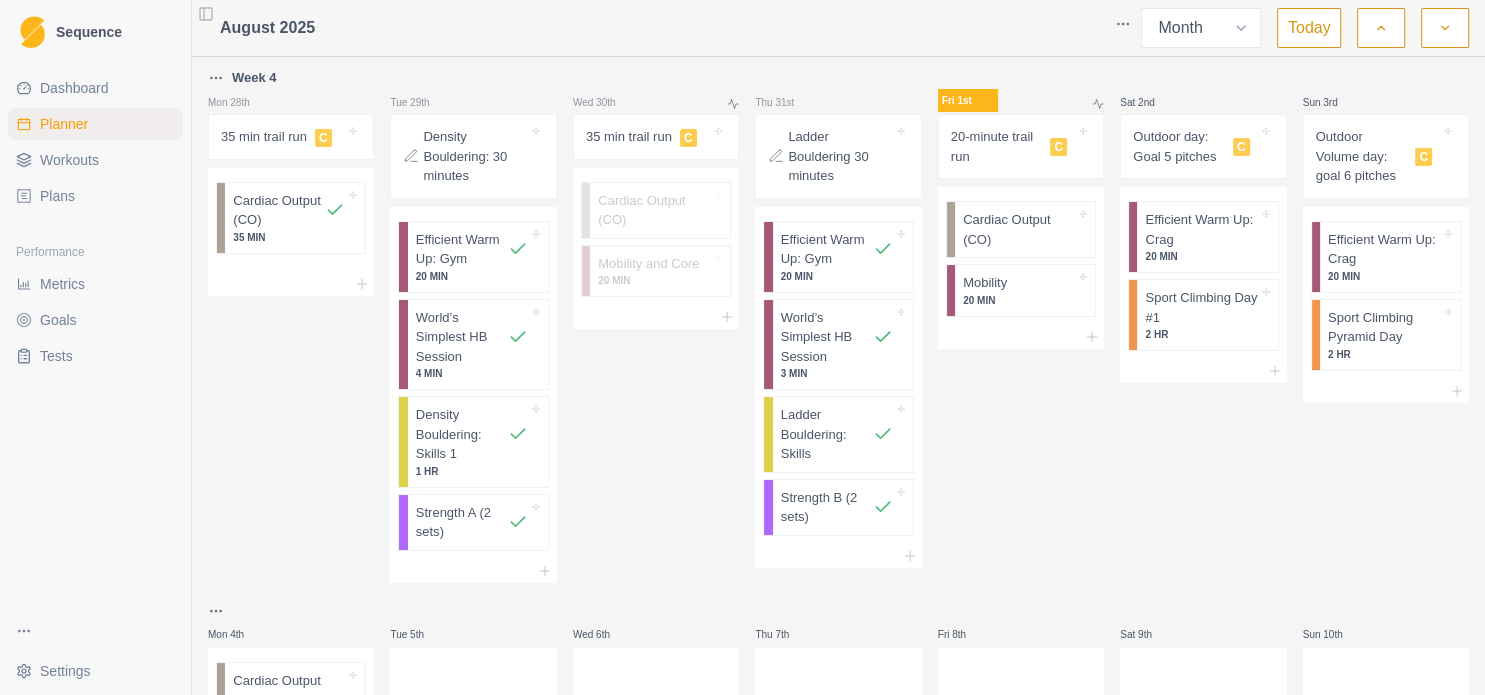 click on "Sequence Dashboard Planner Workouts Plans Performance Metrics Goals Tests Settings Toggle Sidebar [MONTH] [YEAR] Week Month Today Week 4 Mon [DAY] 35 min  trail run C Cardiac Output (CO) 35 MIN Tue [DAY] Density Bouldering: 30 minutes  Efficient Warm Up: Gym 20 MIN World’s Simplest HB Session 4 MIN Density Bouldering: Skills 1 1 HR Strength A (2 sets) Wed [DAY] 35 min trail run C Cardiac Output (CO) Mobility and Core  20 MIN Thu [DAY] Ladder Bouldering 30 minutes Efficient Warm Up: Gym 20 MIN World’s Simplest HB Session 3 MIN Ladder Bouldering: Skills Strength B (2 sets) Fri [DAY] 20-minute trail run C Cardiac Output (CO) Mobility 20 MIN Sat [DAY] Outdoor day: Goal 5 pitches C Efficient Warm Up: Crag 20 MIN Sport Climbing Day #1 2 HR Sun [DAY] Outdoor Volume day: goal 6 pitches C Efficient Warm Up: Crag 20 MIN Sport Climbing Pyramid Day 2 HR Mon [DAY] Cardiac Output (CO) Tue [DAY] Wed [DAY] Thu [DAY] Fri [DAY] Sat [DAY] Sun [DAY] Mon [DAY] Tue [DAY] Wed [DAY] Thu [DAY] Fri [DAY] Sat [DAY] Sun [DAY] Mon [DAY] Tue [DAY]" at bounding box center [742, 347] 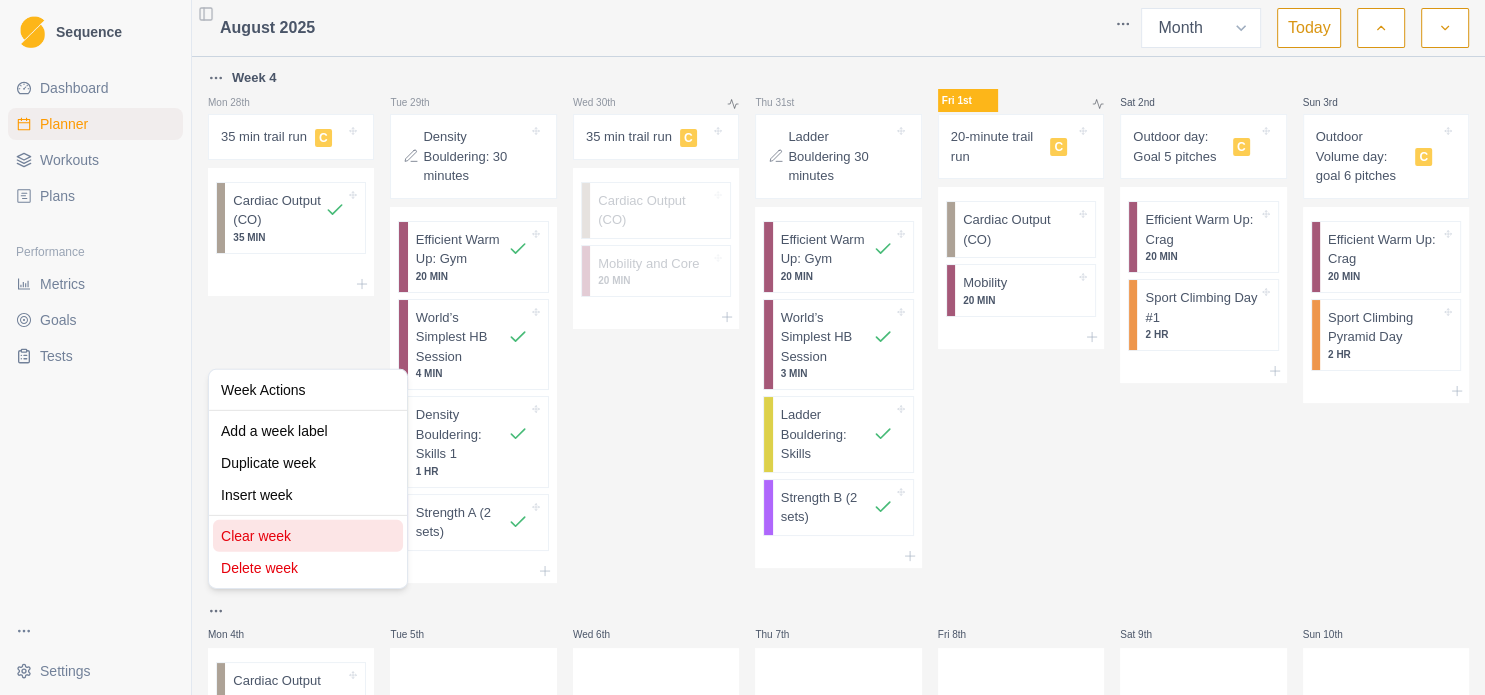 click on "Clear week" at bounding box center (308, 536) 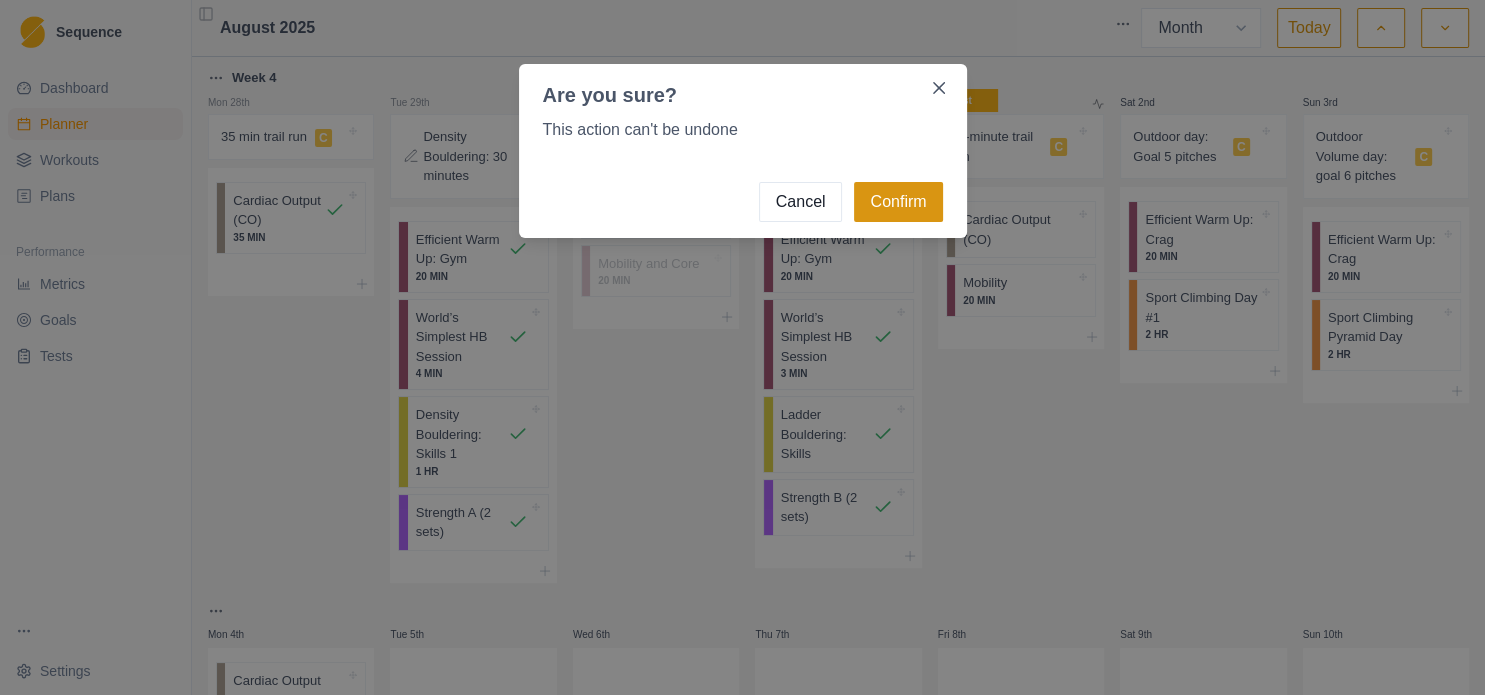 click on "Confirm" at bounding box center (898, 202) 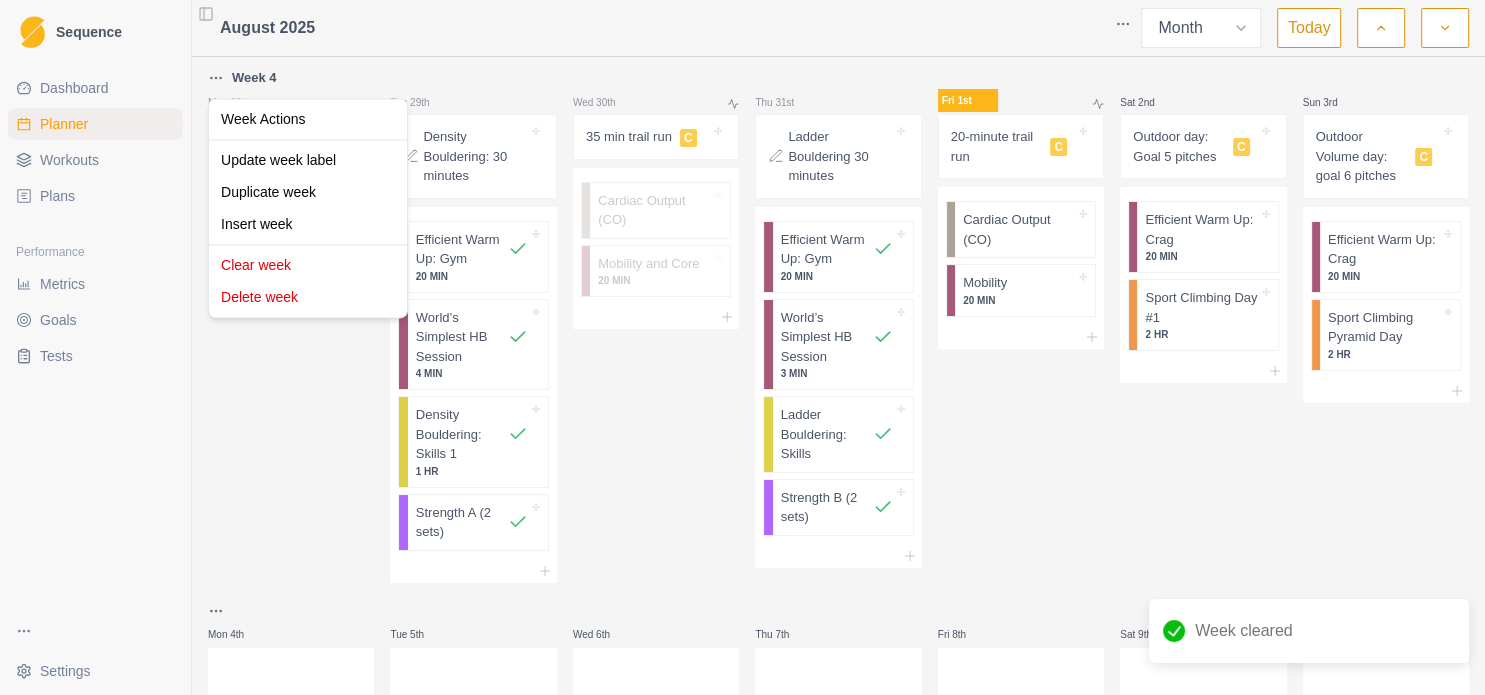 click on "Sequence Dashboard Planner Workouts Plans Performance Metrics Goals Tests Settings Toggle Sidebar [MONTH] [YEAR] Week Month Today Week 4 Mon [DAY] 35 min  trail run C Cardiac Output (CO) 35 MIN Tue [DAY] Density Bouldering: 30 minutes  Efficient Warm Up: Gym 20 MIN World’s Simplest HB Session 4 MIN Density Bouldering: Skills 1 1 HR Strength A (2 sets) Wed [DAY] 35 min trail run C Cardiac Output (CO) Mobility and Core  20 MIN Thu [DAY] Ladder Bouldering 30 minutes Efficient Warm Up: Gym 20 MIN World’s Simplest HB Session 3 MIN Ladder Bouldering: Skills Strength B (2 sets) Fri [DAY] 20-minute trail run C Cardiac Output (CO) Mobility 20 MIN Sat [DAY] Outdoor day: Goal 5 pitches C Efficient Warm Up: Crag 20 MIN Sport Climbing Day #1 2 HR Sun [DAY] Outdoor Volume day: goal 6 pitches C Efficient Warm Up: Crag 20 MIN Sport Climbing Pyramid Day 2 HR Mon [DAY] Tue [DAY] Wed [DAY] Thu [DAY] Fri [DAY] Sat [DAY] Sun [DAY] Mon [DAY] Tue [DAY] Wed [DAY] Thu [DAY] Fri [DAY] Sat [DAY] Sun [DAY] Mon [DAY] Tue [DAY] Wed [DAY] Thu [DAY]
4" at bounding box center [742, 347] 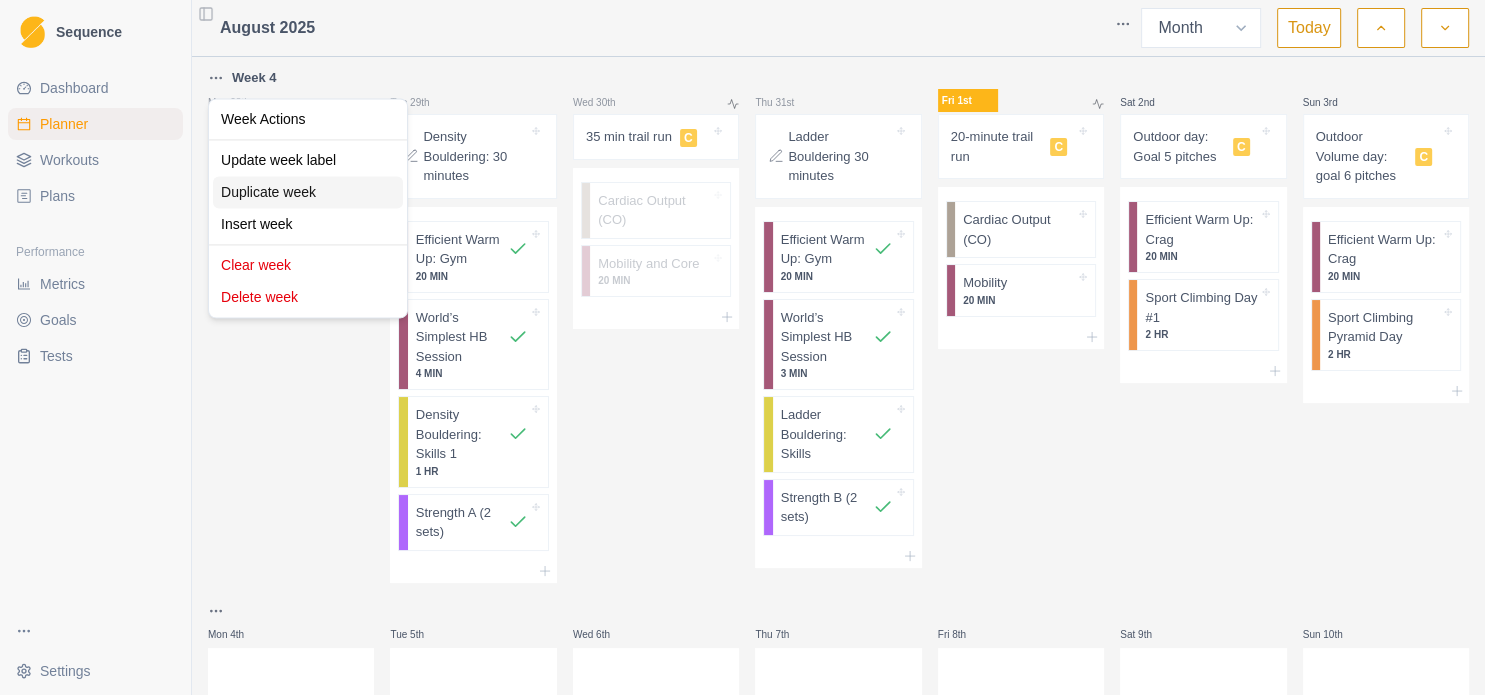 click on "Duplicate week" at bounding box center [308, 192] 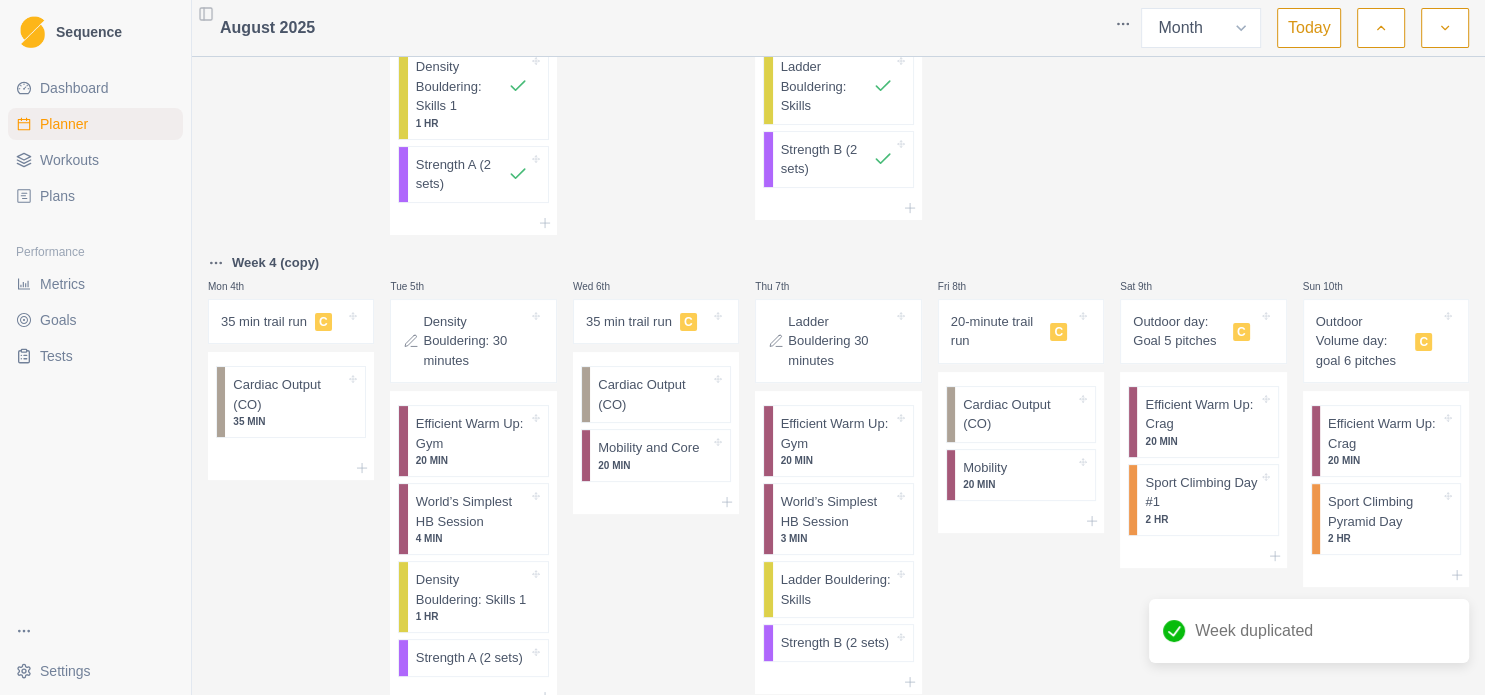 scroll, scrollTop: 432, scrollLeft: 0, axis: vertical 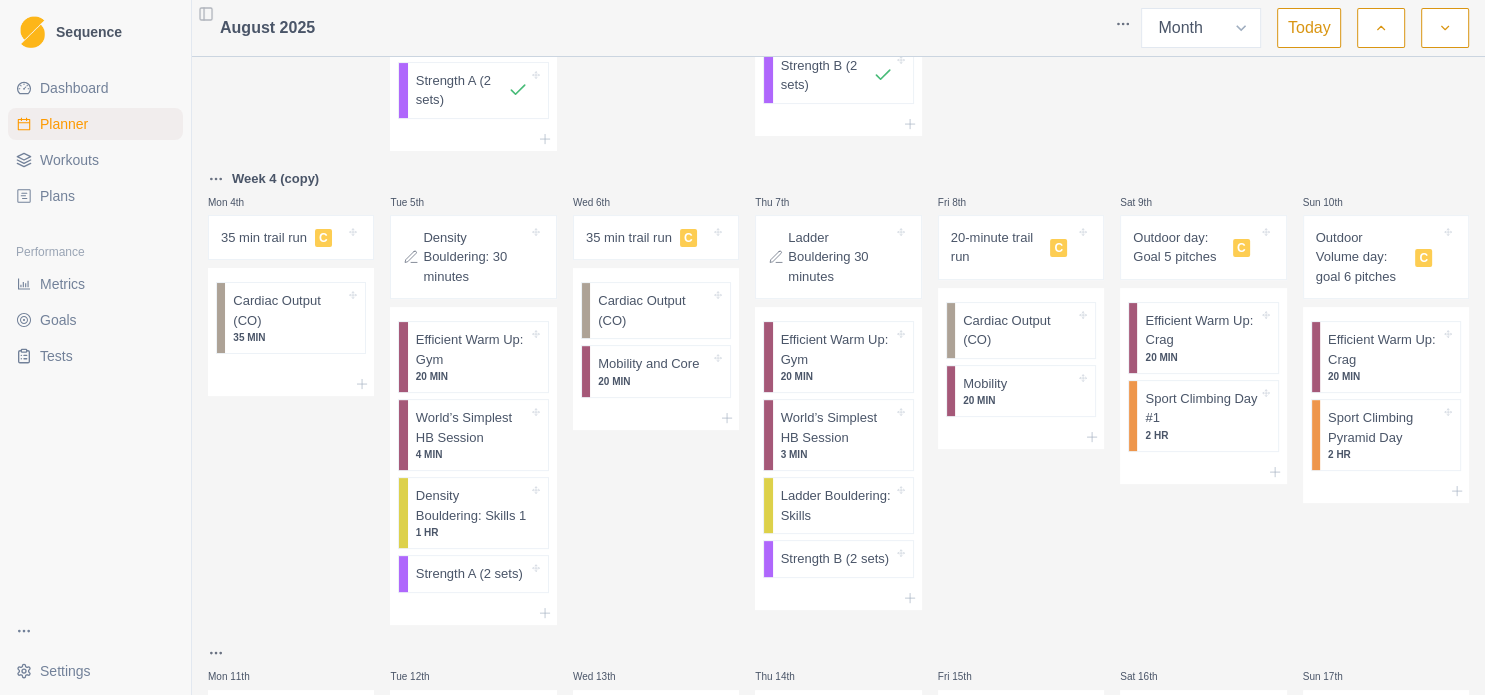 click 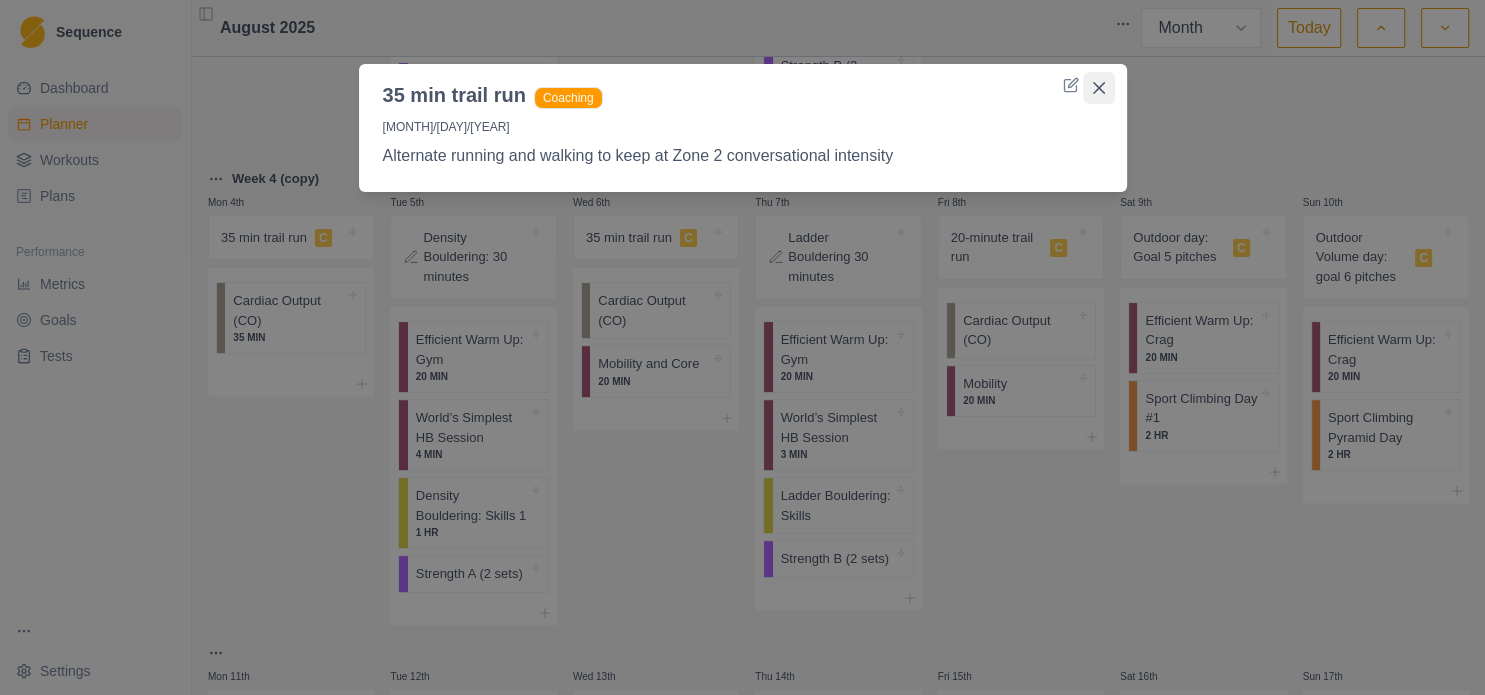 click 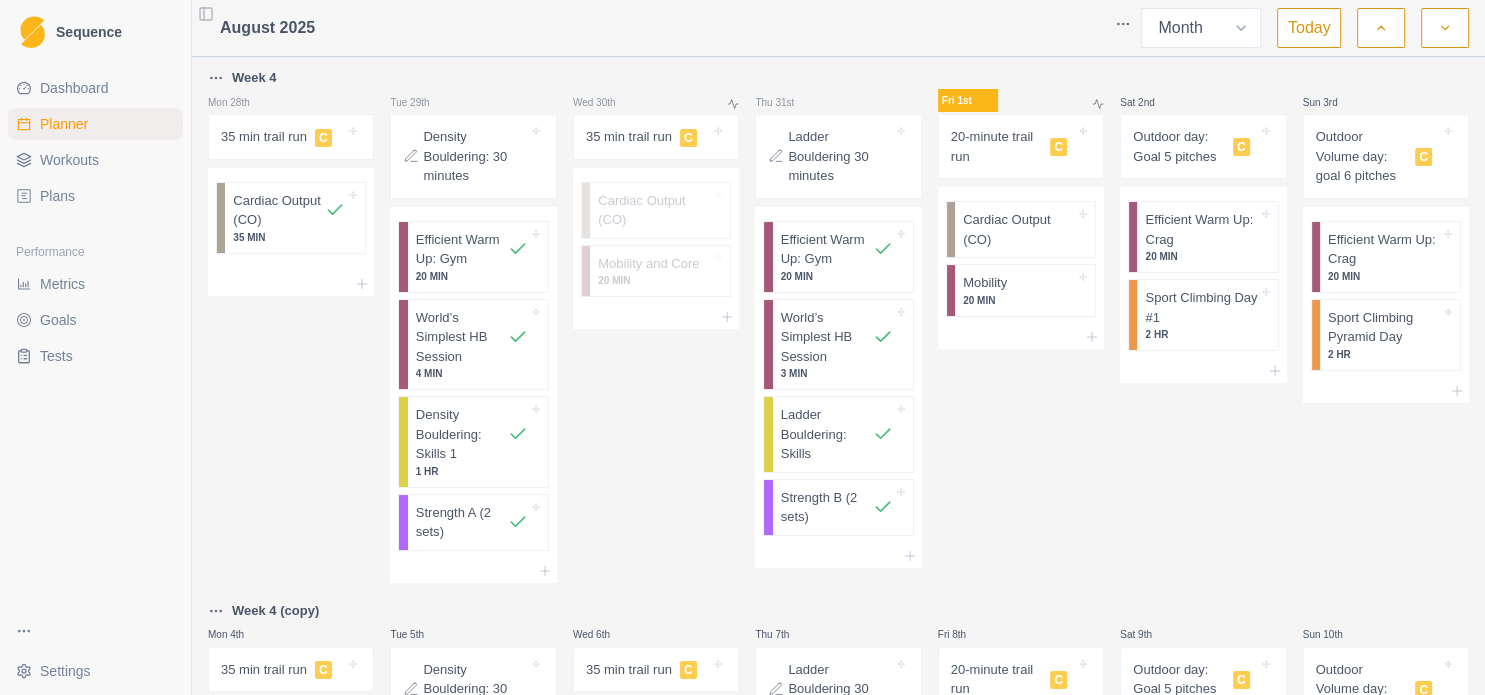 scroll, scrollTop: 432, scrollLeft: 0, axis: vertical 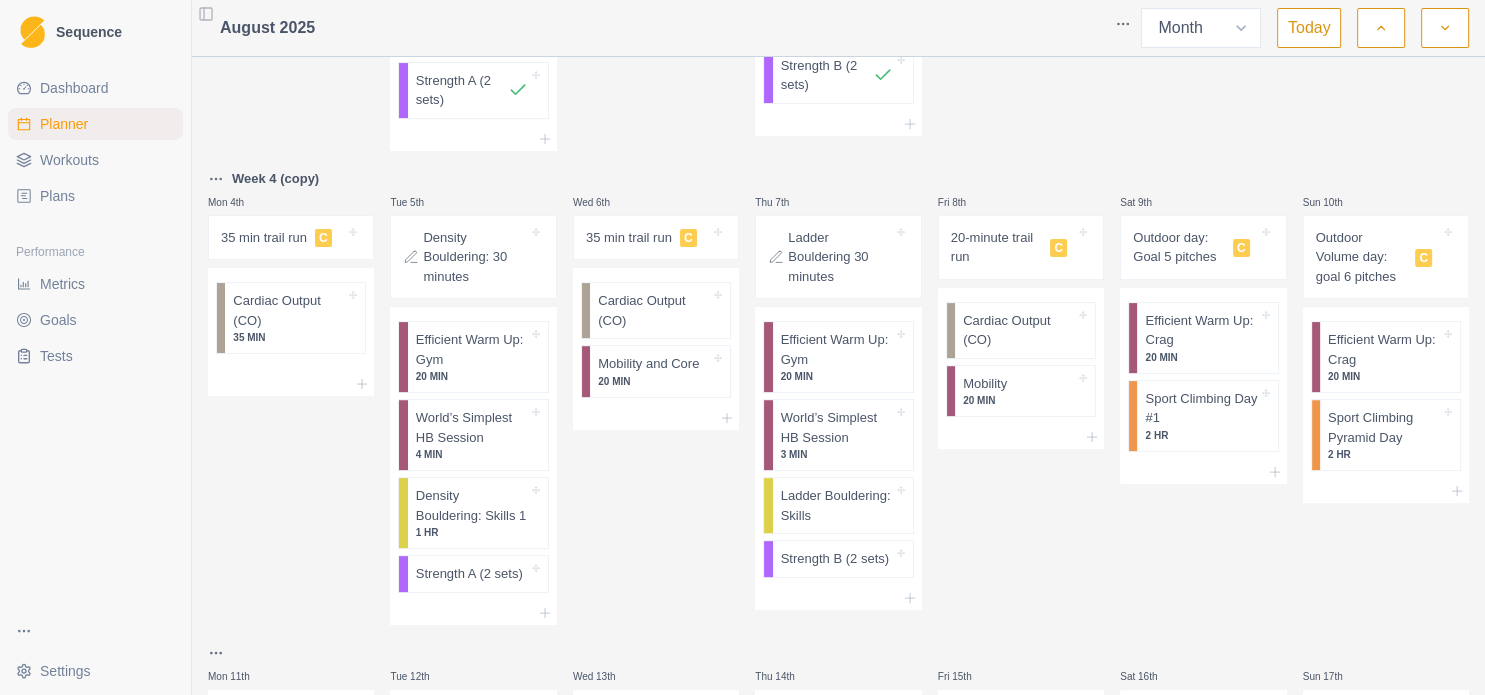 click on "Week 4 (copy)" at bounding box center (275, 179) 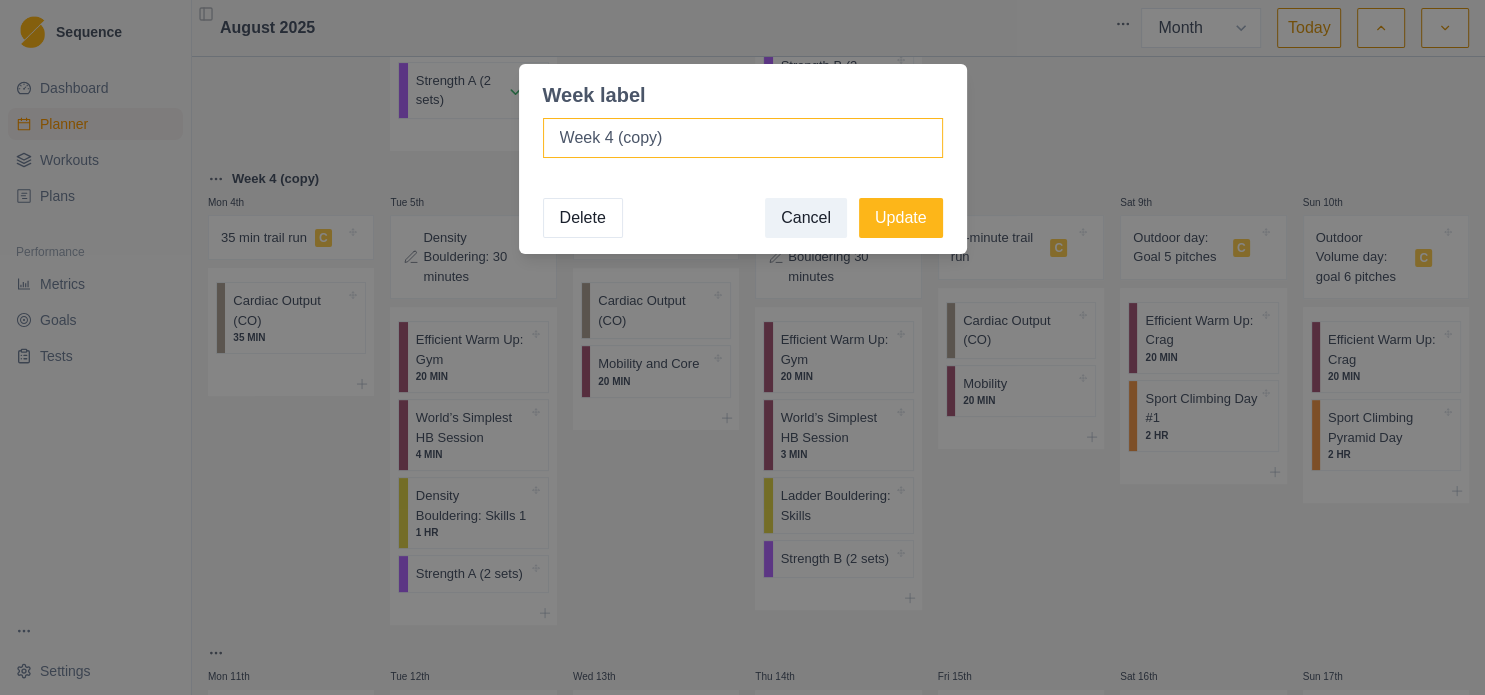 drag, startPoint x: 668, startPoint y: 142, endPoint x: 612, endPoint y: 142, distance: 56 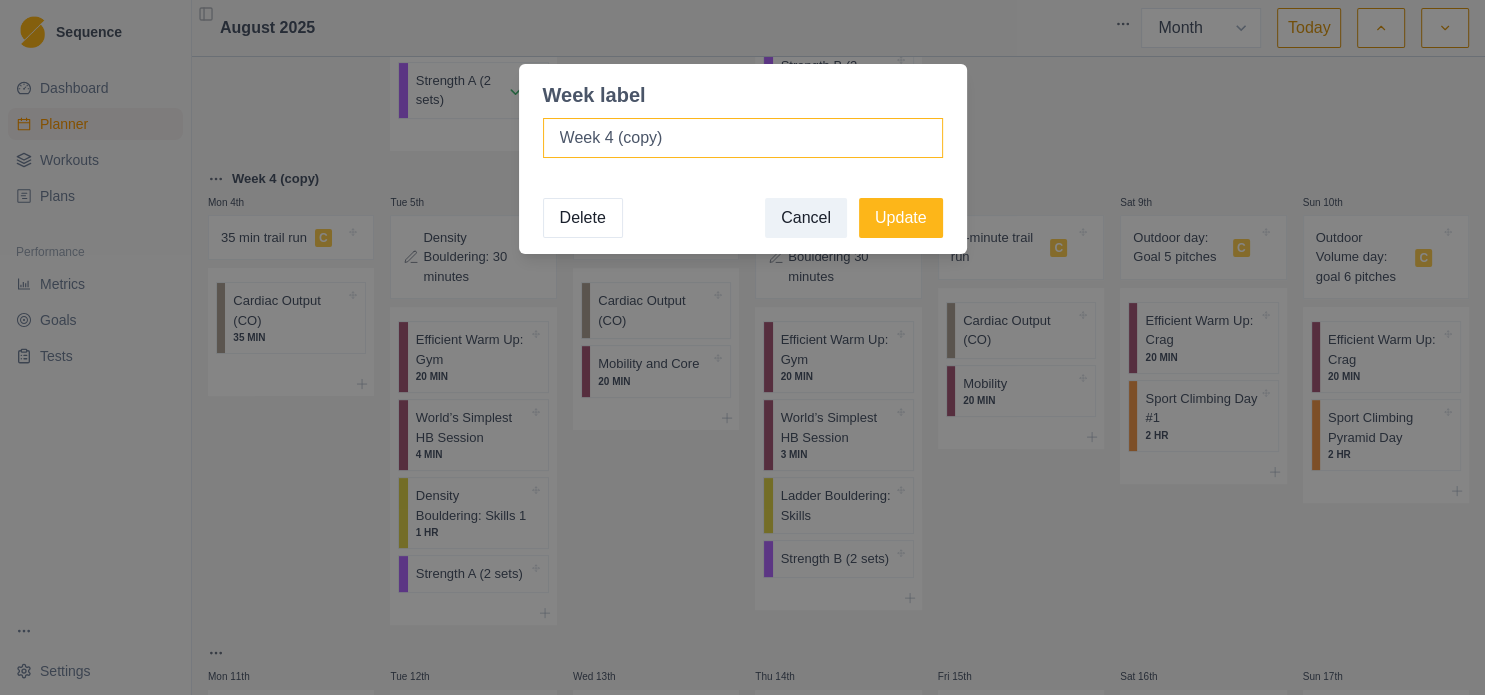 click on "Week 4 (copy)" at bounding box center [743, 138] 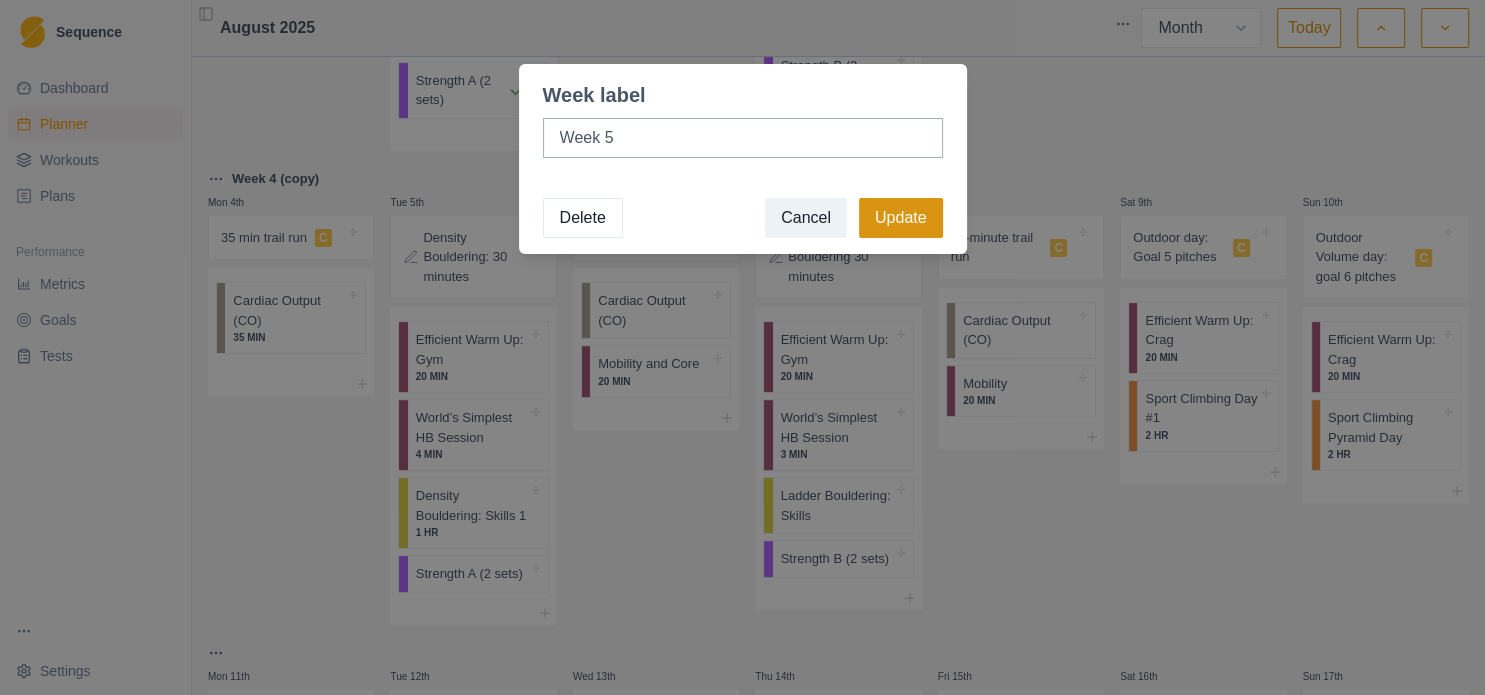 type on "Week 5" 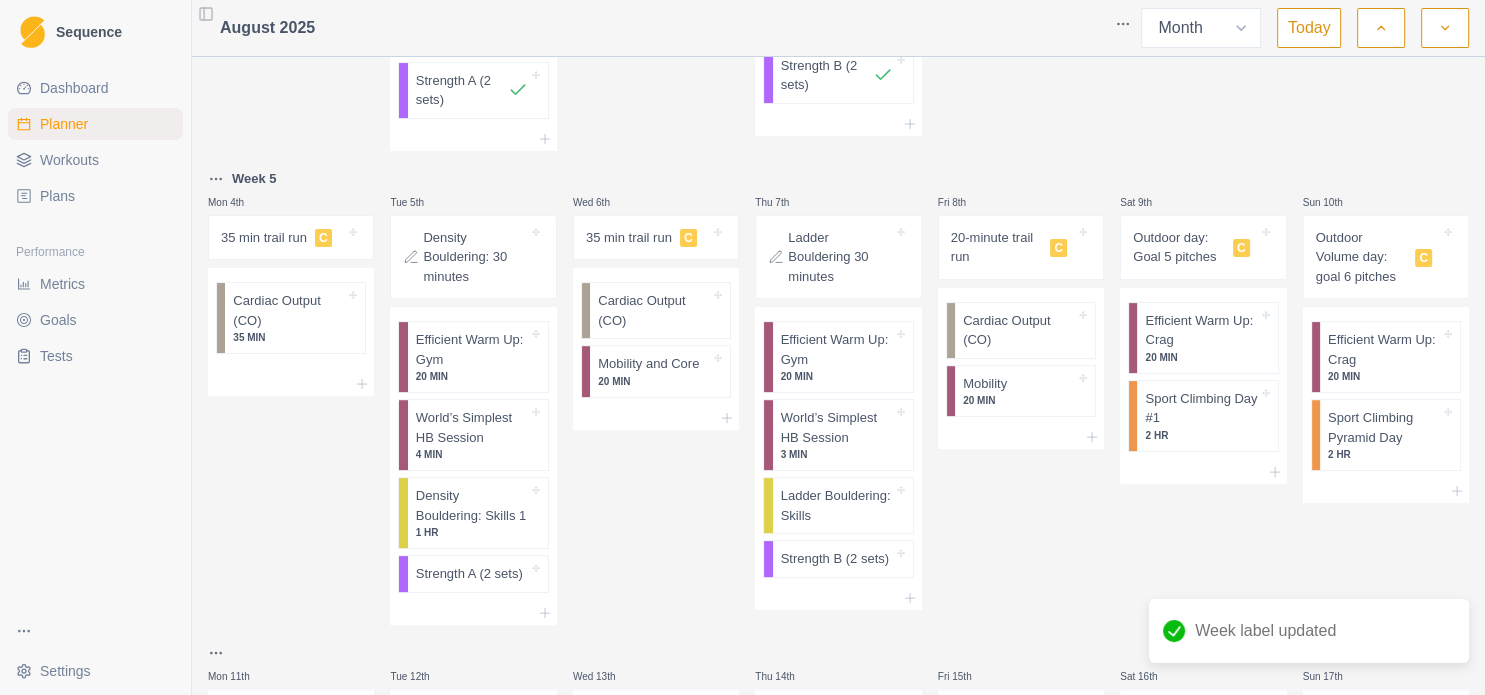 scroll, scrollTop: 432, scrollLeft: 0, axis: vertical 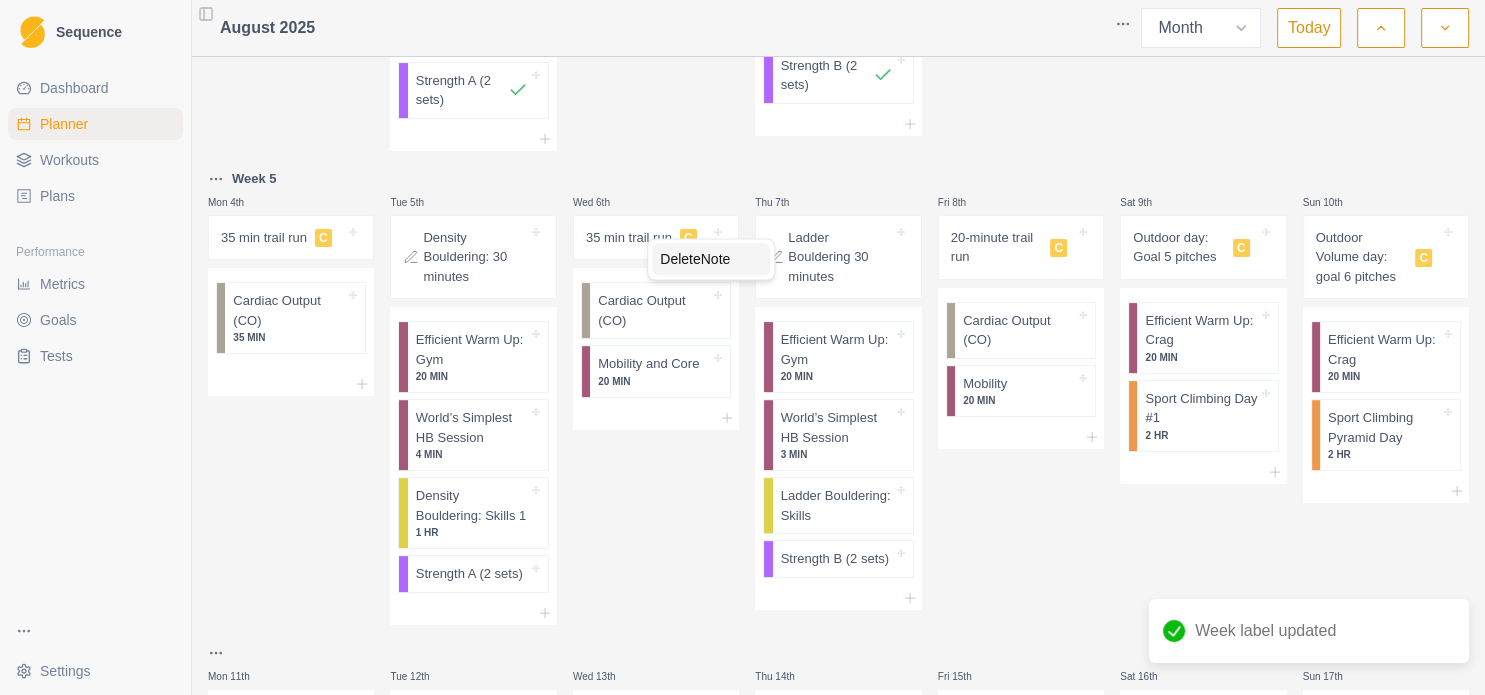 click on "Delete  Note" at bounding box center [711, 259] 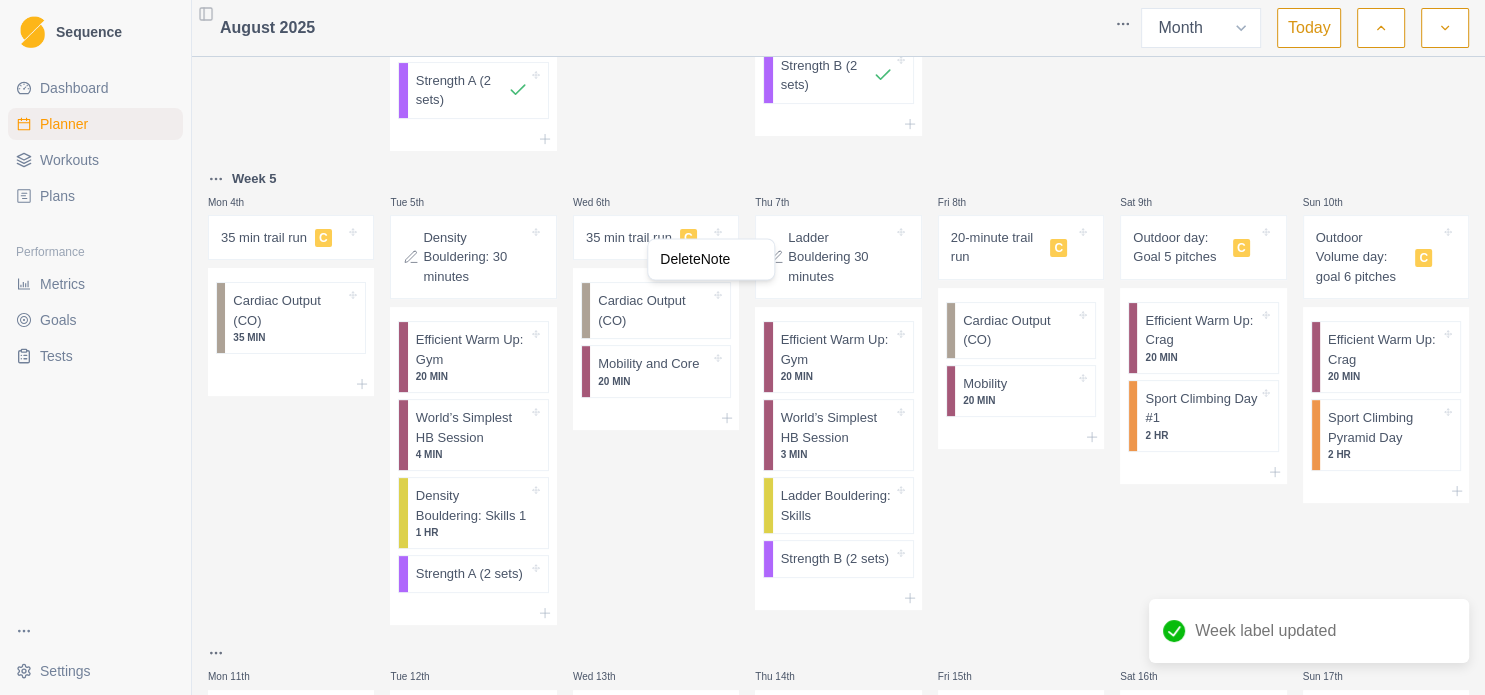 scroll, scrollTop: 432, scrollLeft: 0, axis: vertical 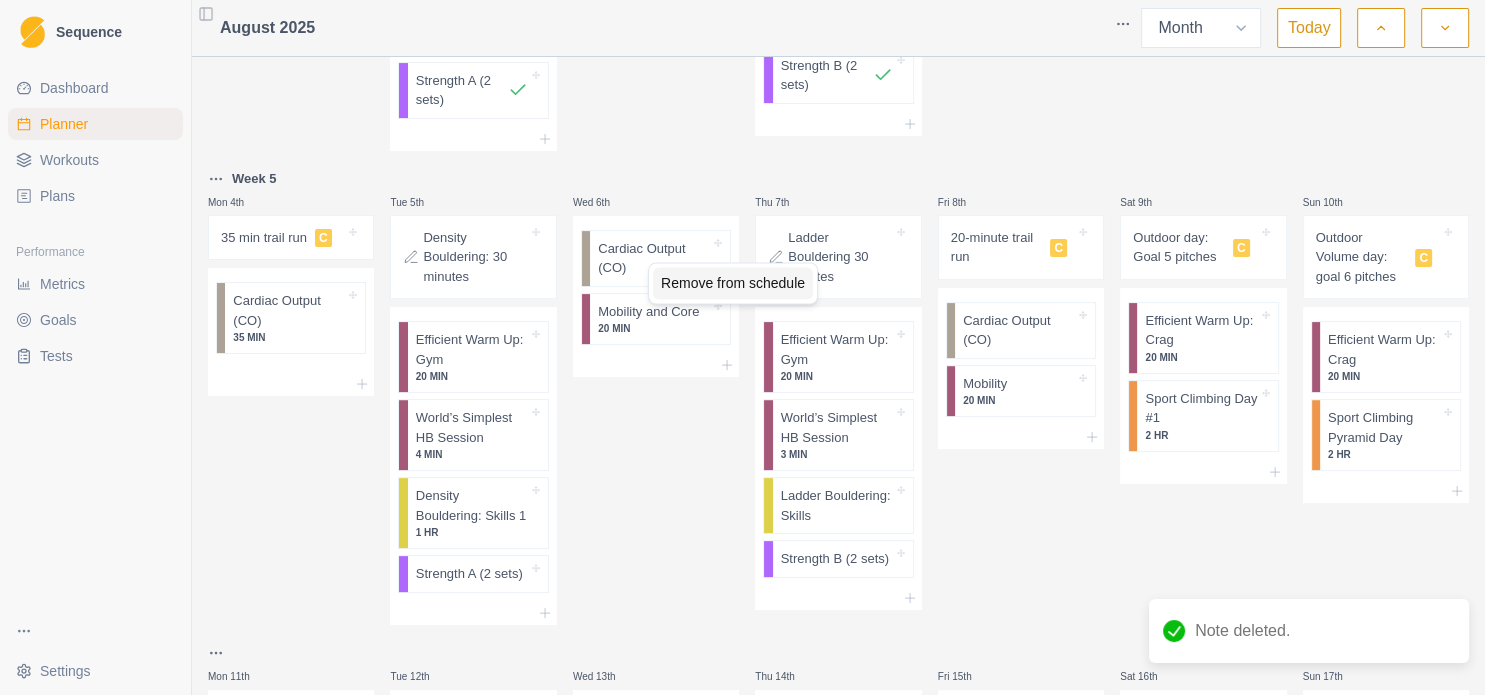click on "Remove from schedule" at bounding box center [733, 283] 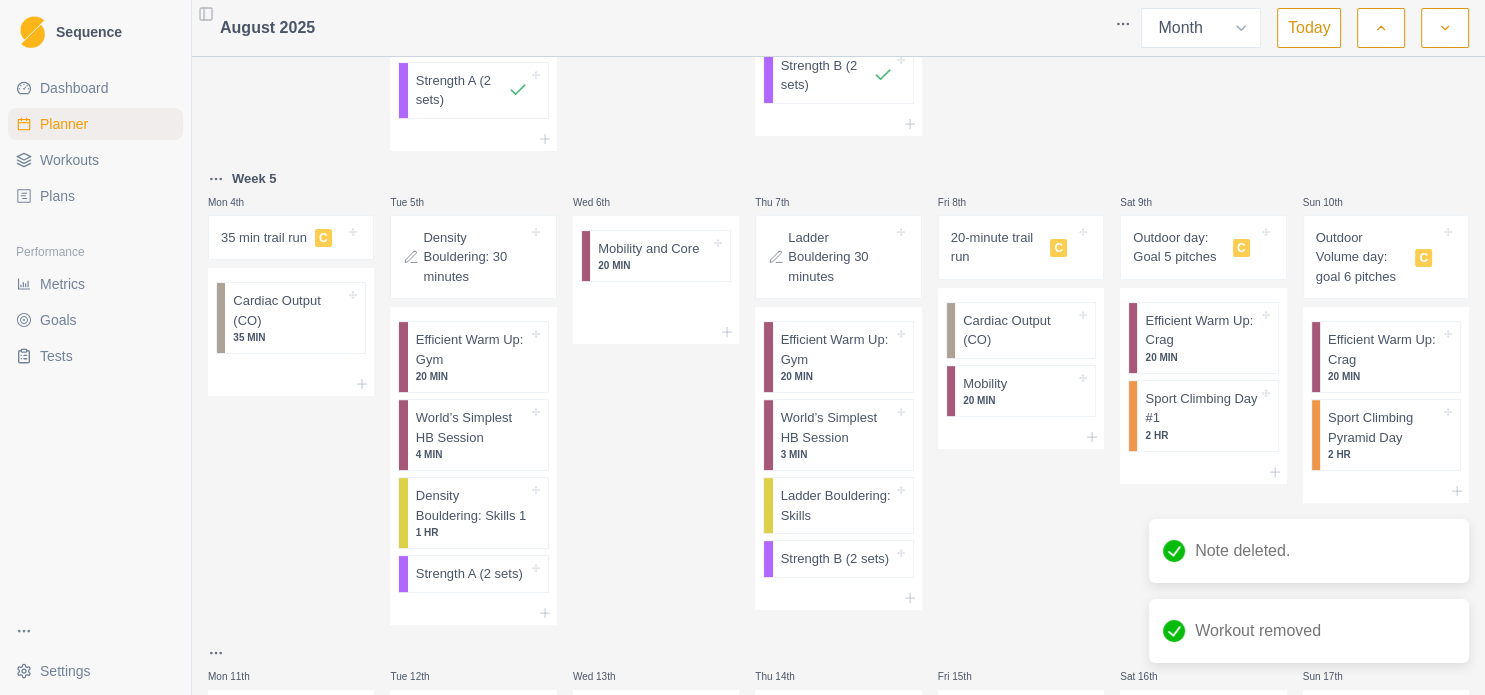 scroll, scrollTop: 432, scrollLeft: 0, axis: vertical 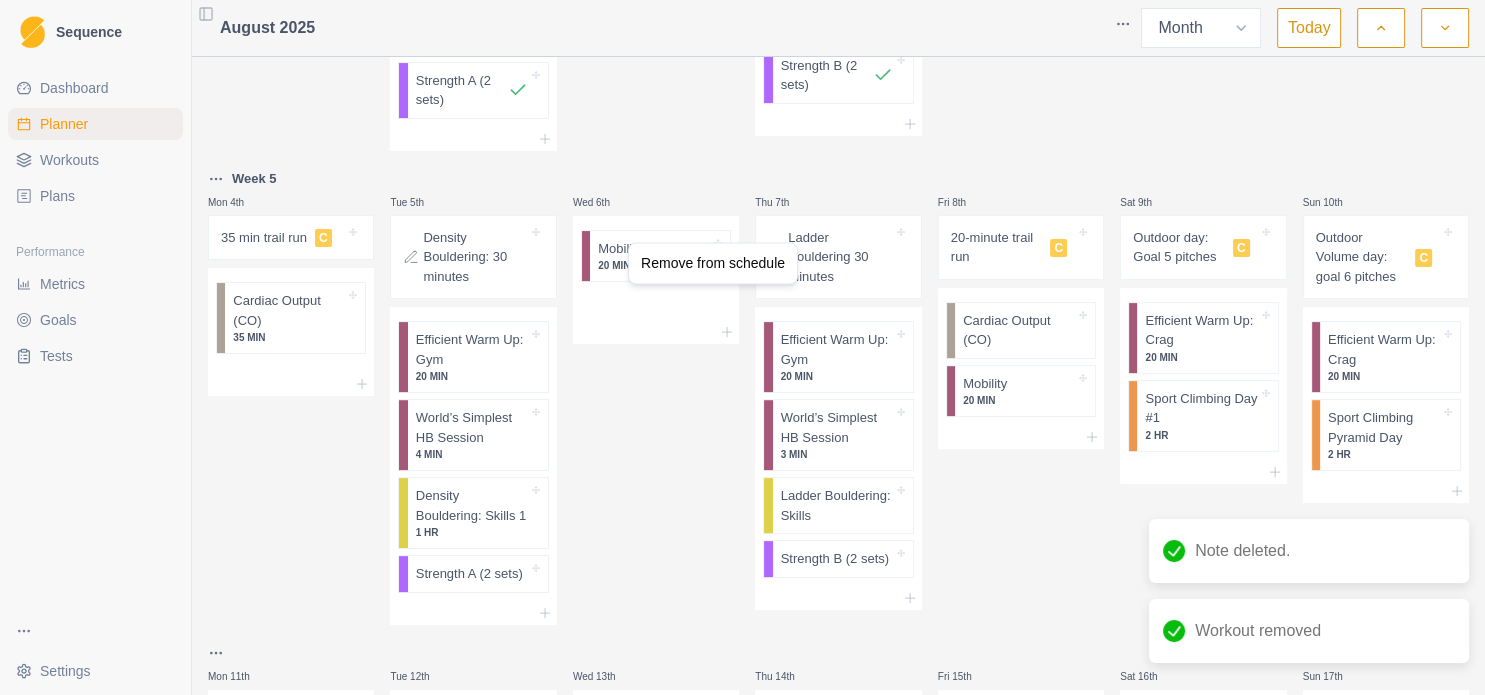 click on "Remove from schedule" at bounding box center (713, 263) 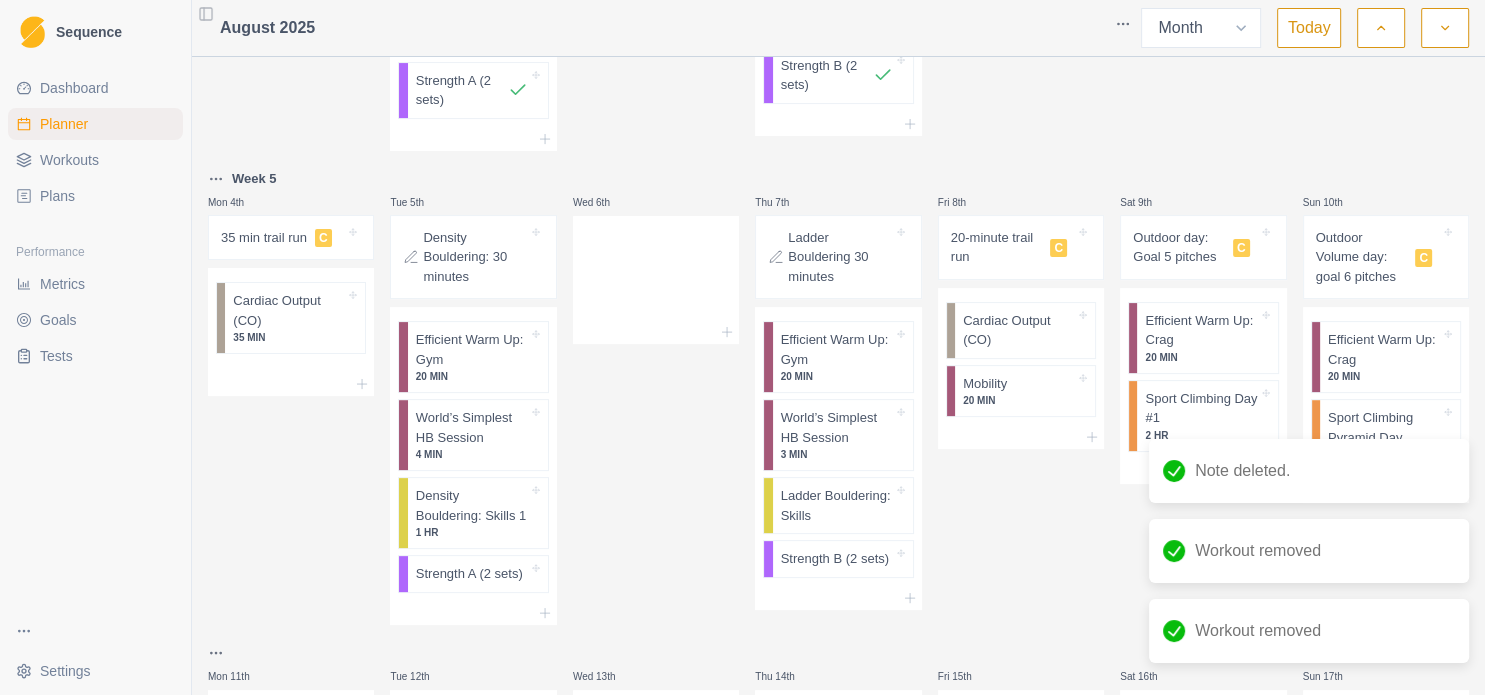 scroll, scrollTop: 432, scrollLeft: 0, axis: vertical 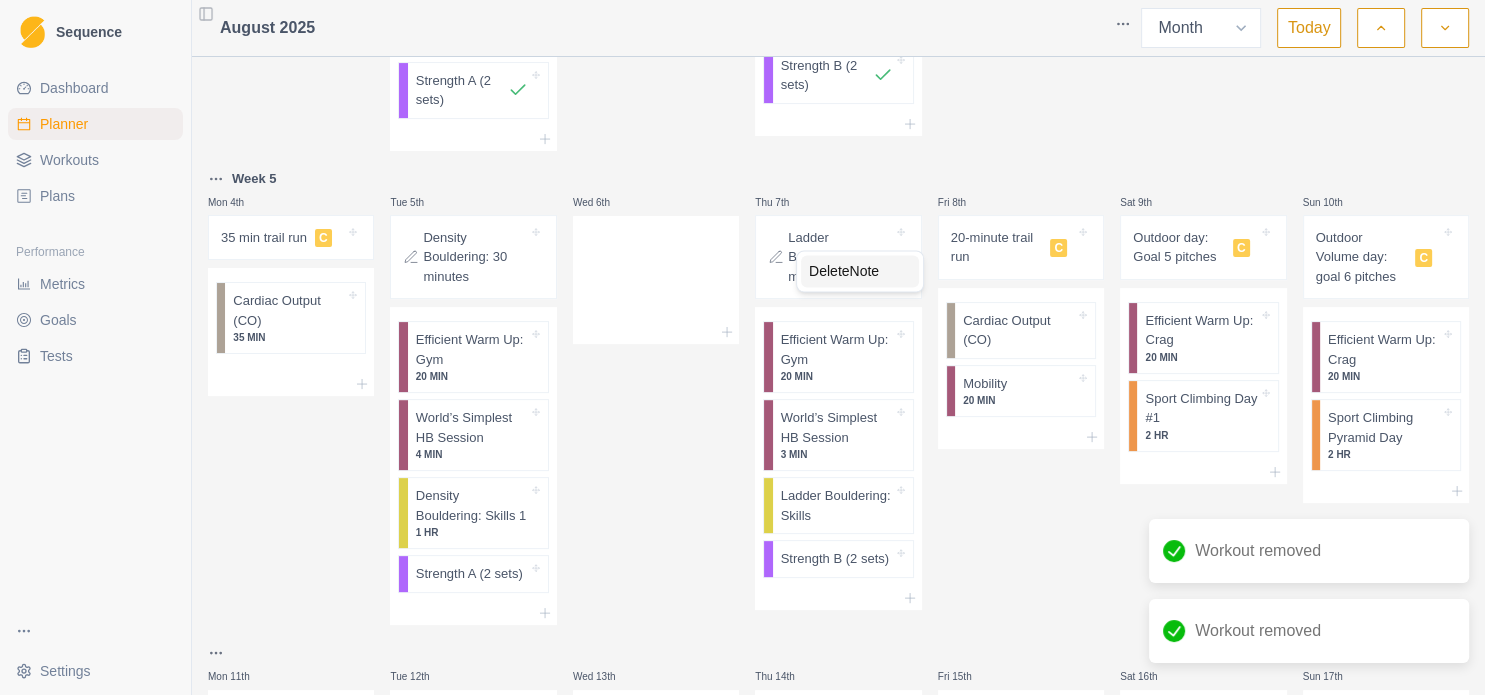 click on "Delete  Note" at bounding box center [860, 271] 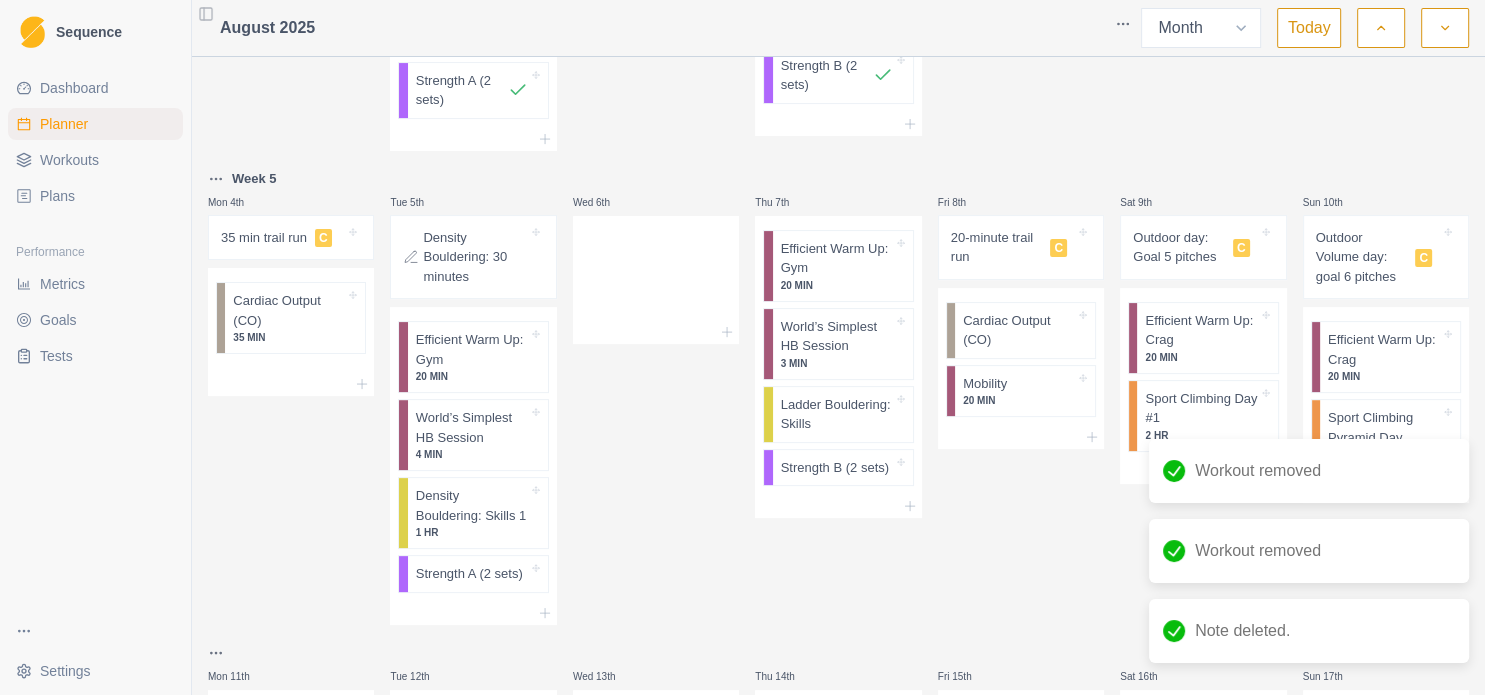 scroll, scrollTop: 432, scrollLeft: 0, axis: vertical 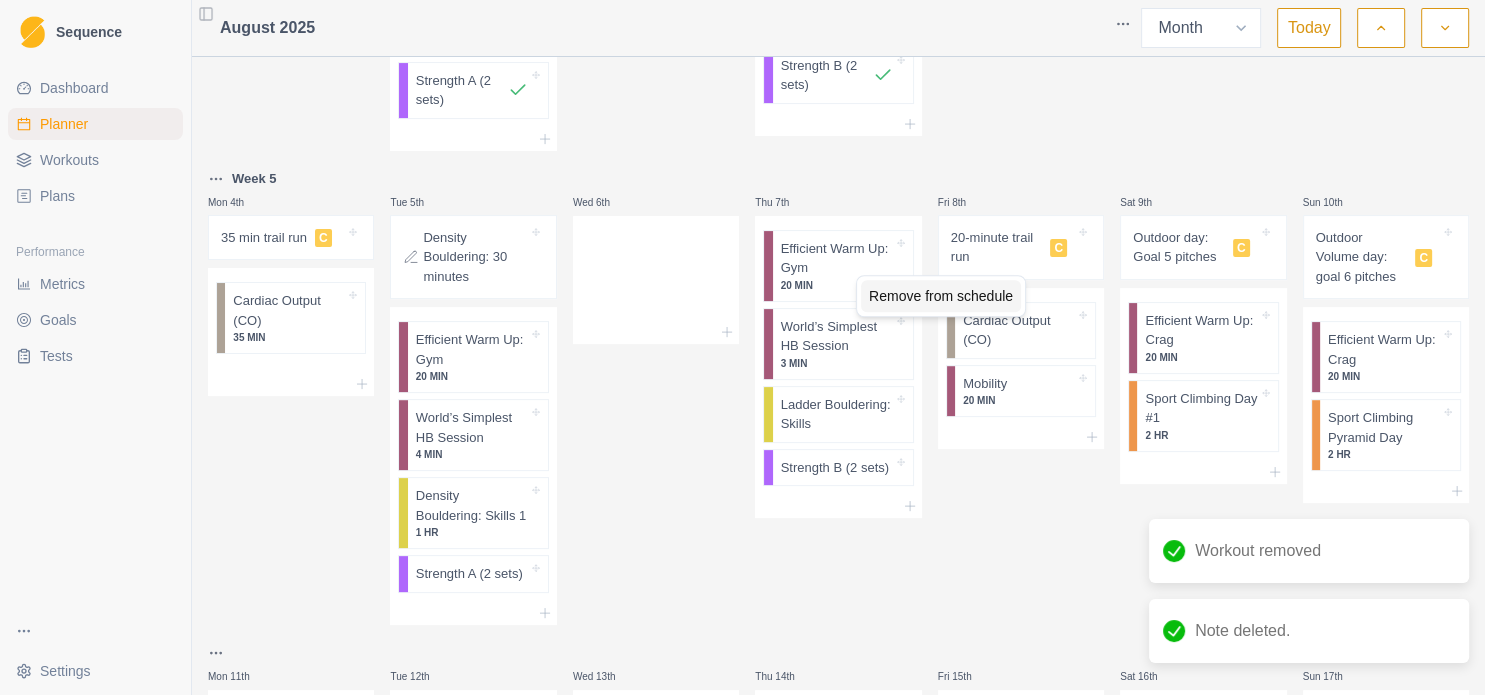 click on "Remove from schedule" at bounding box center [941, 296] 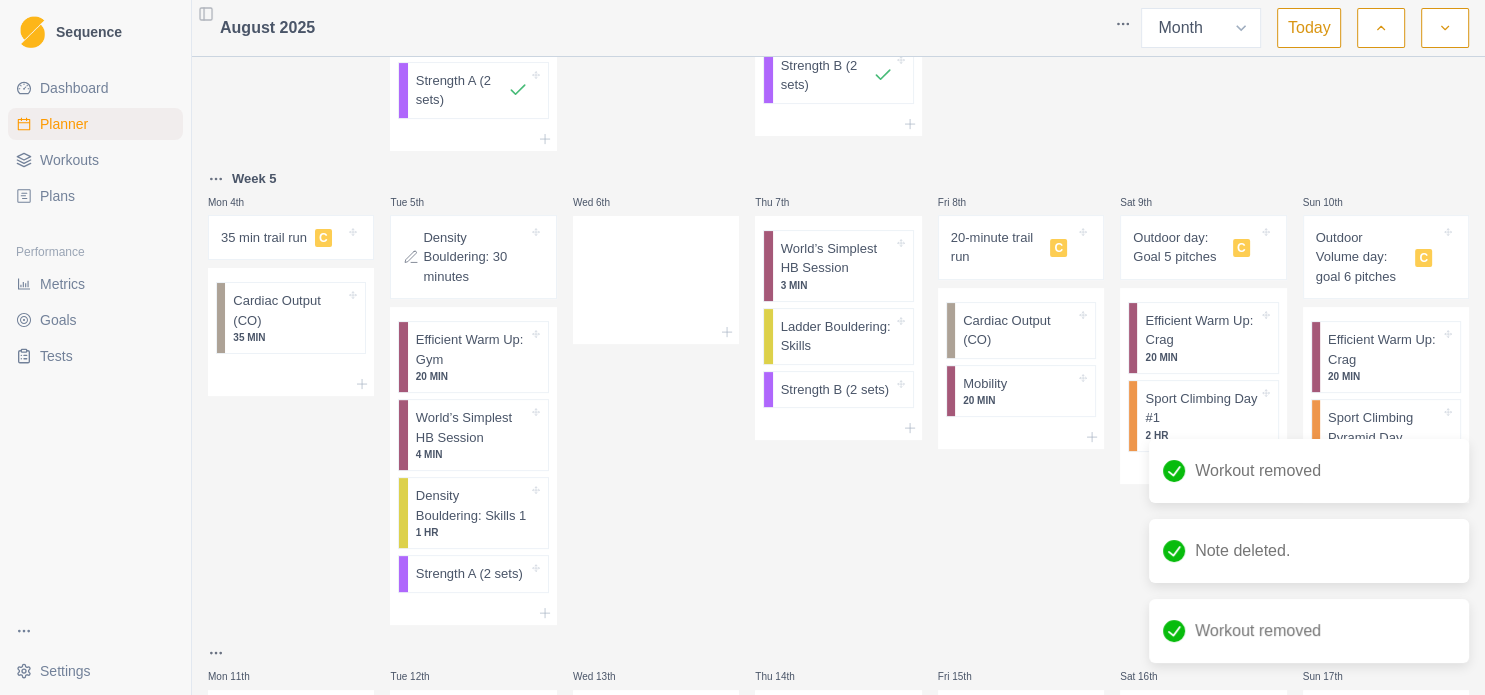 scroll, scrollTop: 432, scrollLeft: 0, axis: vertical 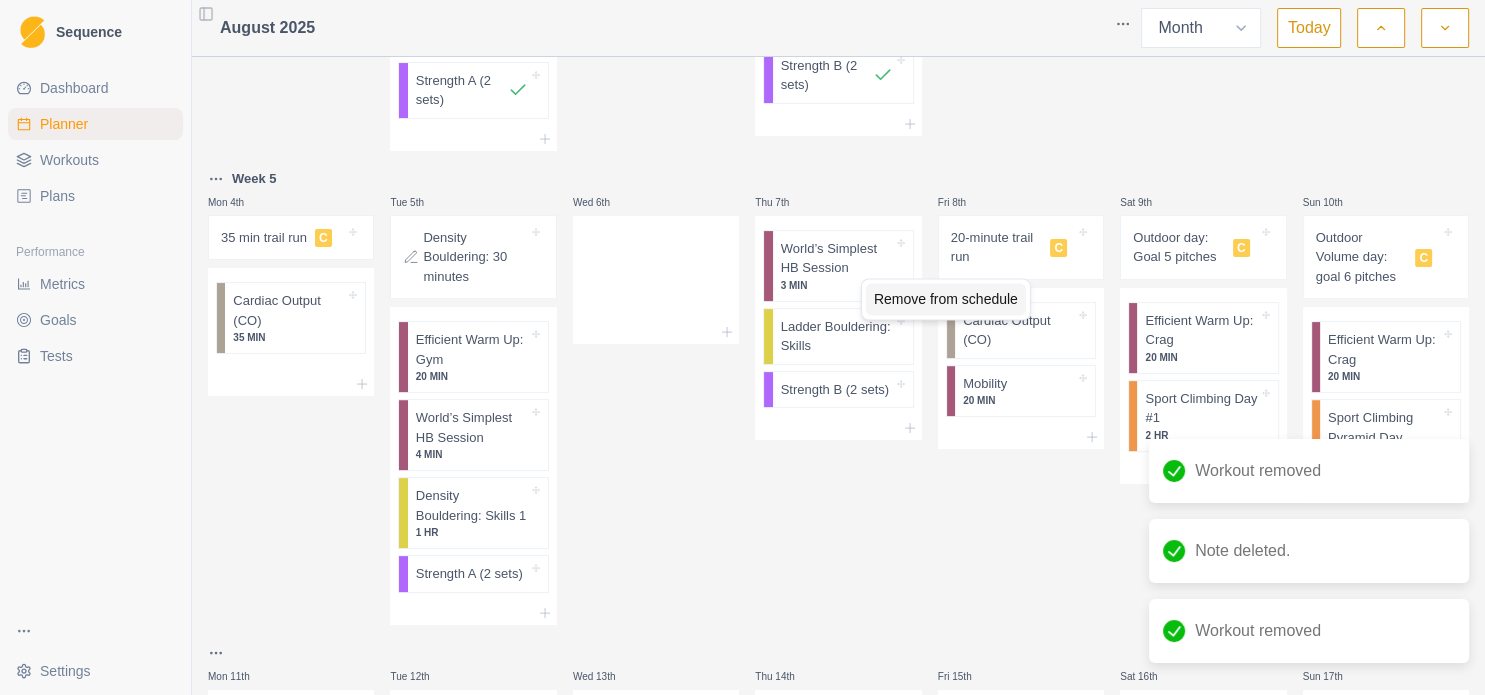 click on "Remove from schedule" at bounding box center [946, 299] 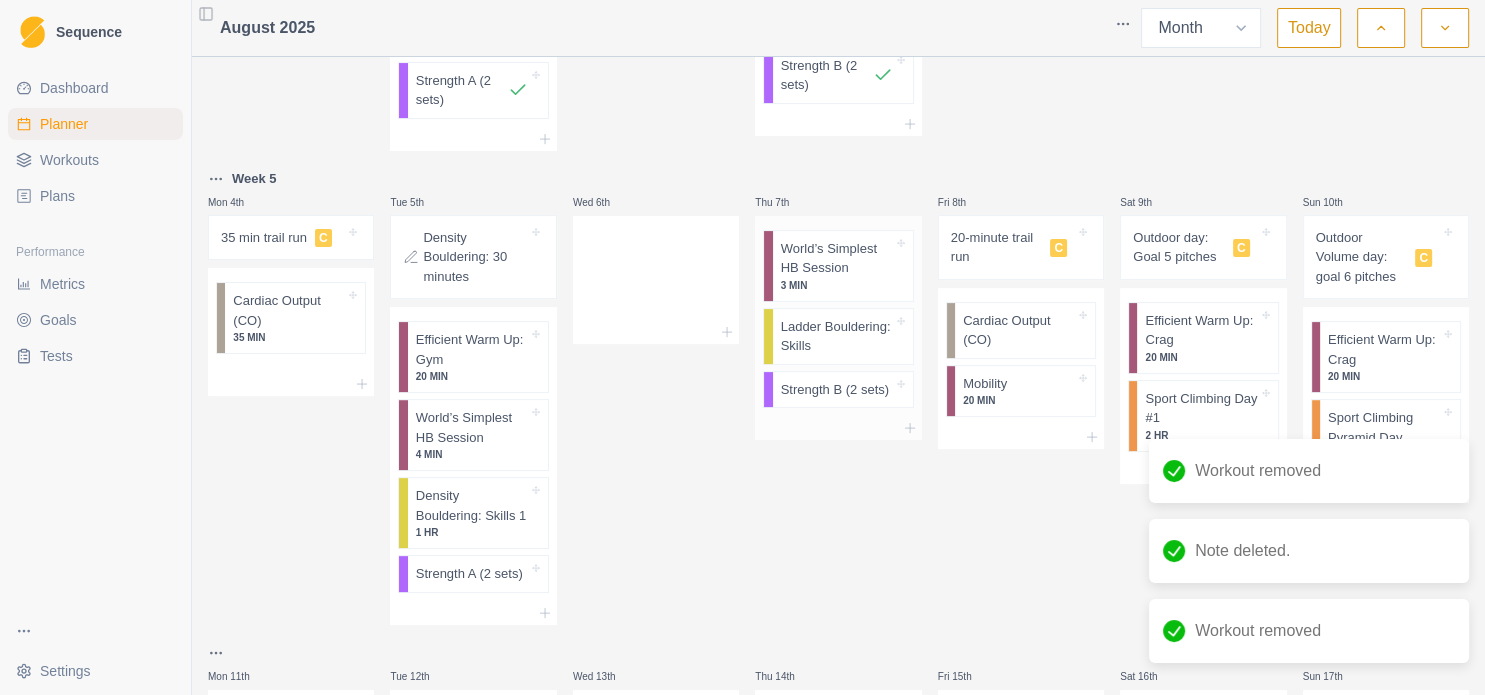 scroll, scrollTop: 432, scrollLeft: 0, axis: vertical 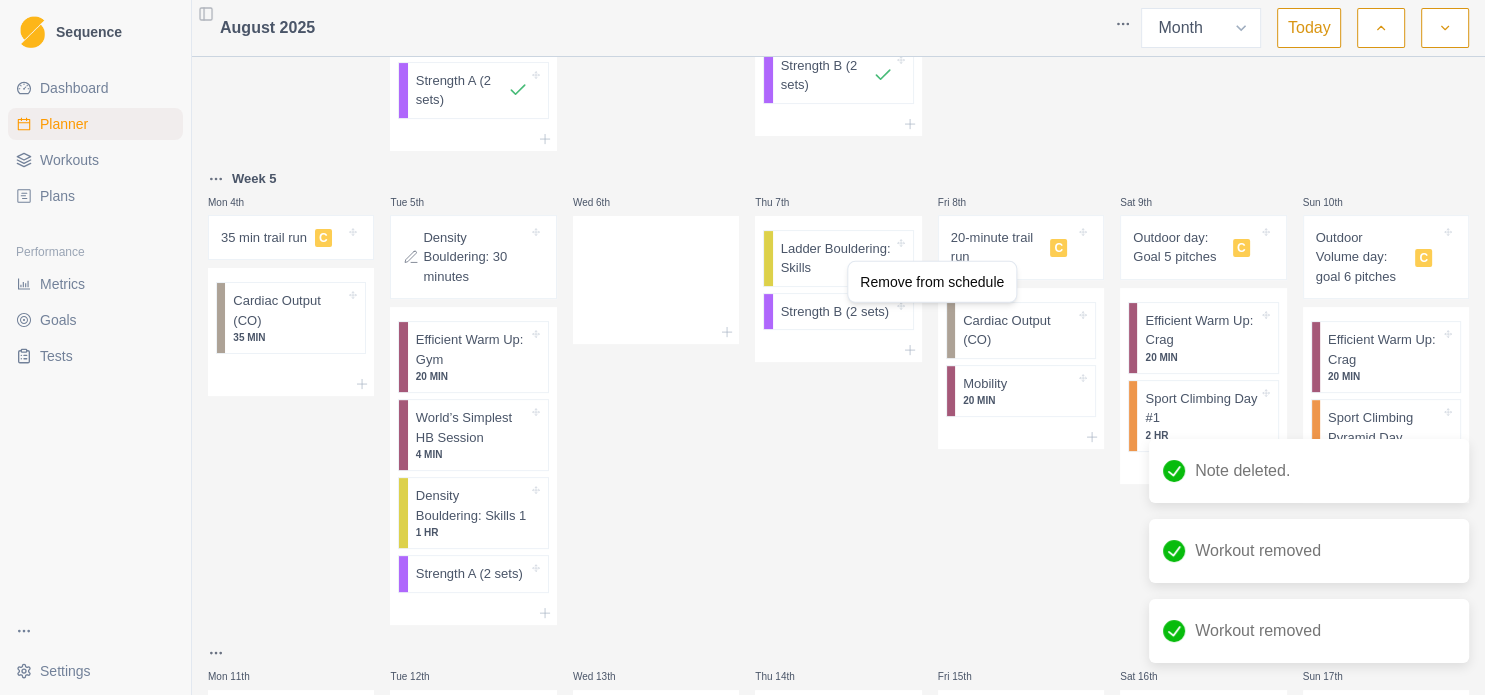 click on "Remove from schedule" at bounding box center (932, 282) 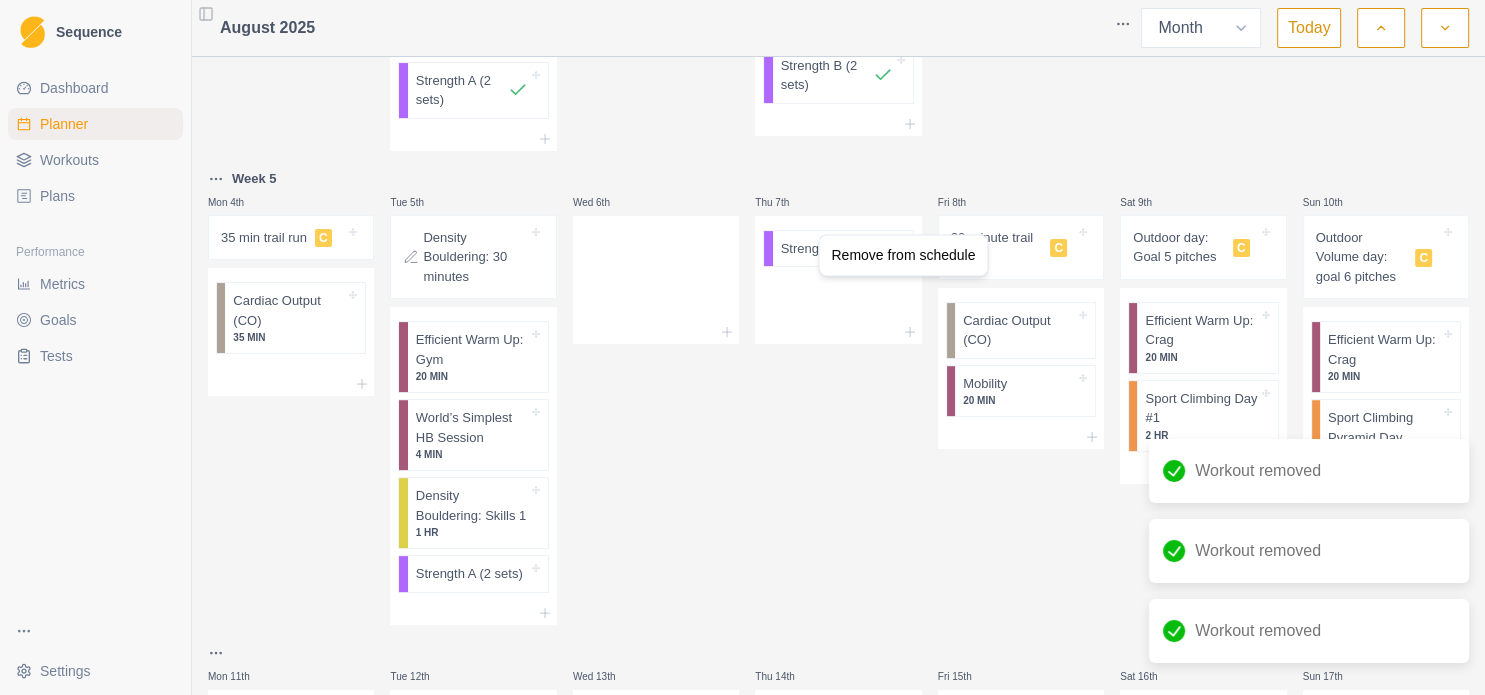 scroll, scrollTop: 432, scrollLeft: 0, axis: vertical 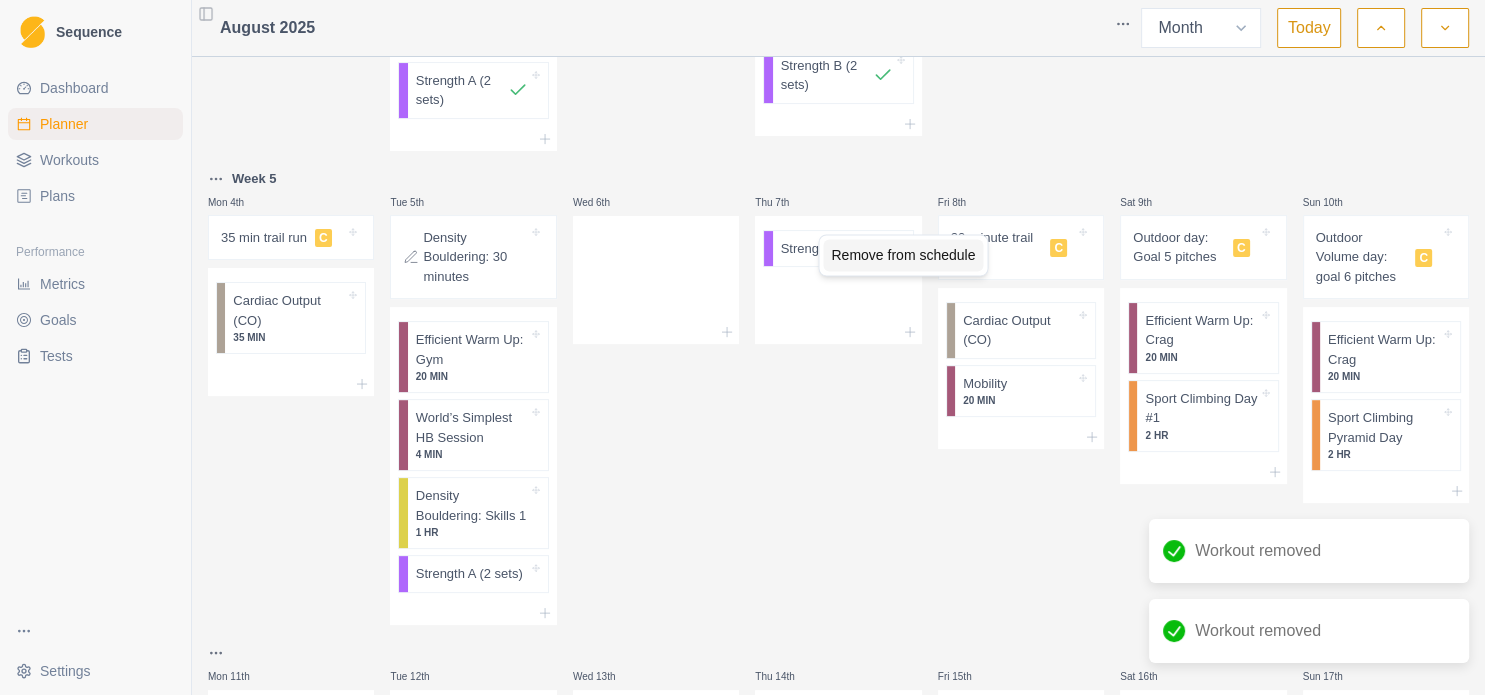 click on "Remove from schedule" at bounding box center (903, 255) 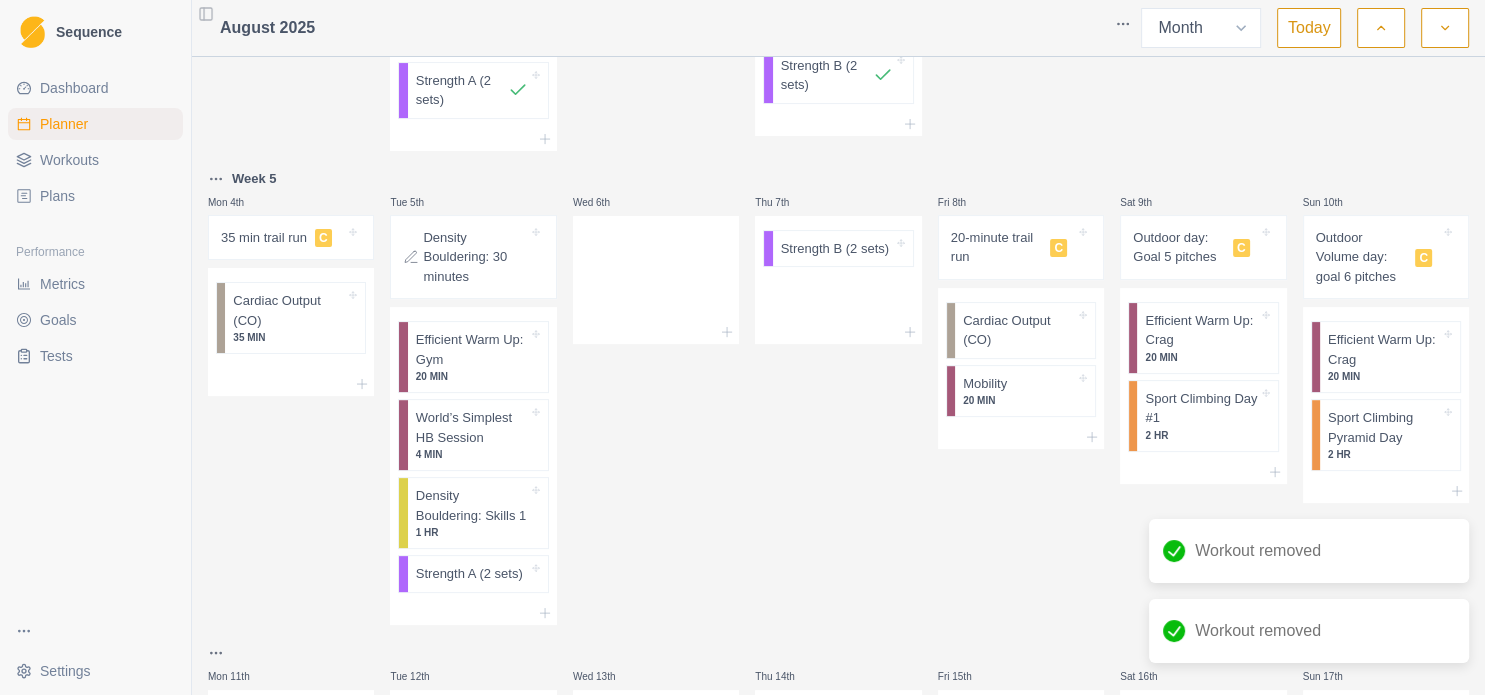 scroll, scrollTop: 432, scrollLeft: 0, axis: vertical 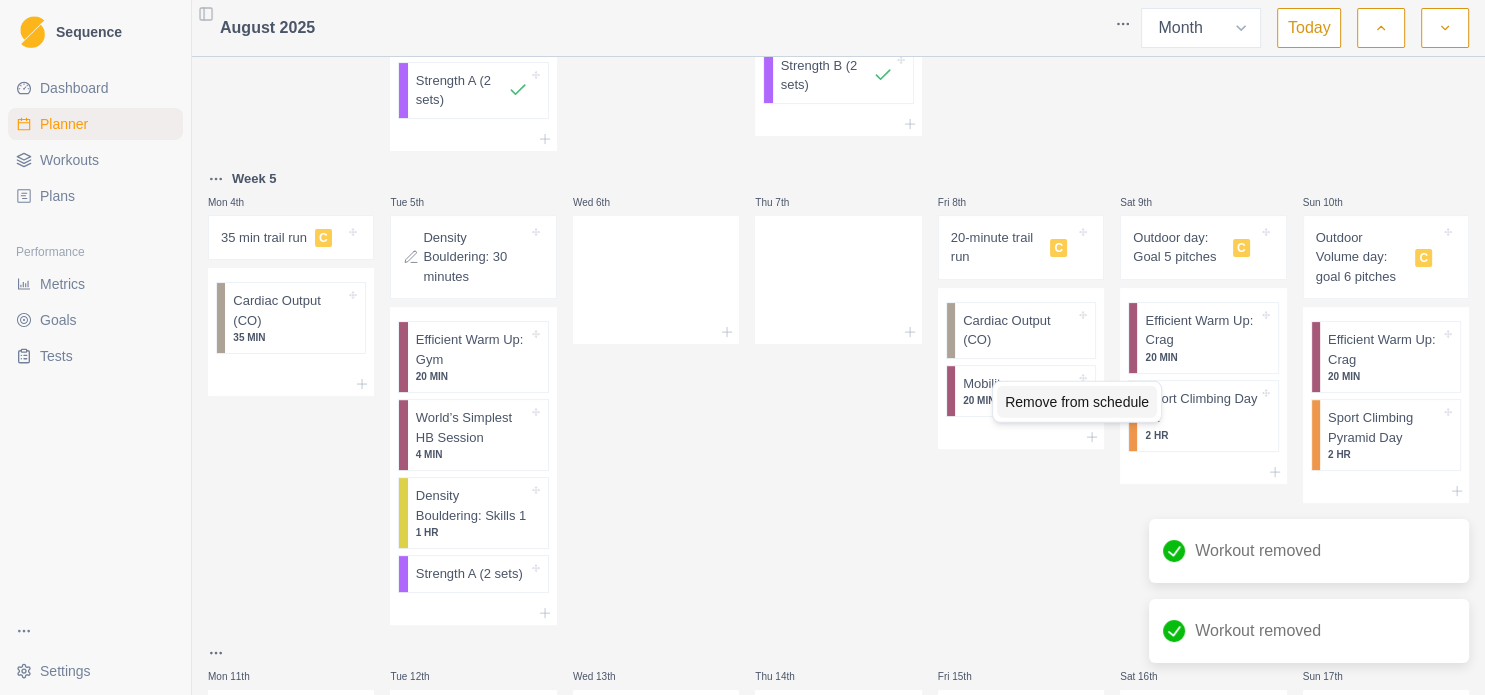 click on "Remove from schedule" at bounding box center [1077, 402] 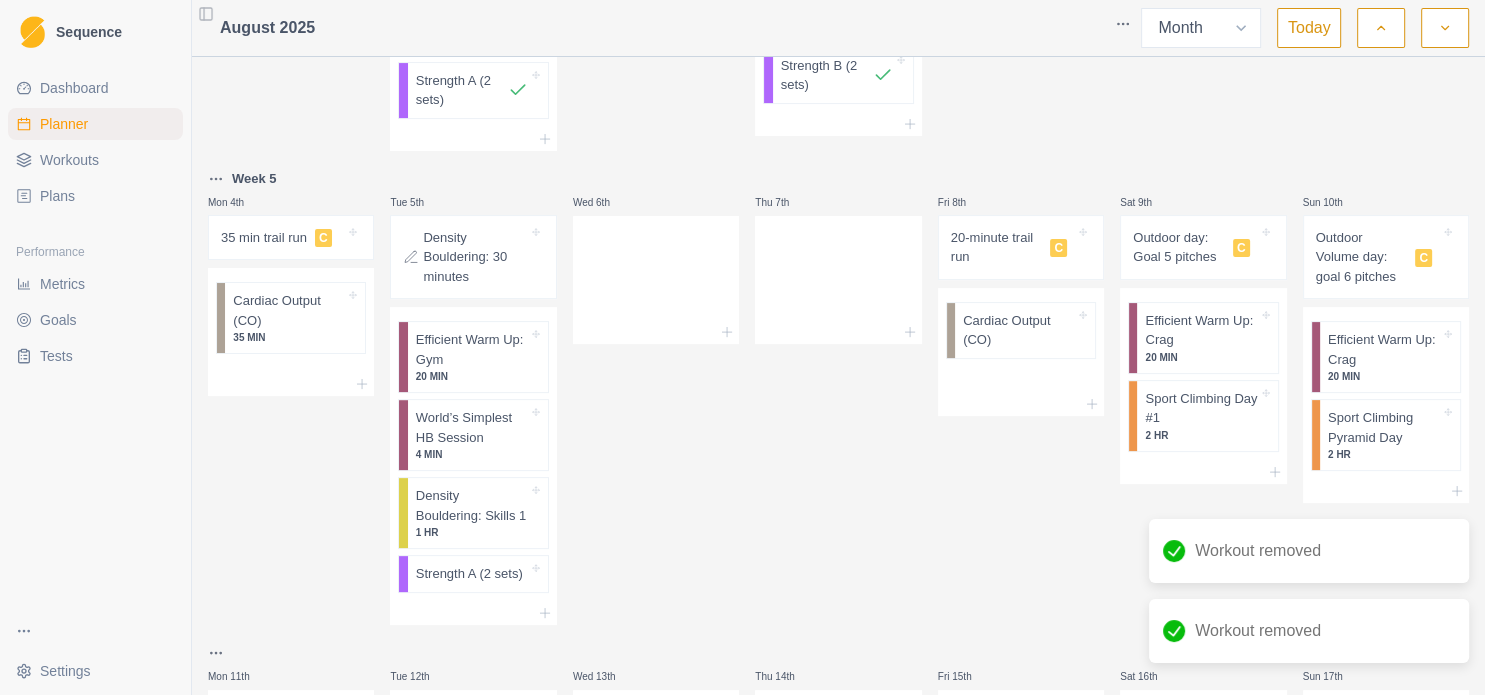 scroll, scrollTop: 432, scrollLeft: 0, axis: vertical 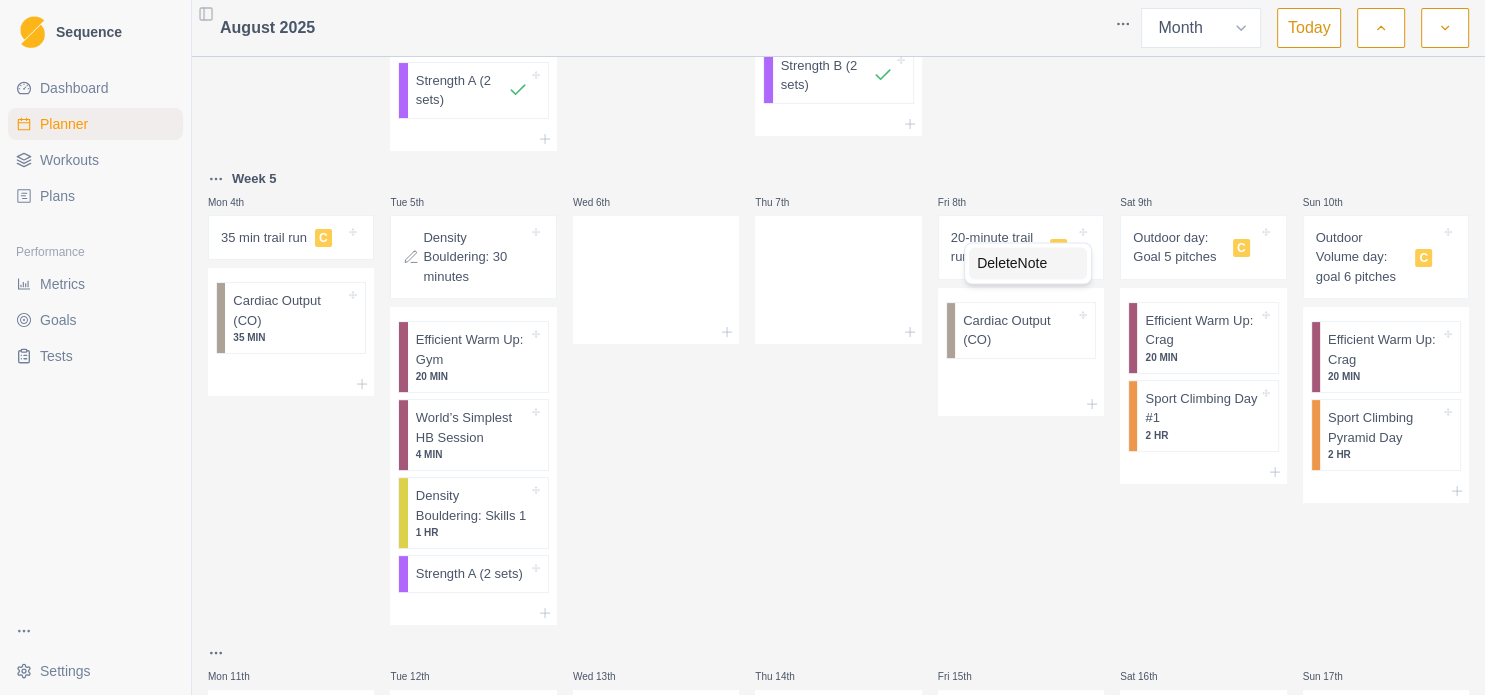click on "Delete  Note" at bounding box center (1028, 263) 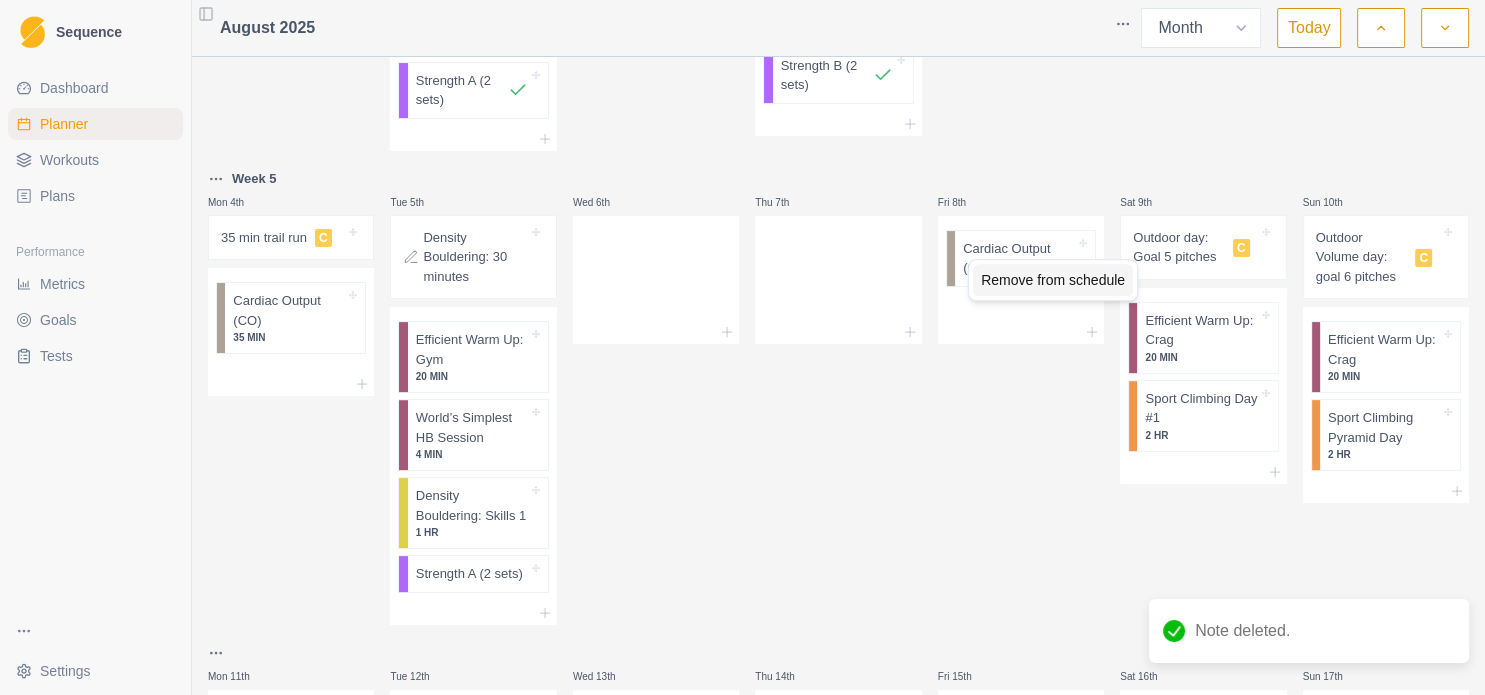 click on "Remove from schedule" at bounding box center (1053, 280) 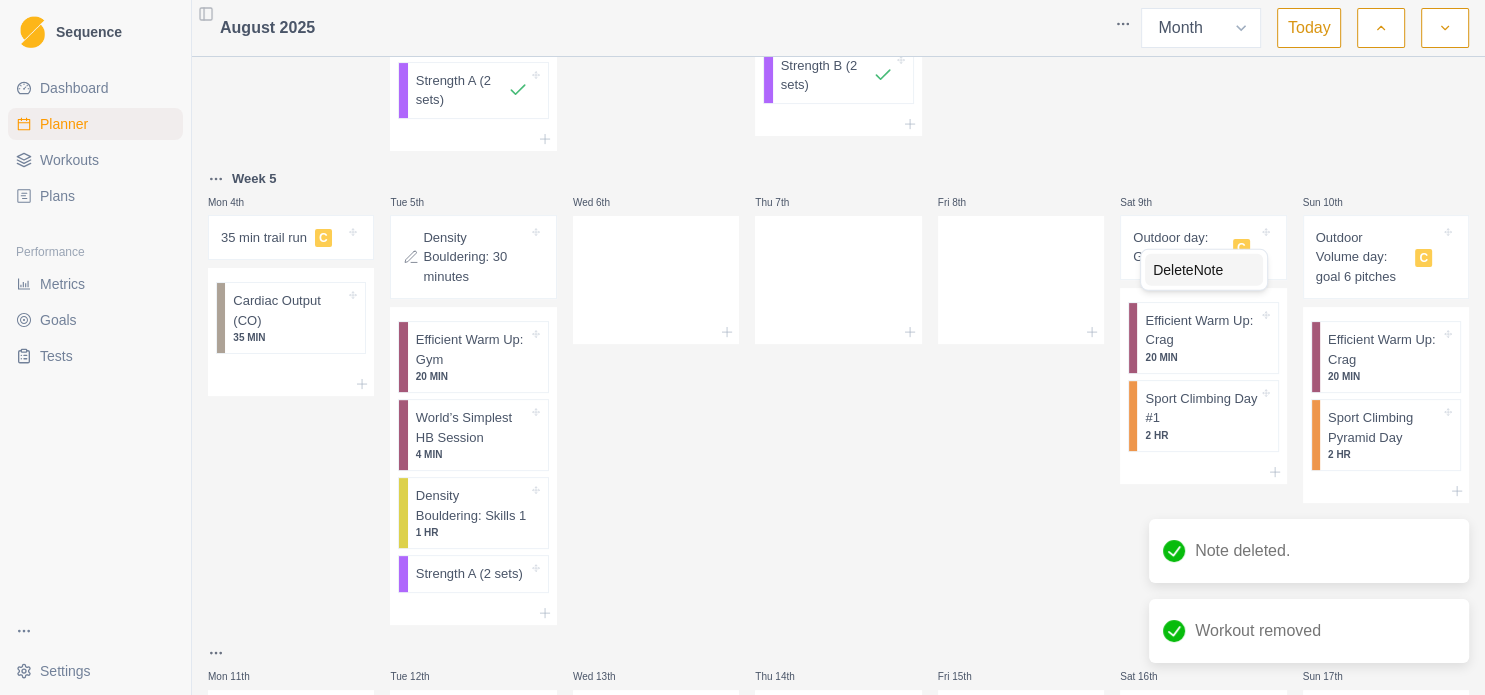 click on "Delete  Note" at bounding box center [1204, 270] 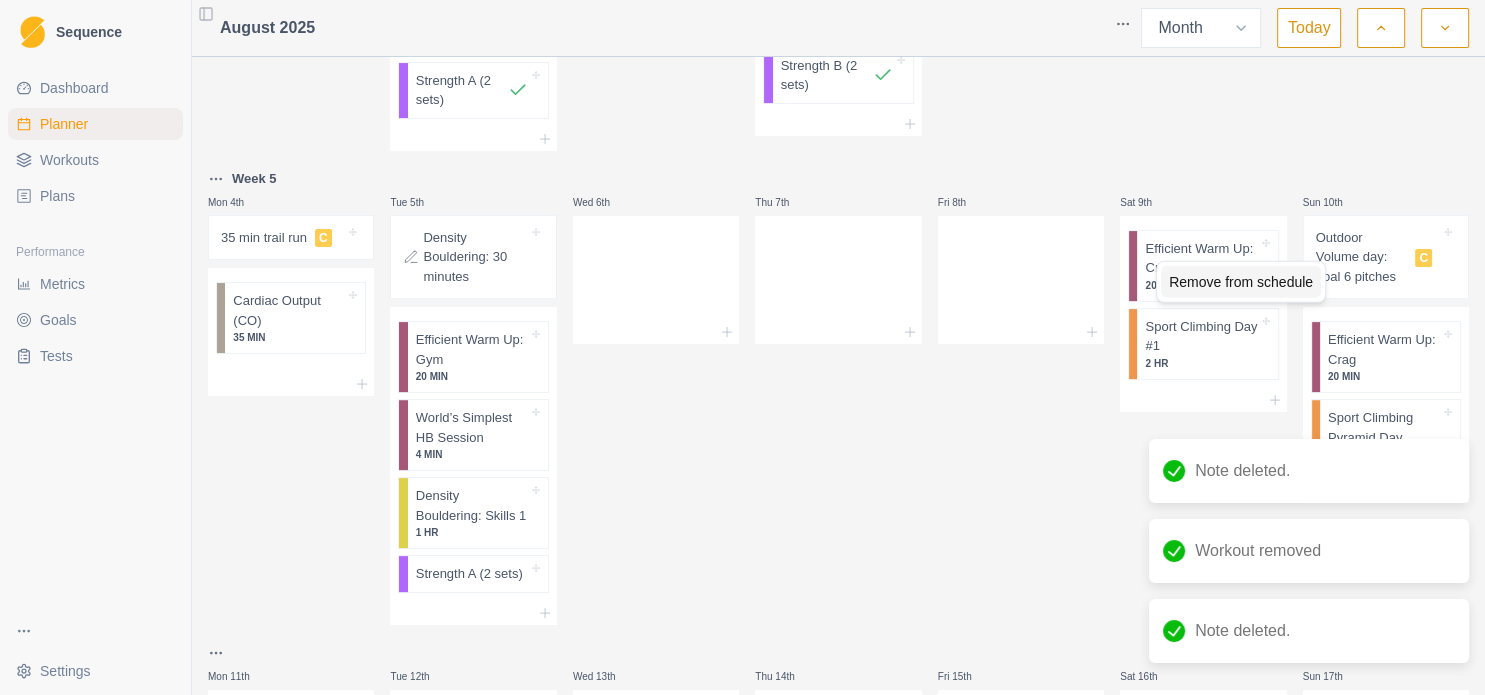 click on "Remove from schedule" at bounding box center (1241, 282) 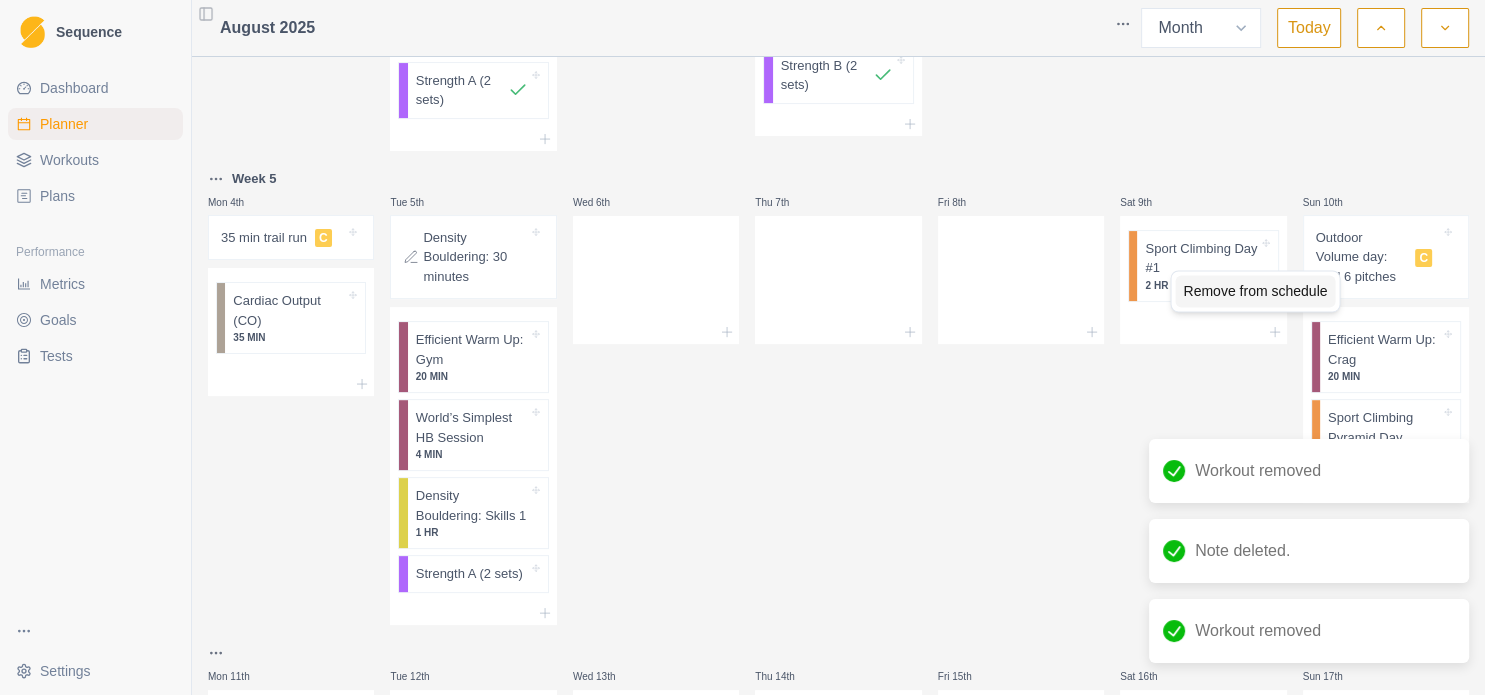 click on "Remove from schedule" at bounding box center [1255, 291] 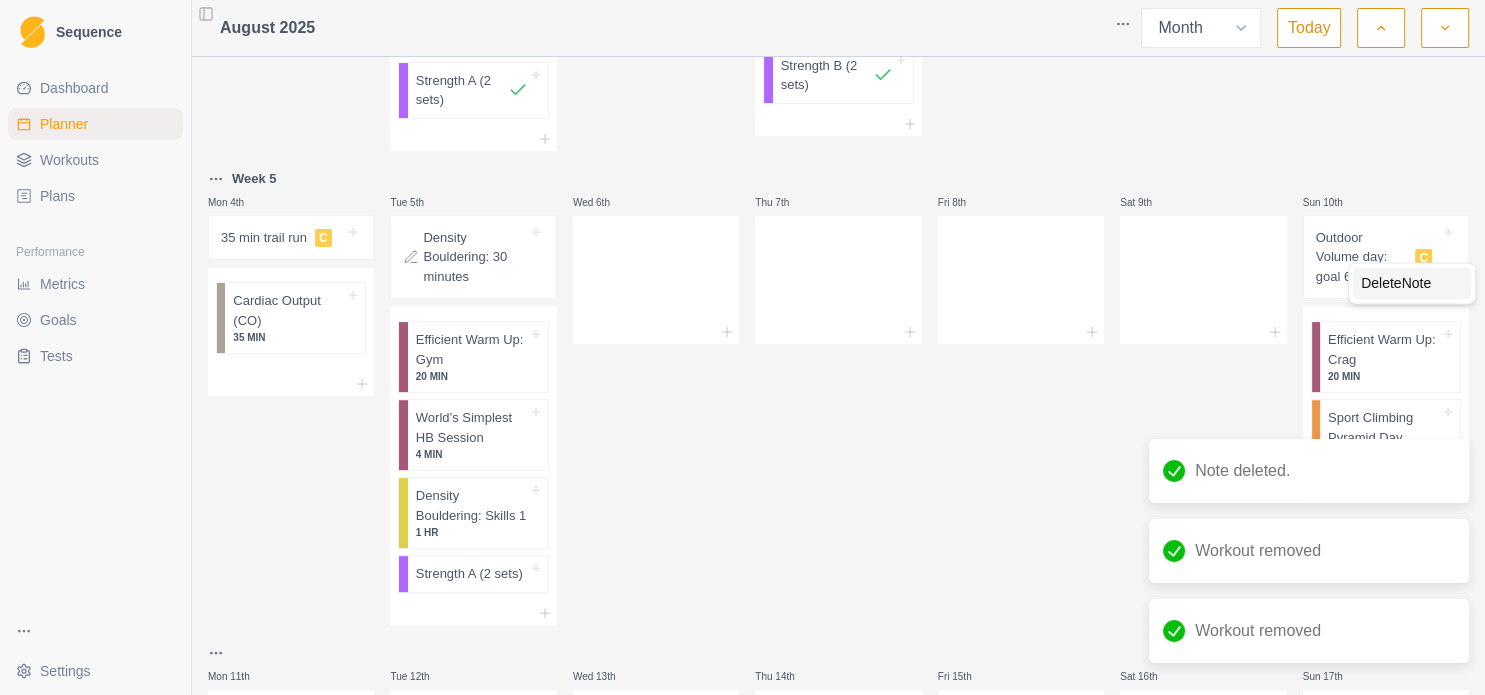 click on "Delete  Note" at bounding box center [1412, 283] 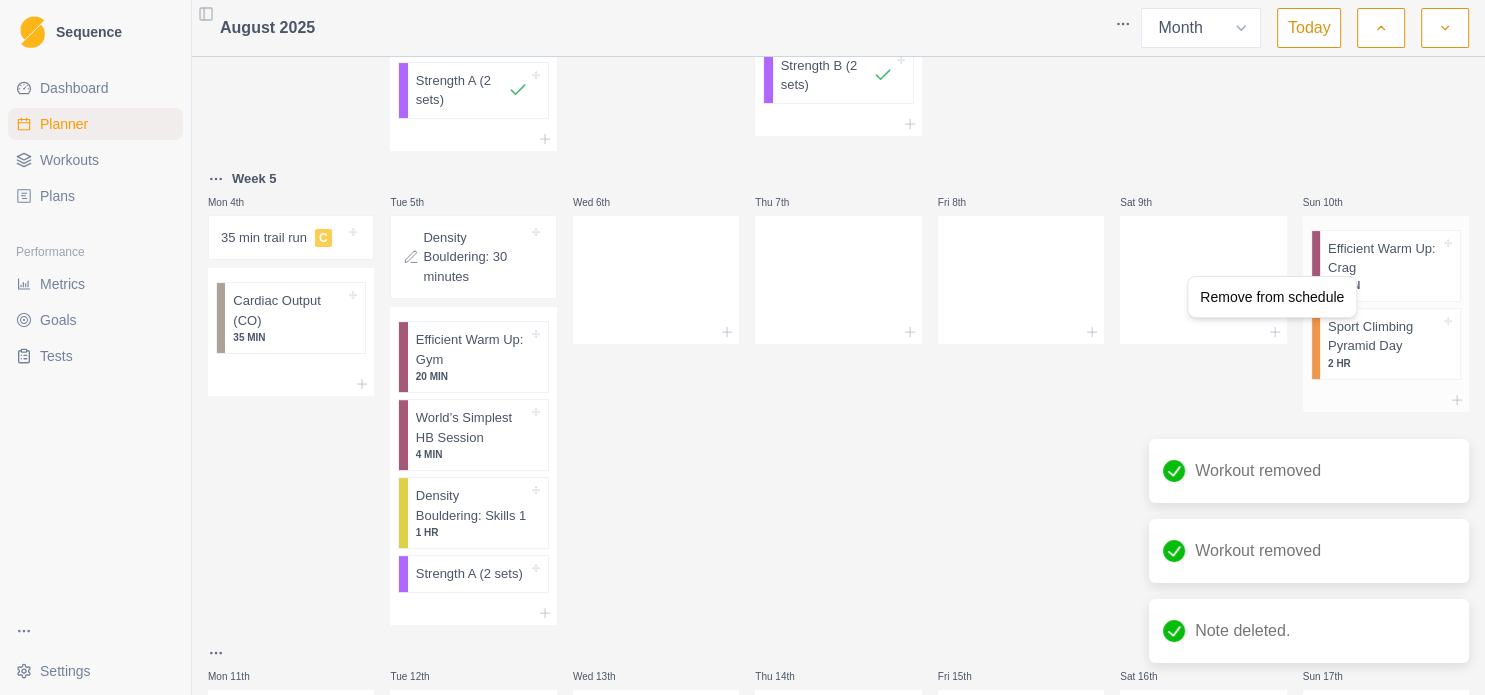 scroll, scrollTop: 432, scrollLeft: 0, axis: vertical 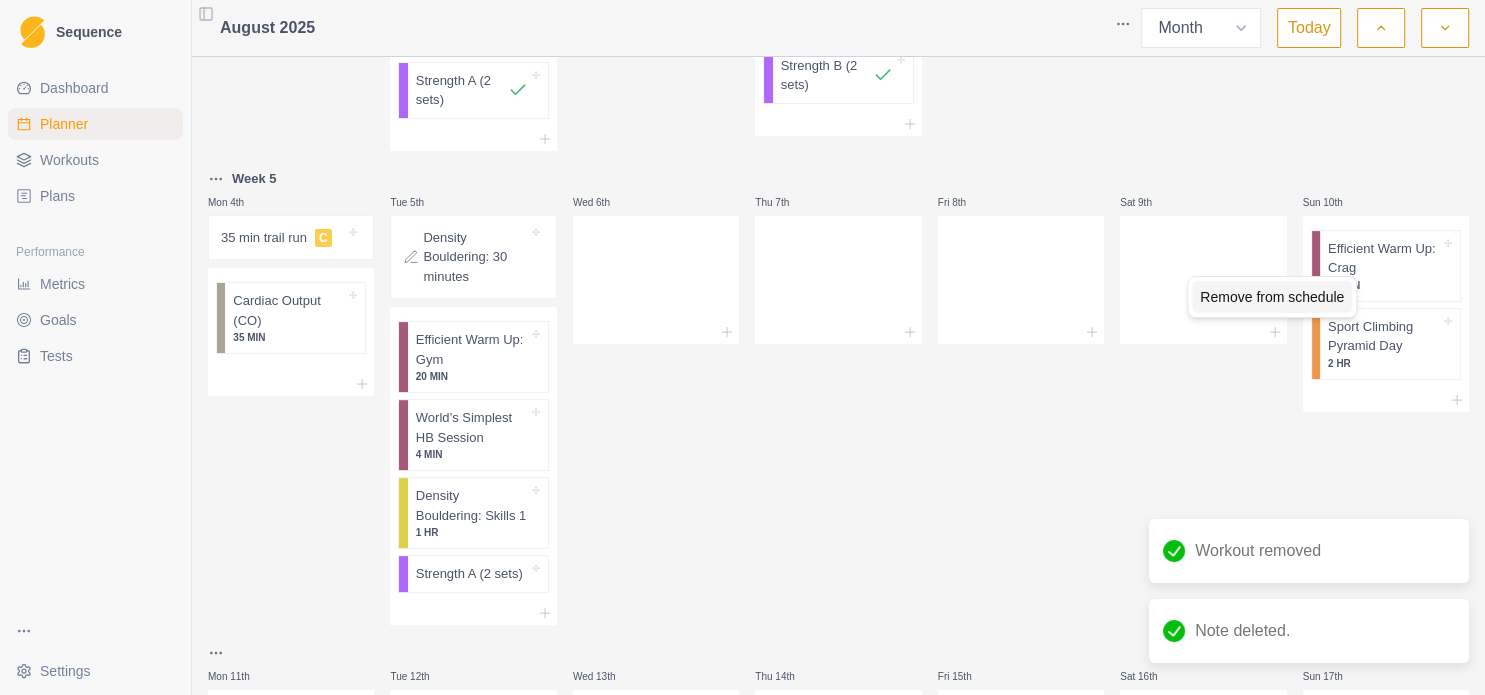 click on "Remove from schedule" at bounding box center [1272, 297] 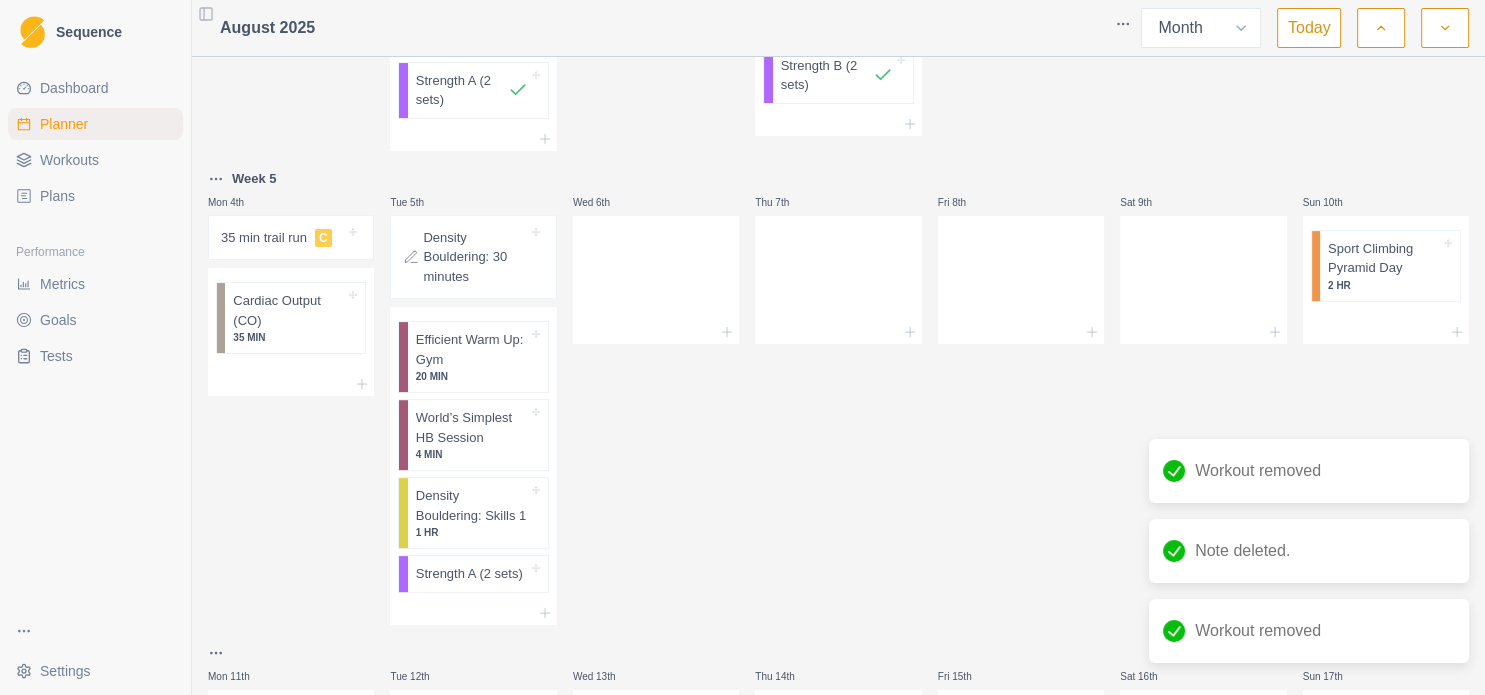 scroll, scrollTop: 432, scrollLeft: 0, axis: vertical 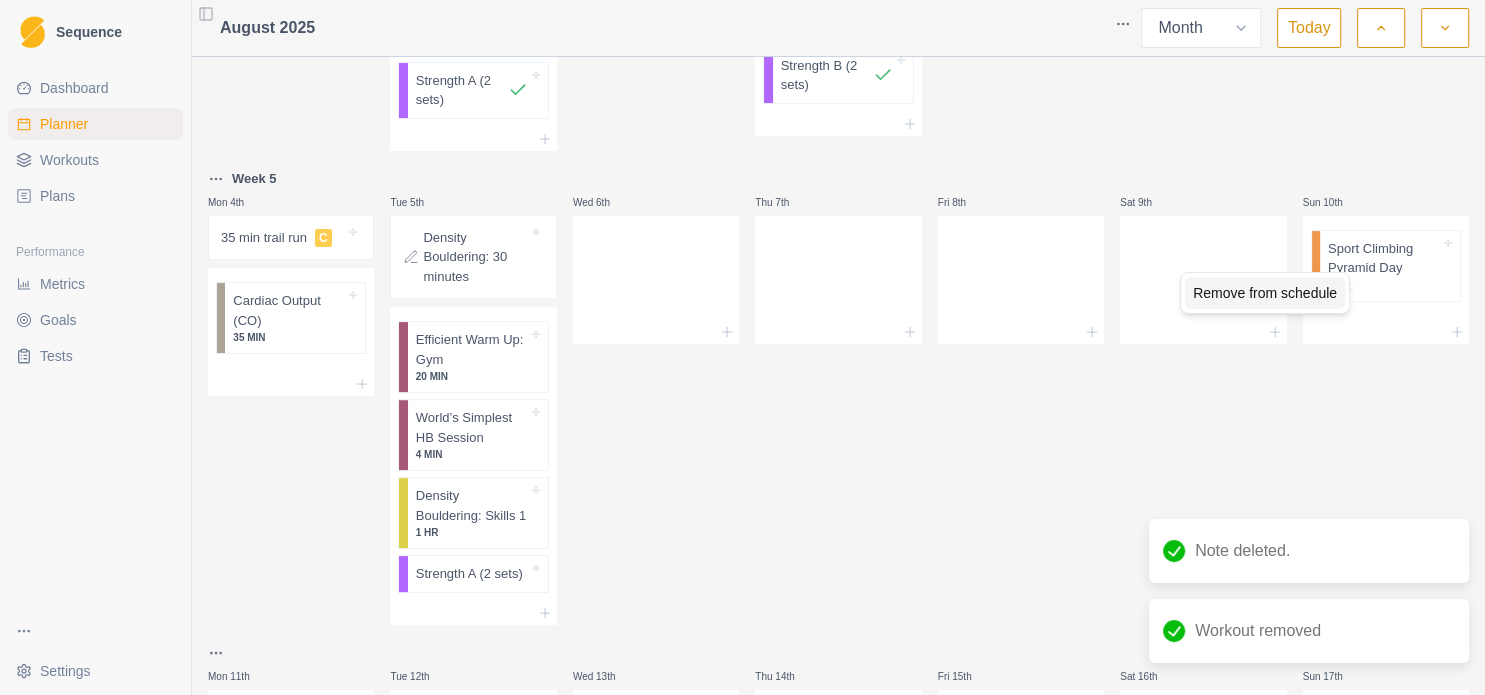 click on "Remove from schedule" at bounding box center [1265, 293] 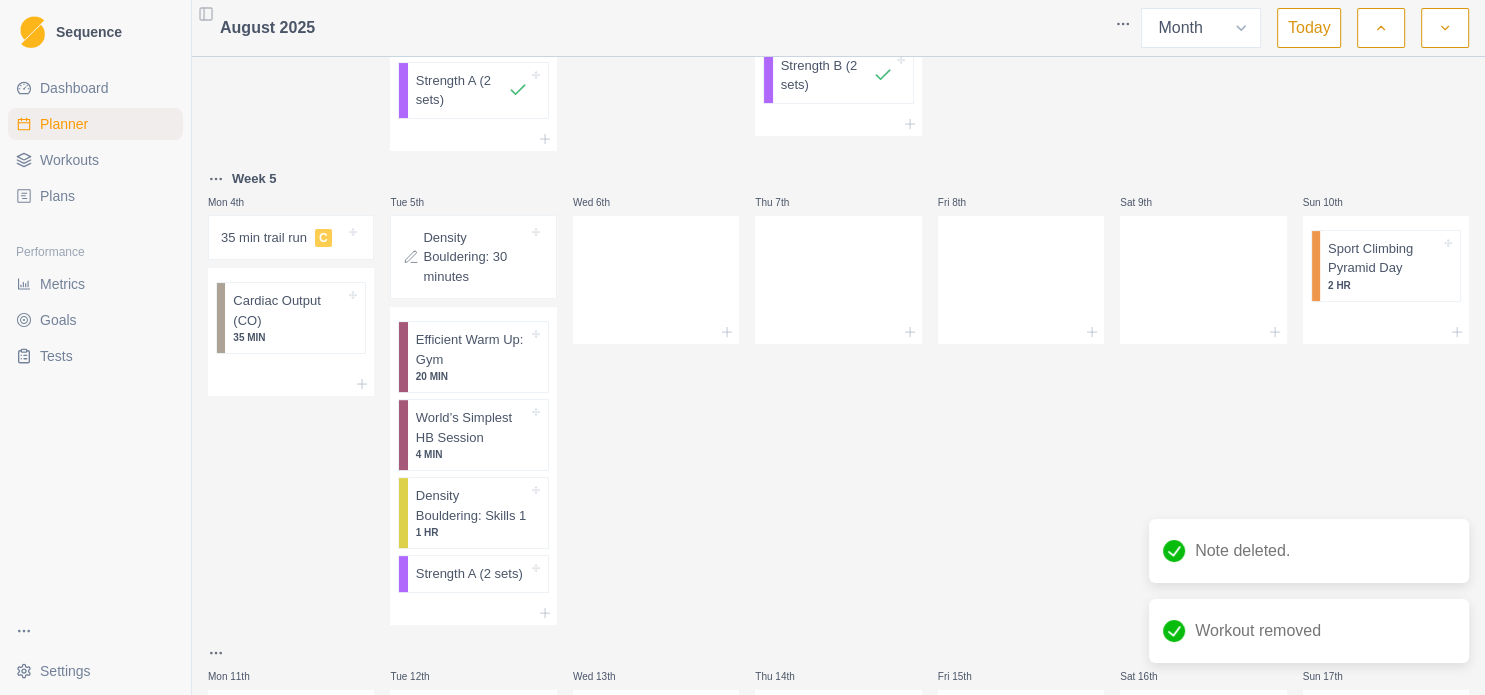 scroll, scrollTop: 432, scrollLeft: 0, axis: vertical 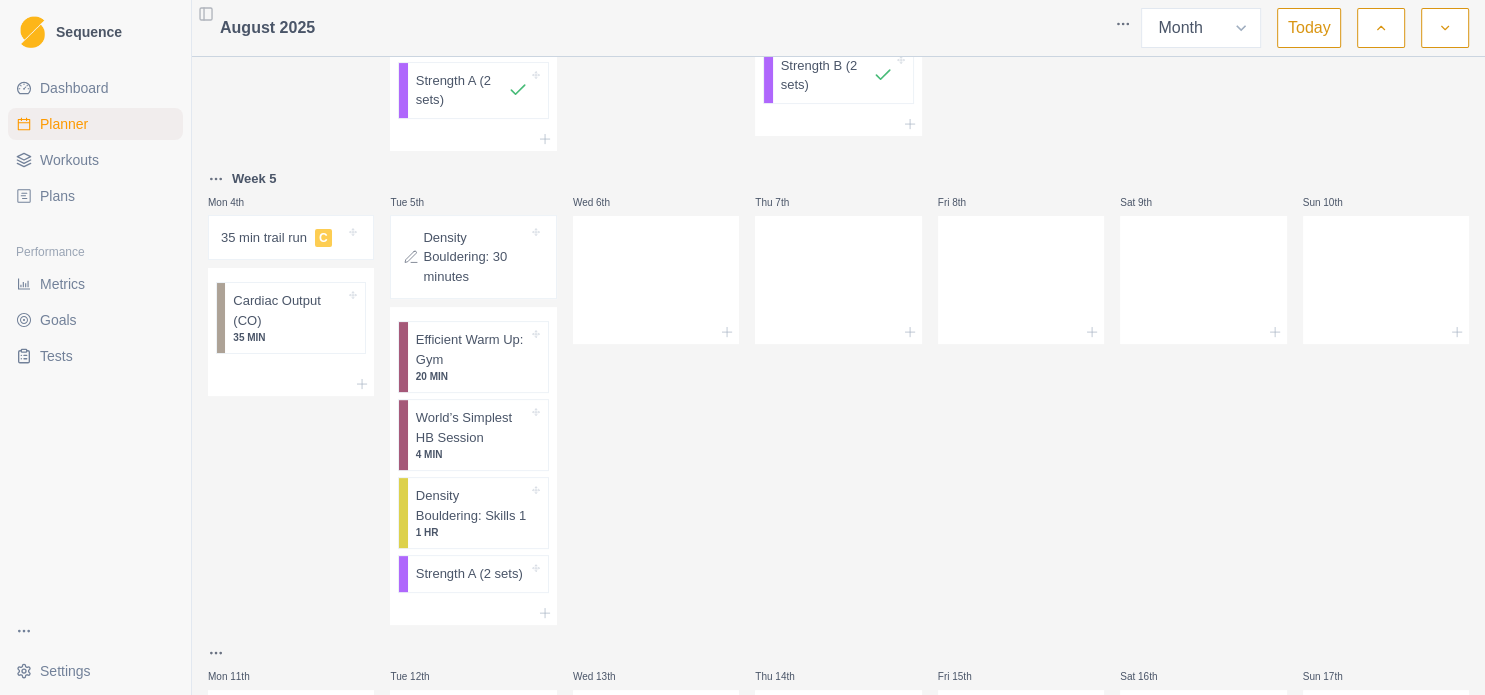 click on "Thu 7th" at bounding box center (838, 396) 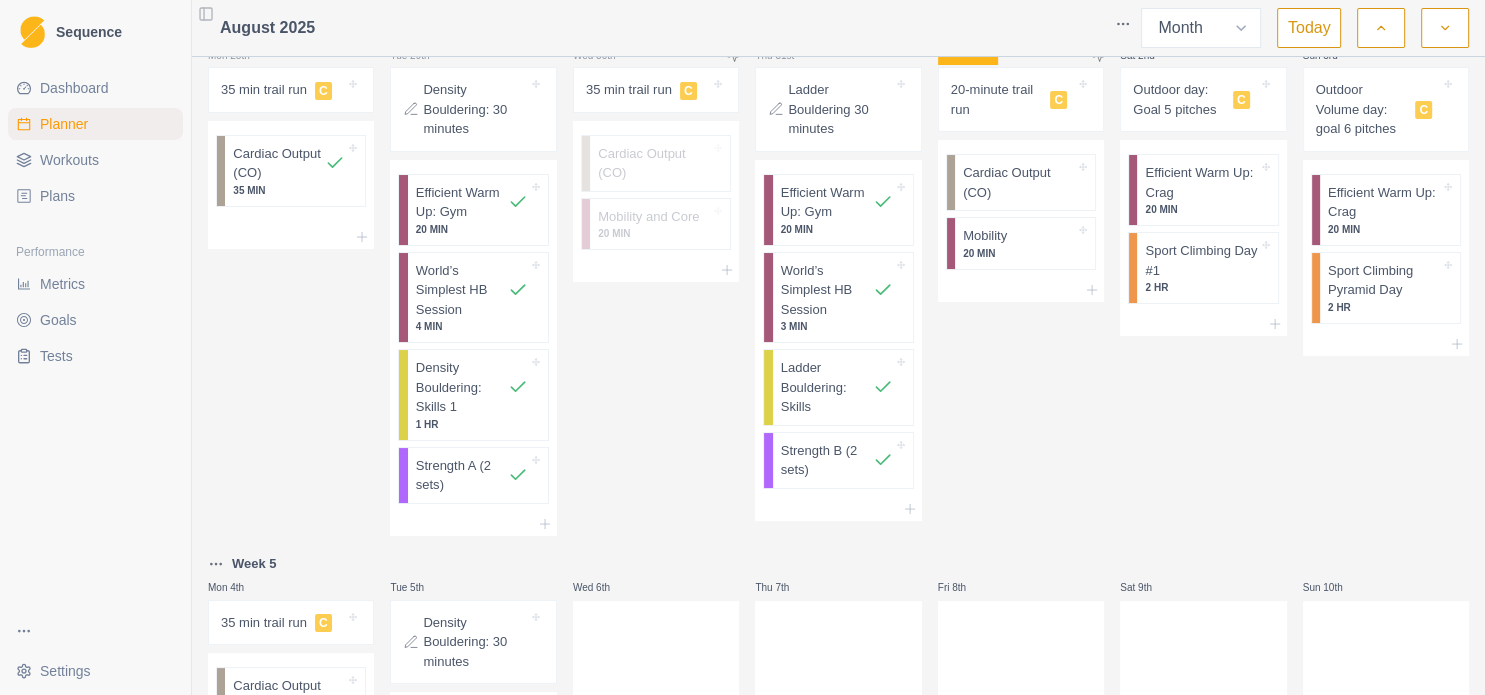 scroll, scrollTop: 0, scrollLeft: 0, axis: both 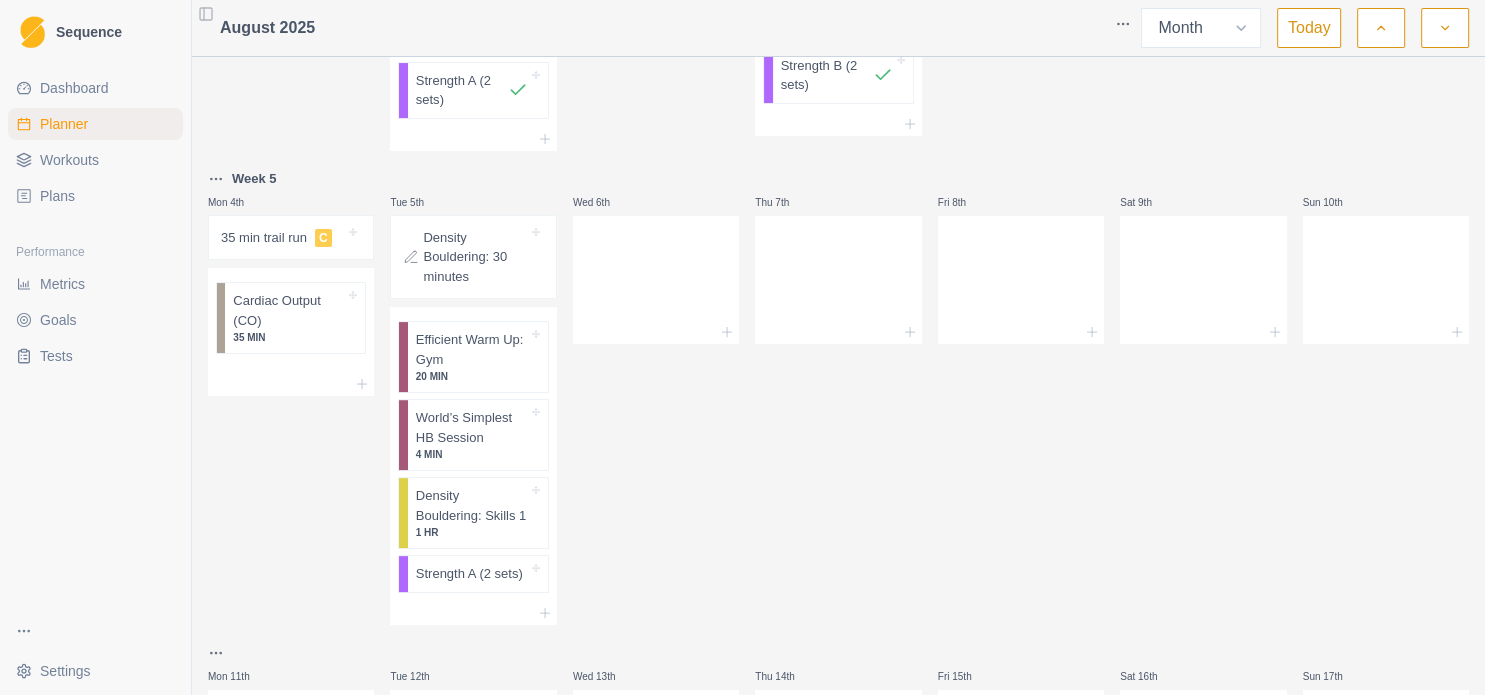 click on "Plans" at bounding box center [57, 196] 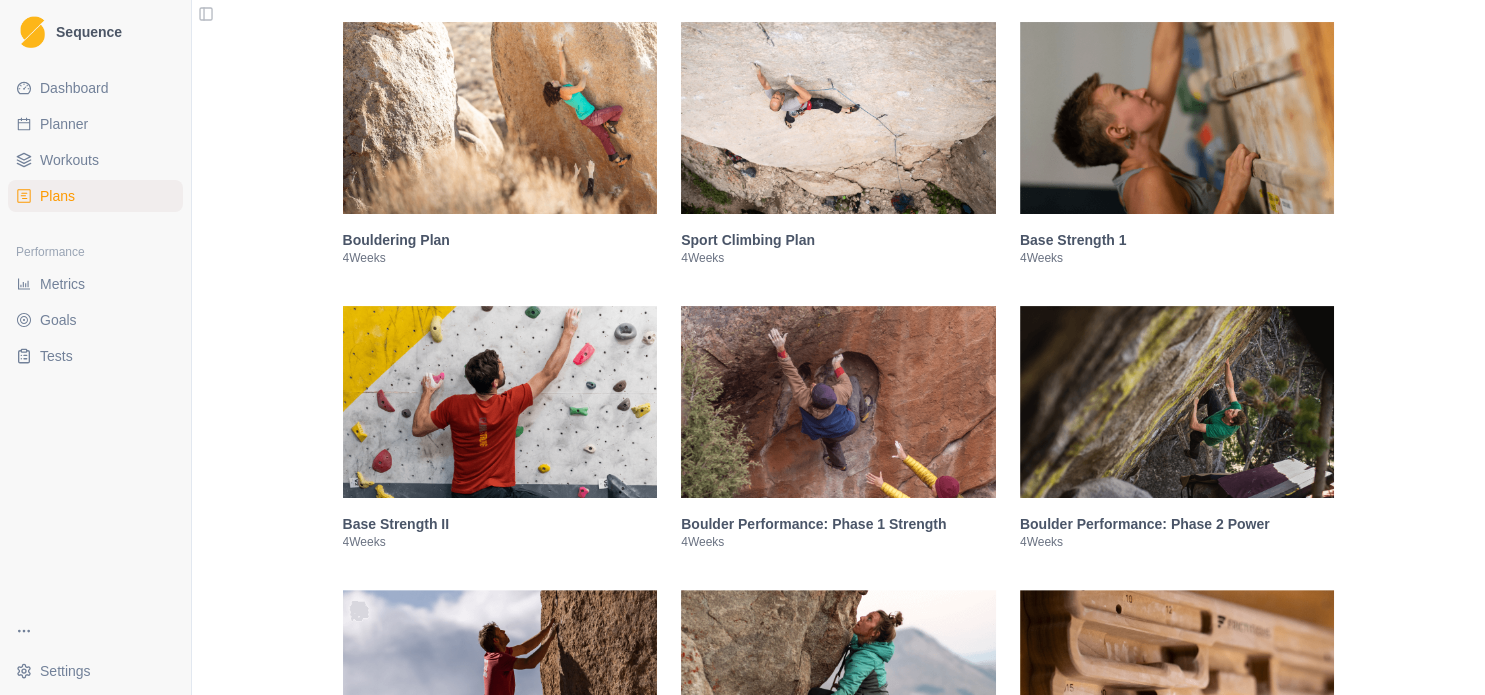 scroll, scrollTop: 432, scrollLeft: 0, axis: vertical 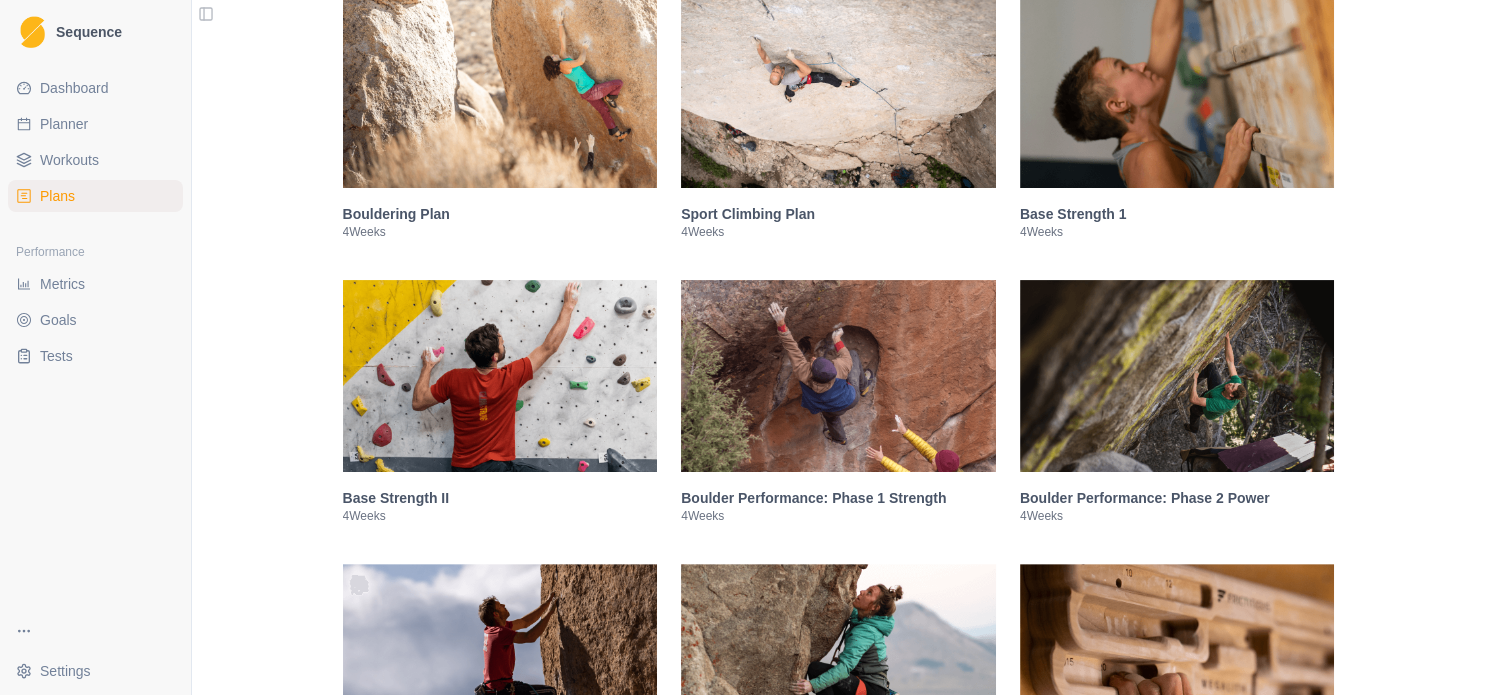 click on "4  Weeks" at bounding box center [838, 232] 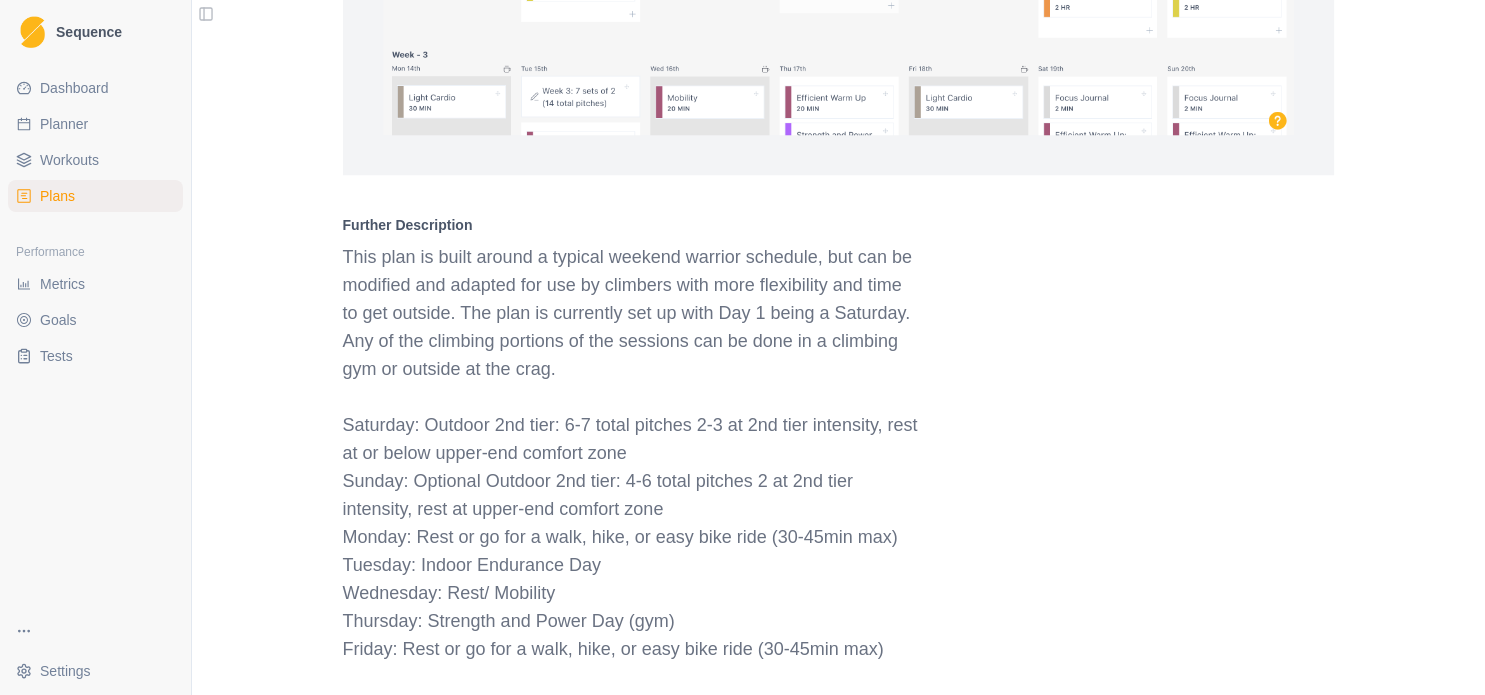 scroll, scrollTop: 2007, scrollLeft: 0, axis: vertical 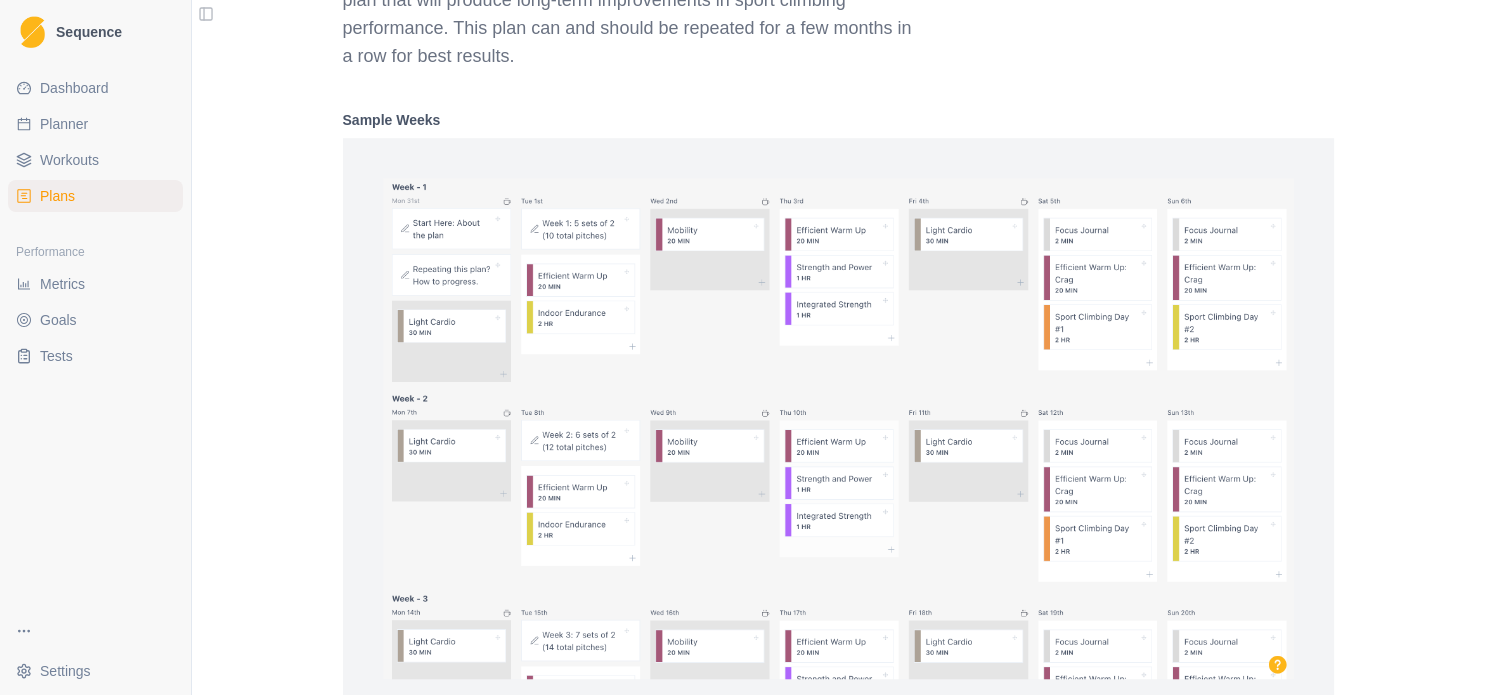 select on "month" 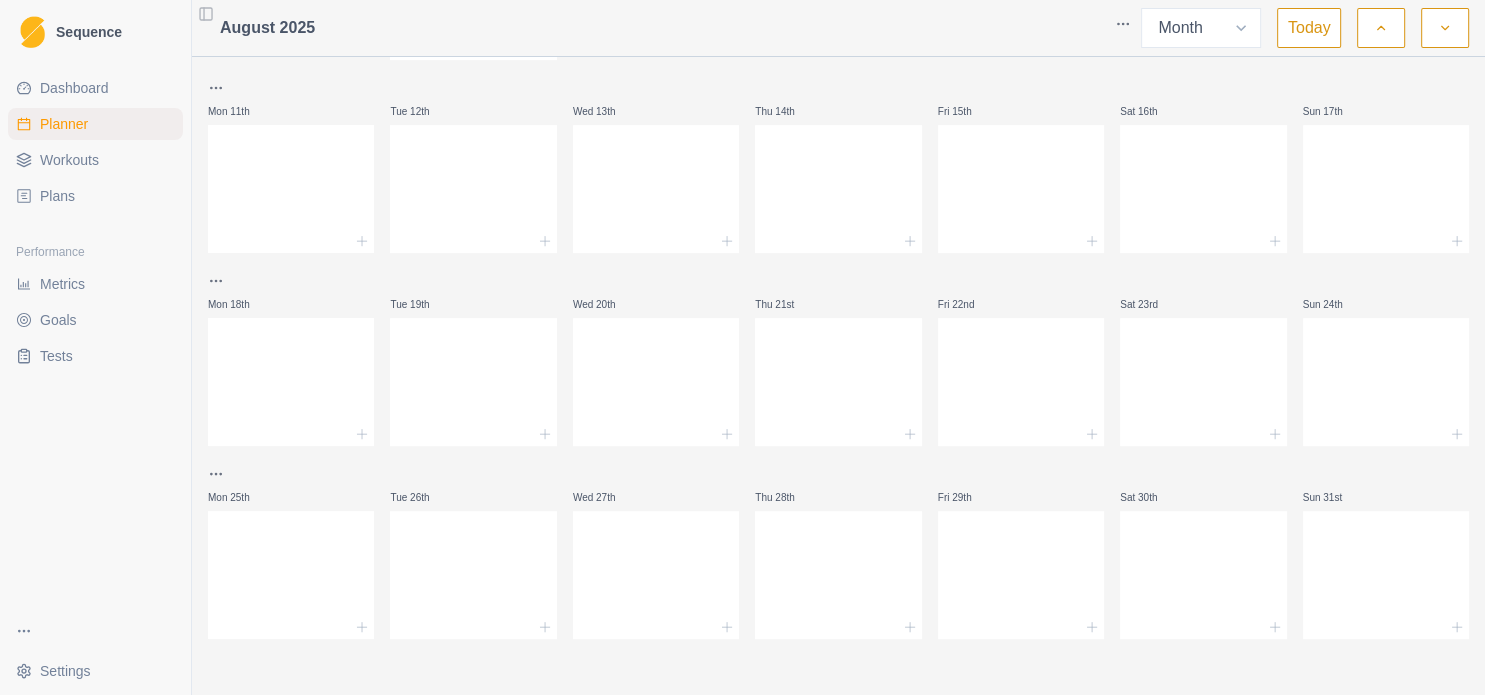 scroll, scrollTop: 0, scrollLeft: 0, axis: both 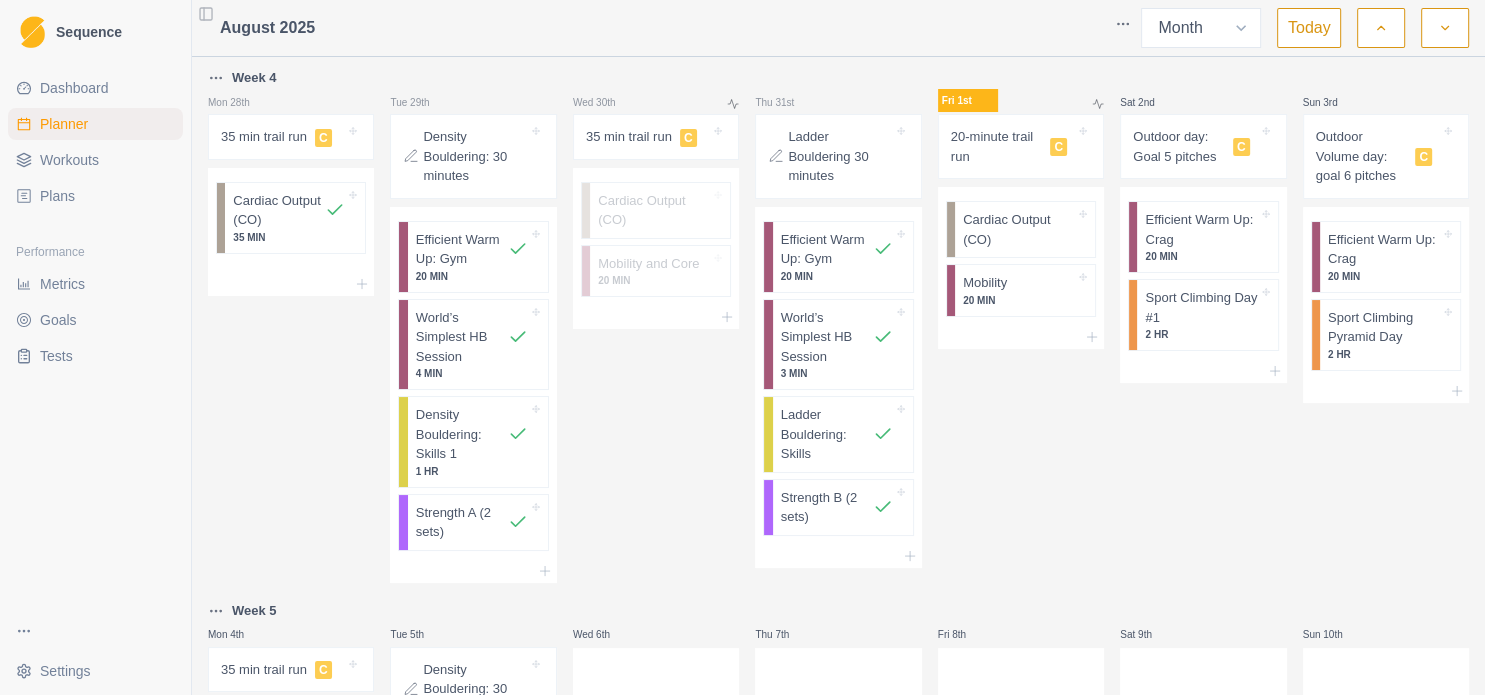 click on "Plans" at bounding box center [57, 196] 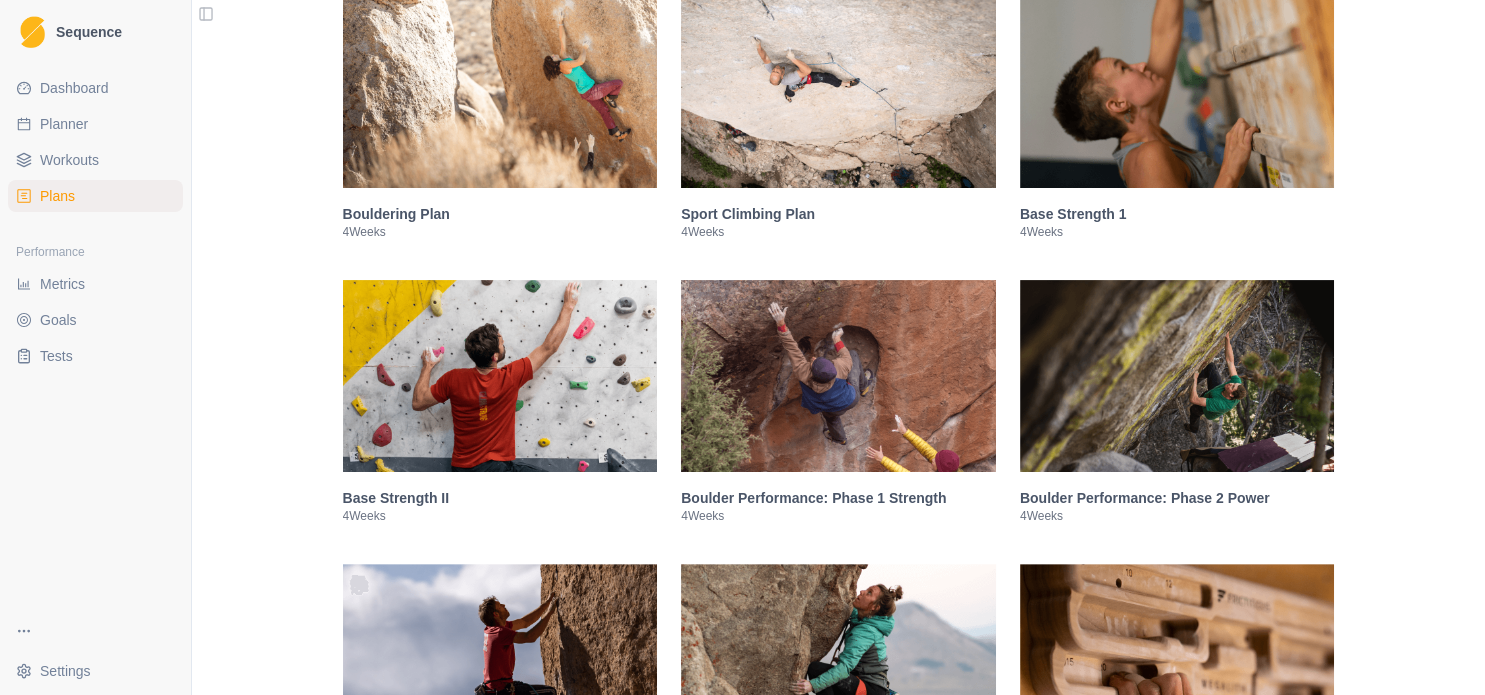 scroll, scrollTop: 648, scrollLeft: 0, axis: vertical 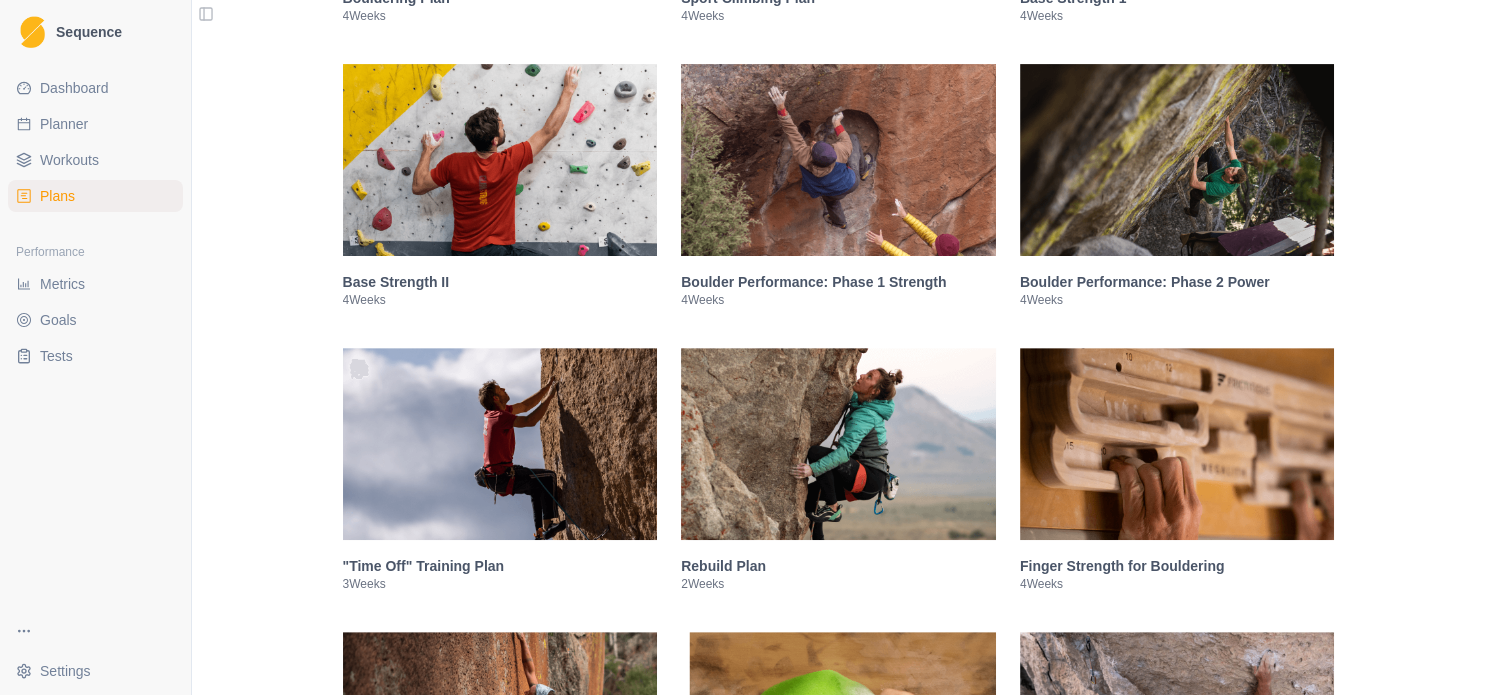 click at bounding box center [1177, 444] 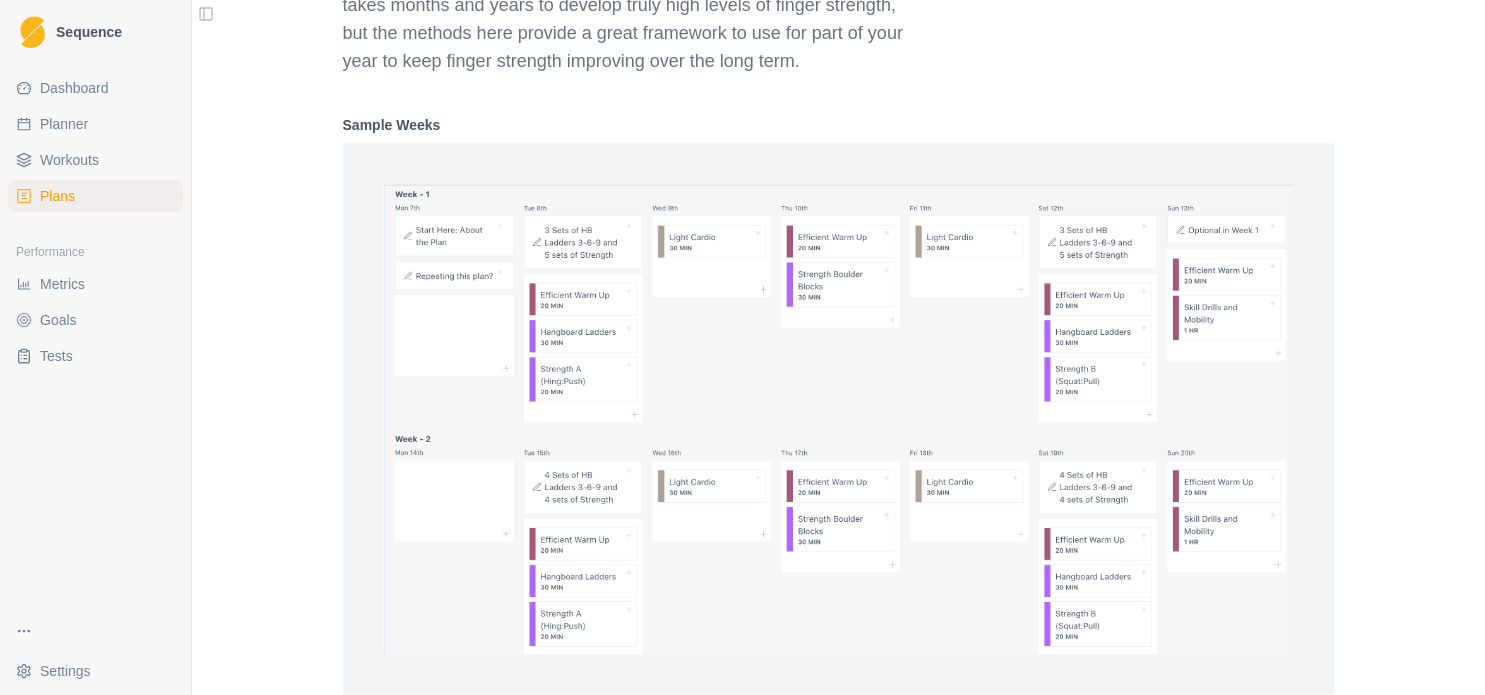 scroll, scrollTop: 1712, scrollLeft: 0, axis: vertical 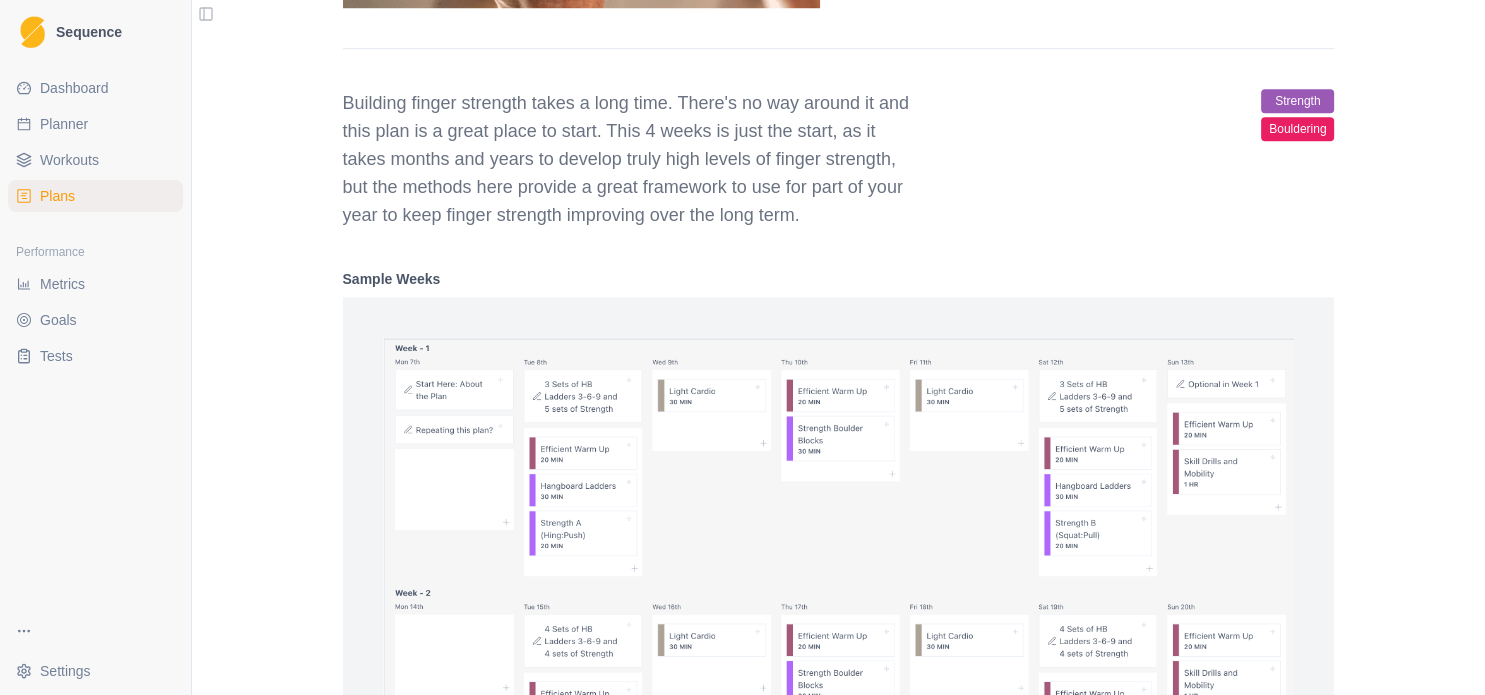 select on "month" 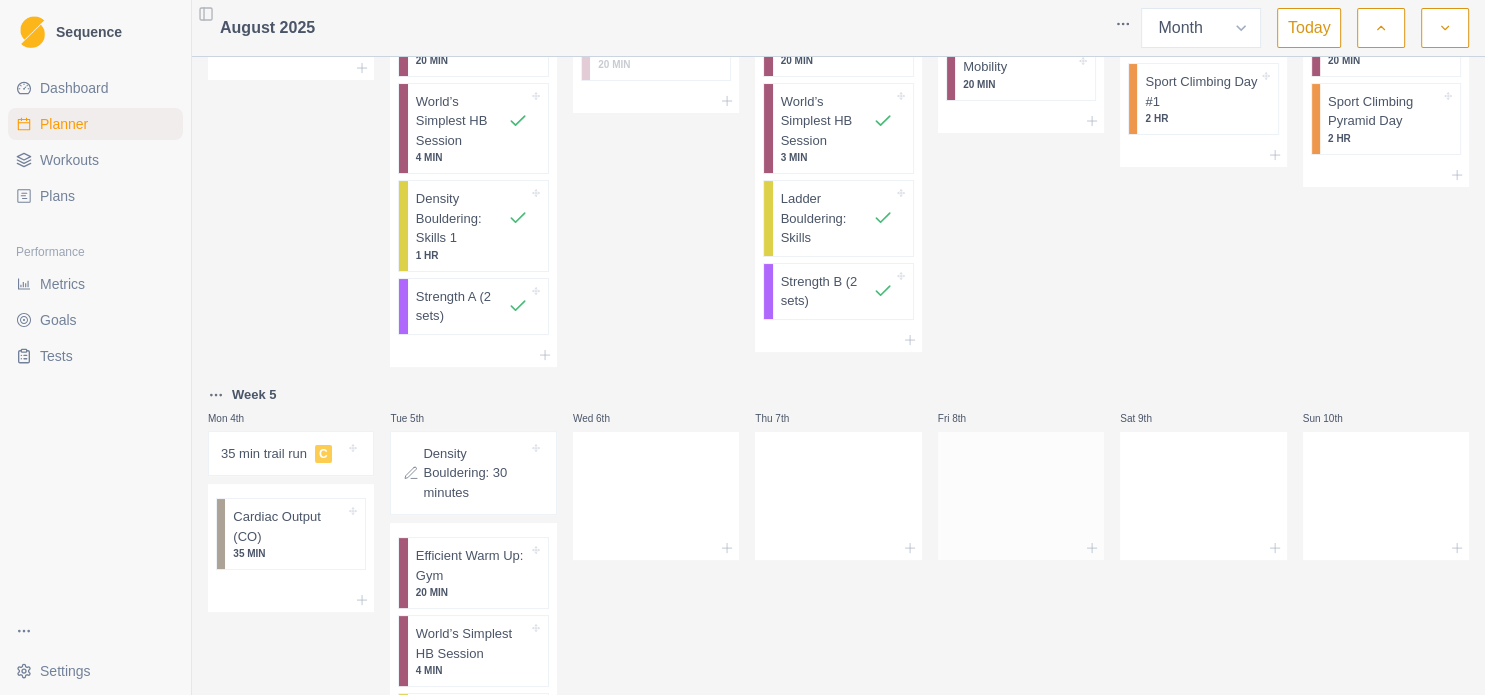 scroll, scrollTop: 0, scrollLeft: 0, axis: both 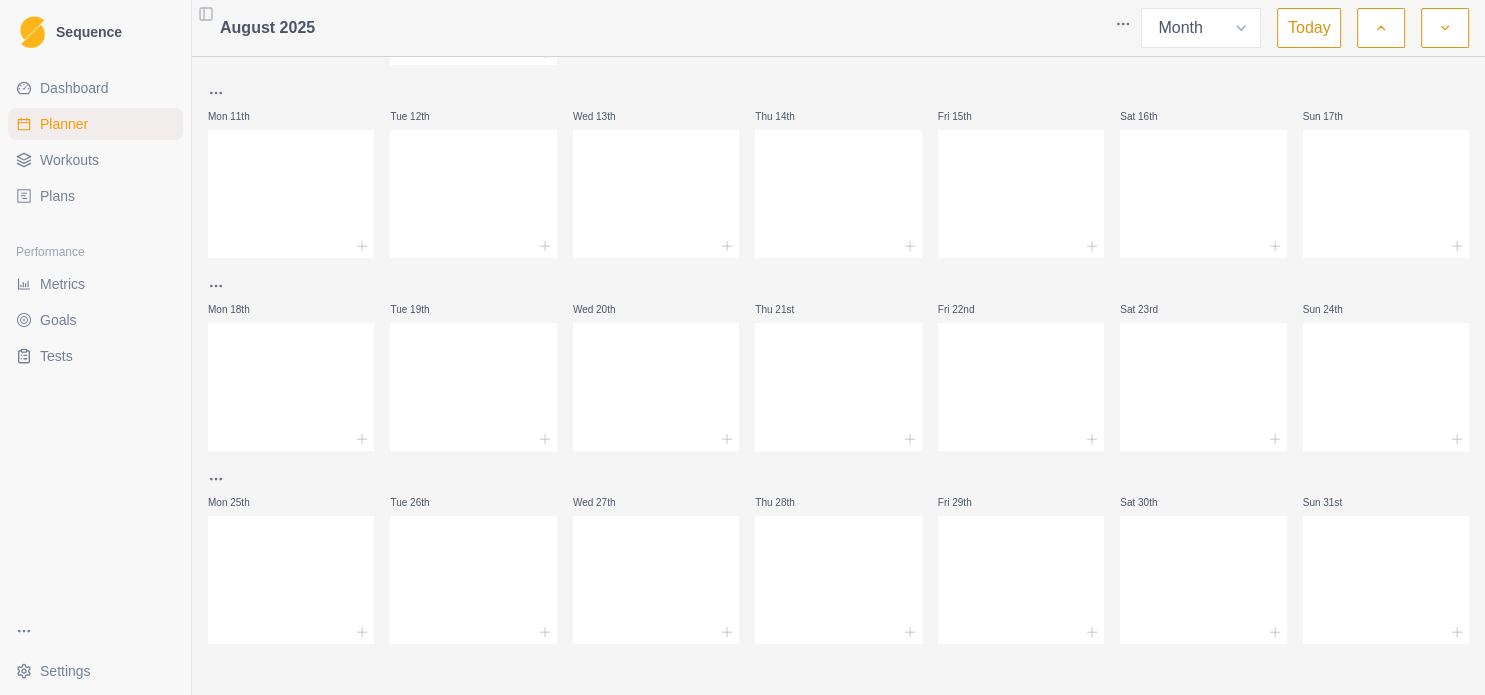 click on "Tests" at bounding box center [95, 356] 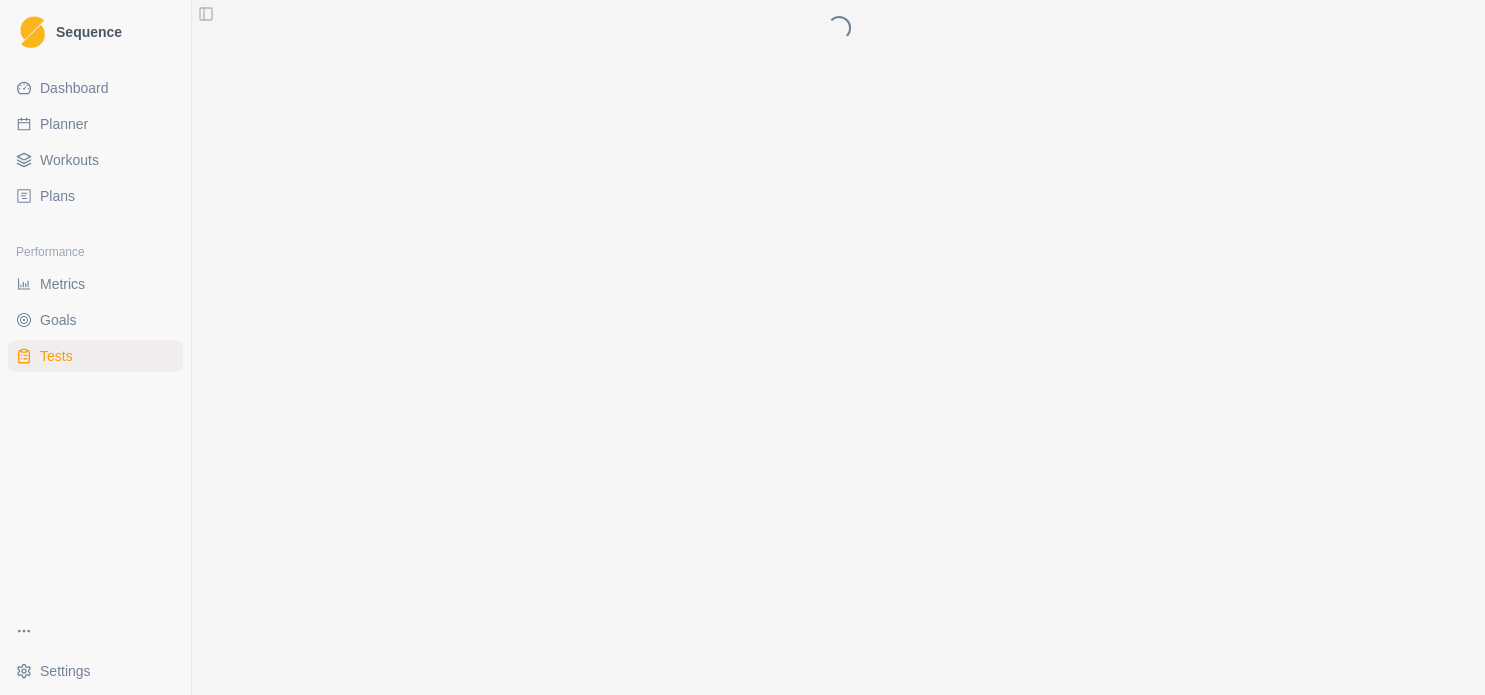 scroll, scrollTop: 0, scrollLeft: 0, axis: both 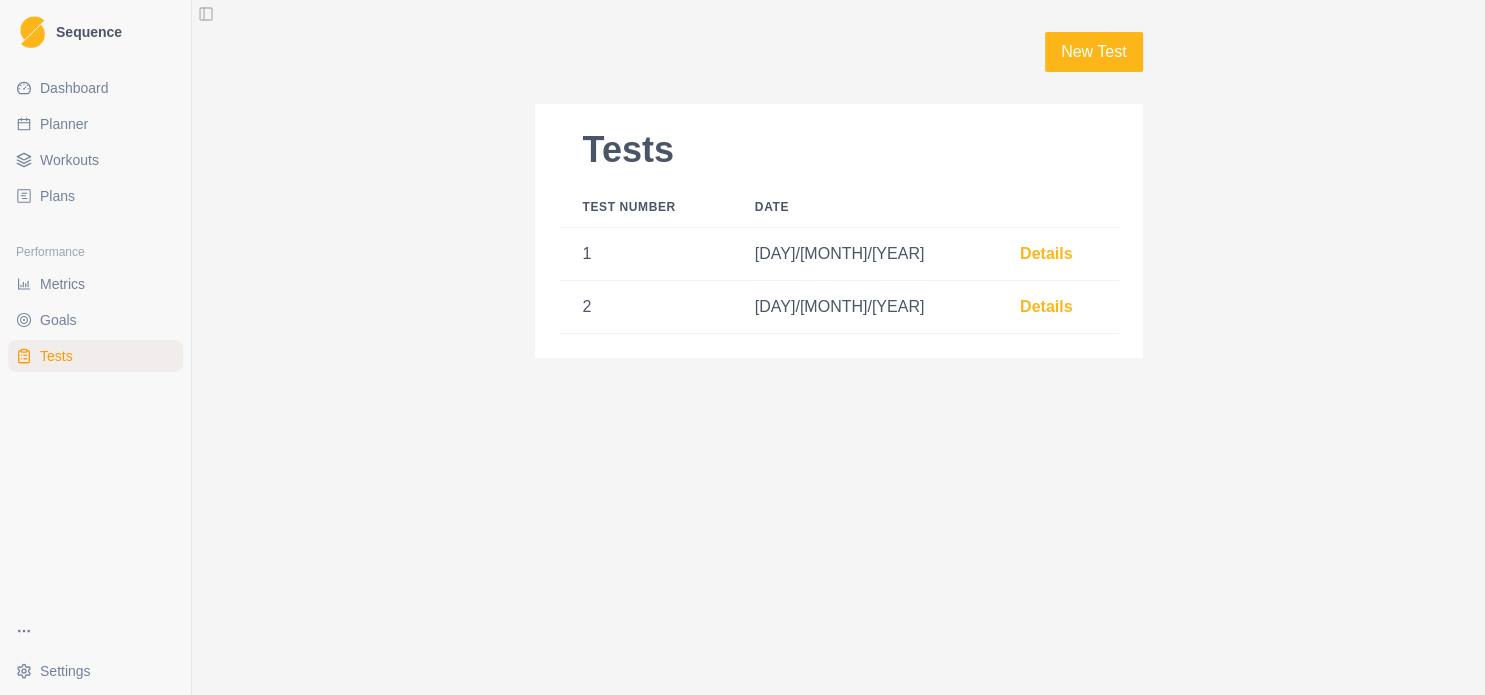 click on "Metrics" at bounding box center (95, 284) 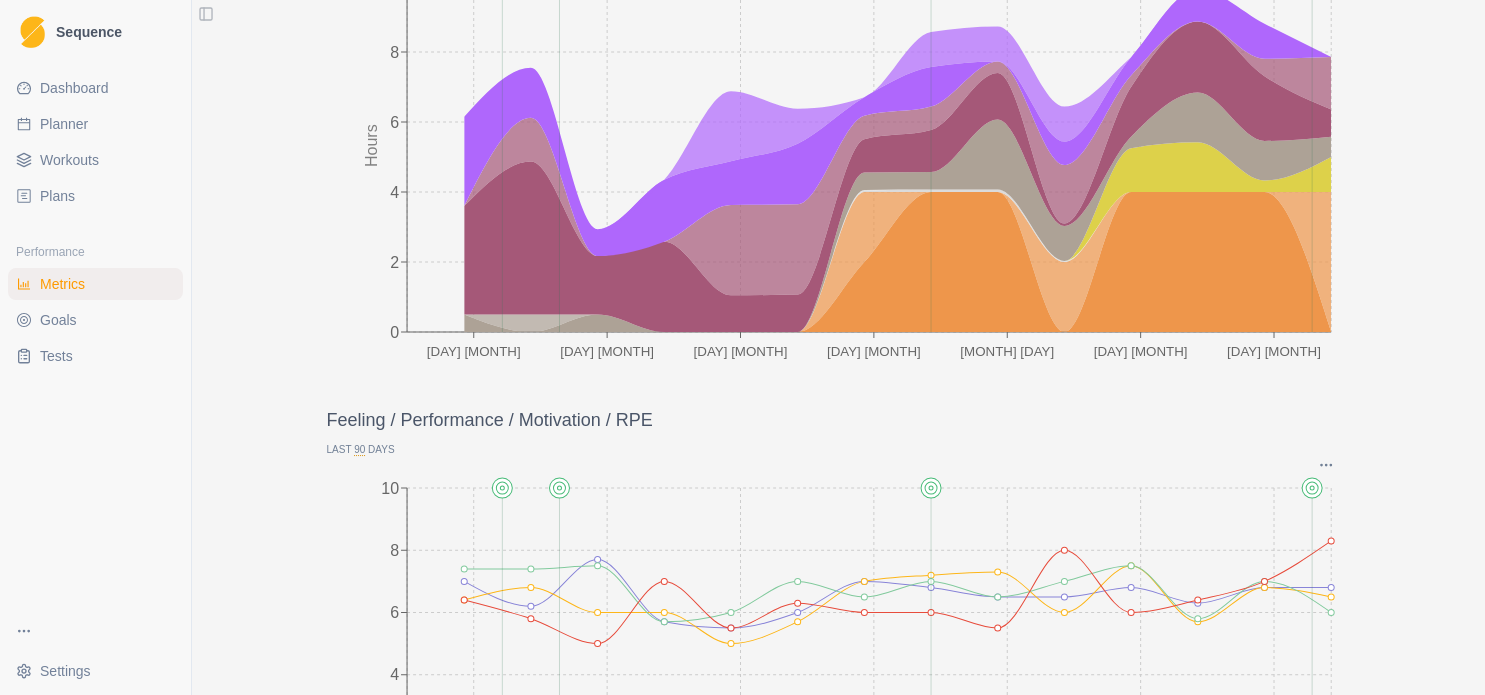 scroll, scrollTop: 216, scrollLeft: 0, axis: vertical 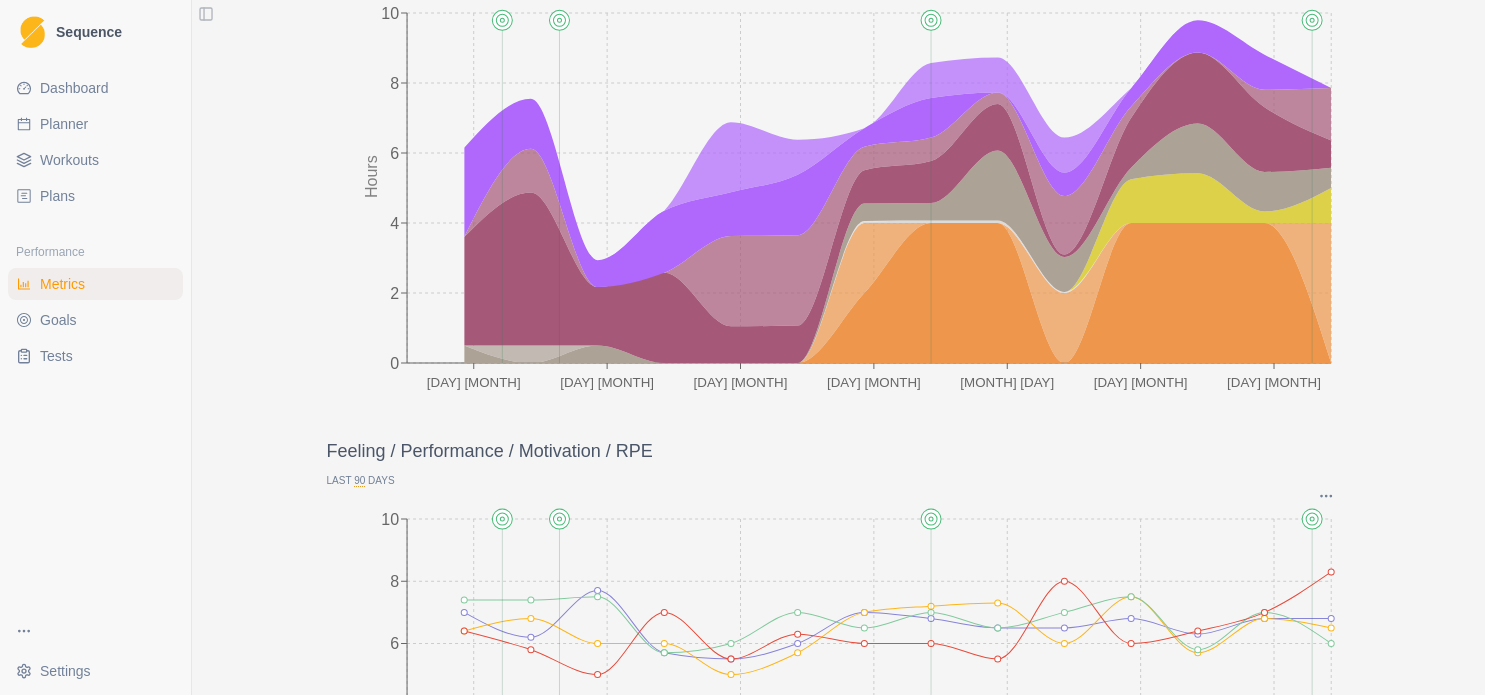 click on "Planner" at bounding box center (95, 124) 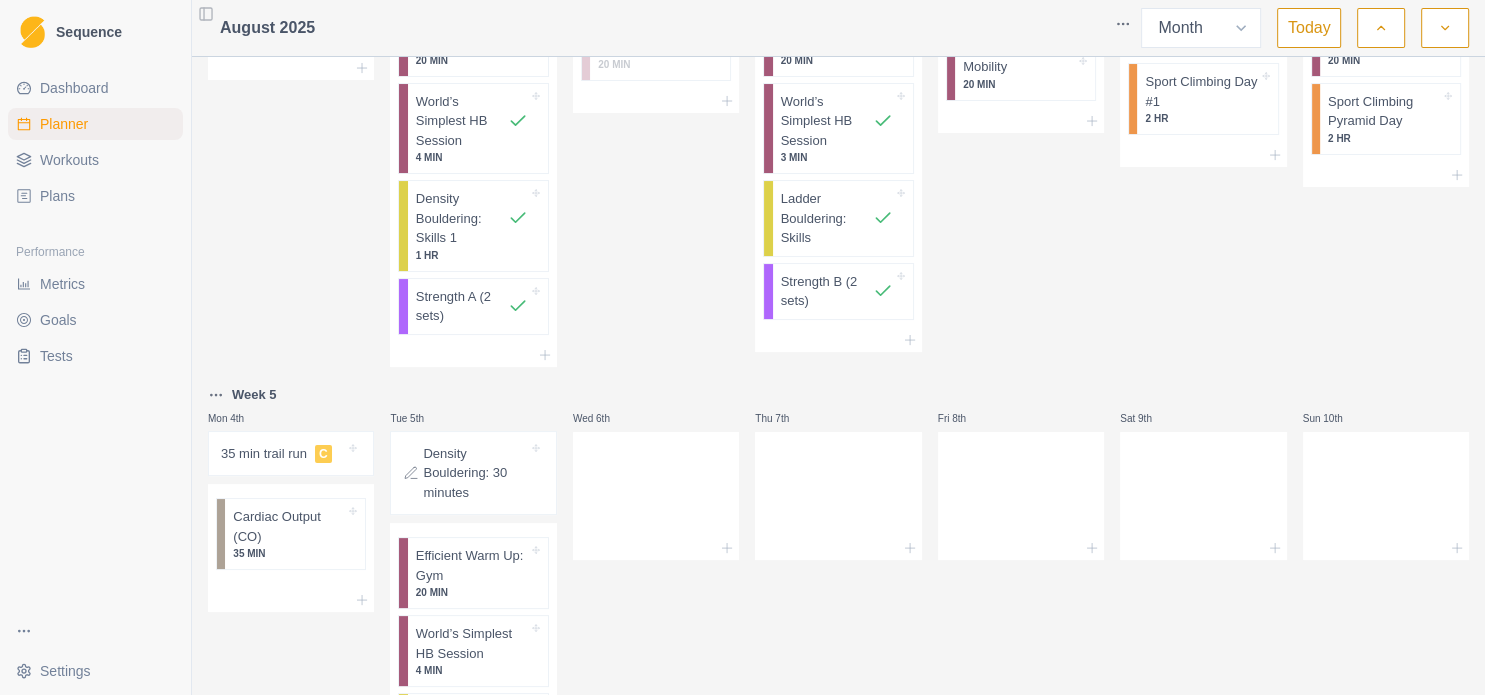 scroll, scrollTop: 0, scrollLeft: 0, axis: both 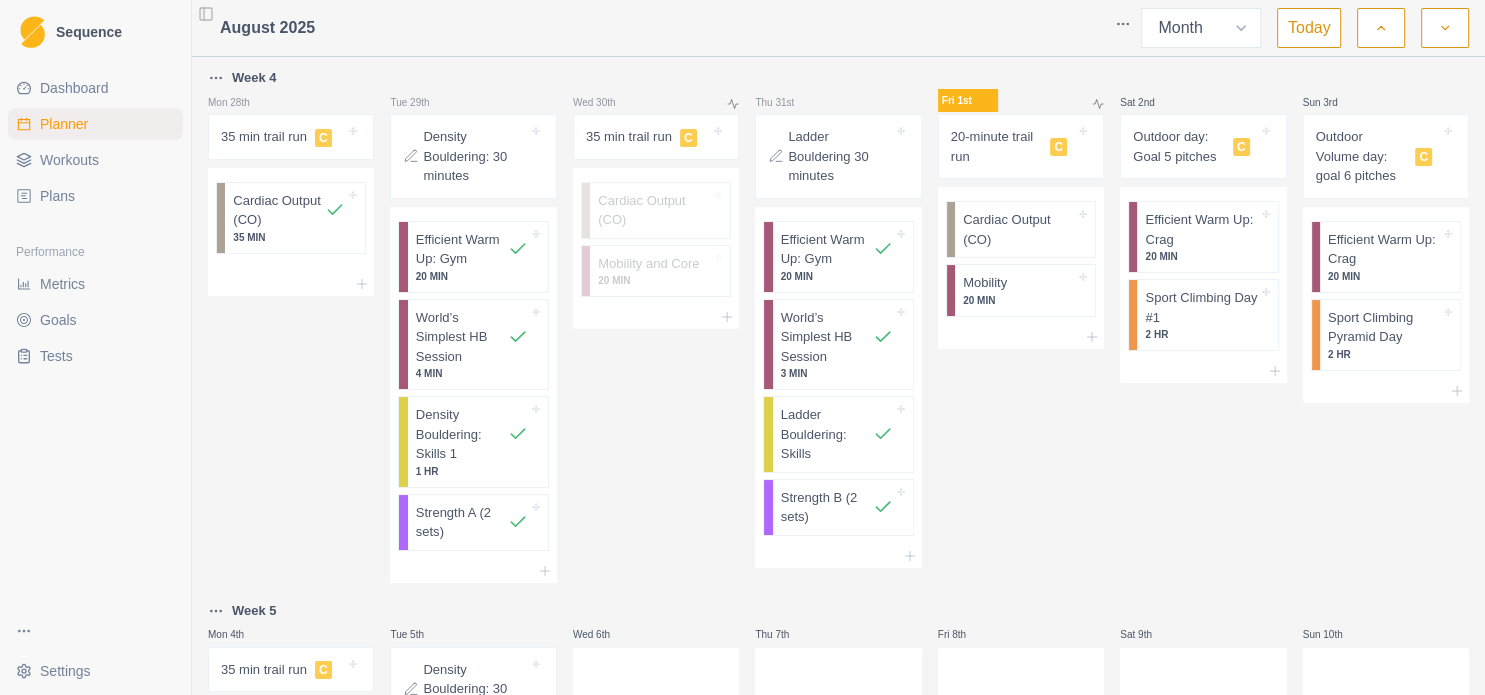 click 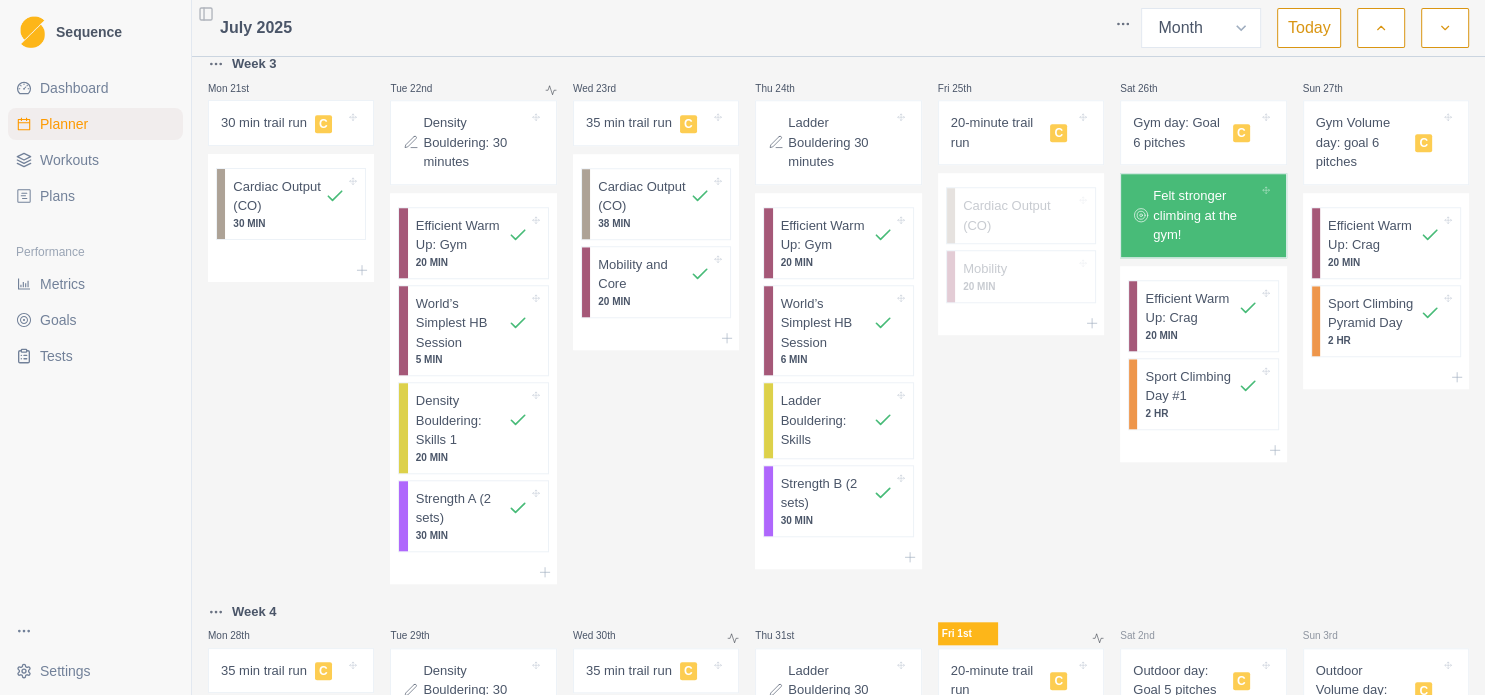 scroll, scrollTop: 1512, scrollLeft: 0, axis: vertical 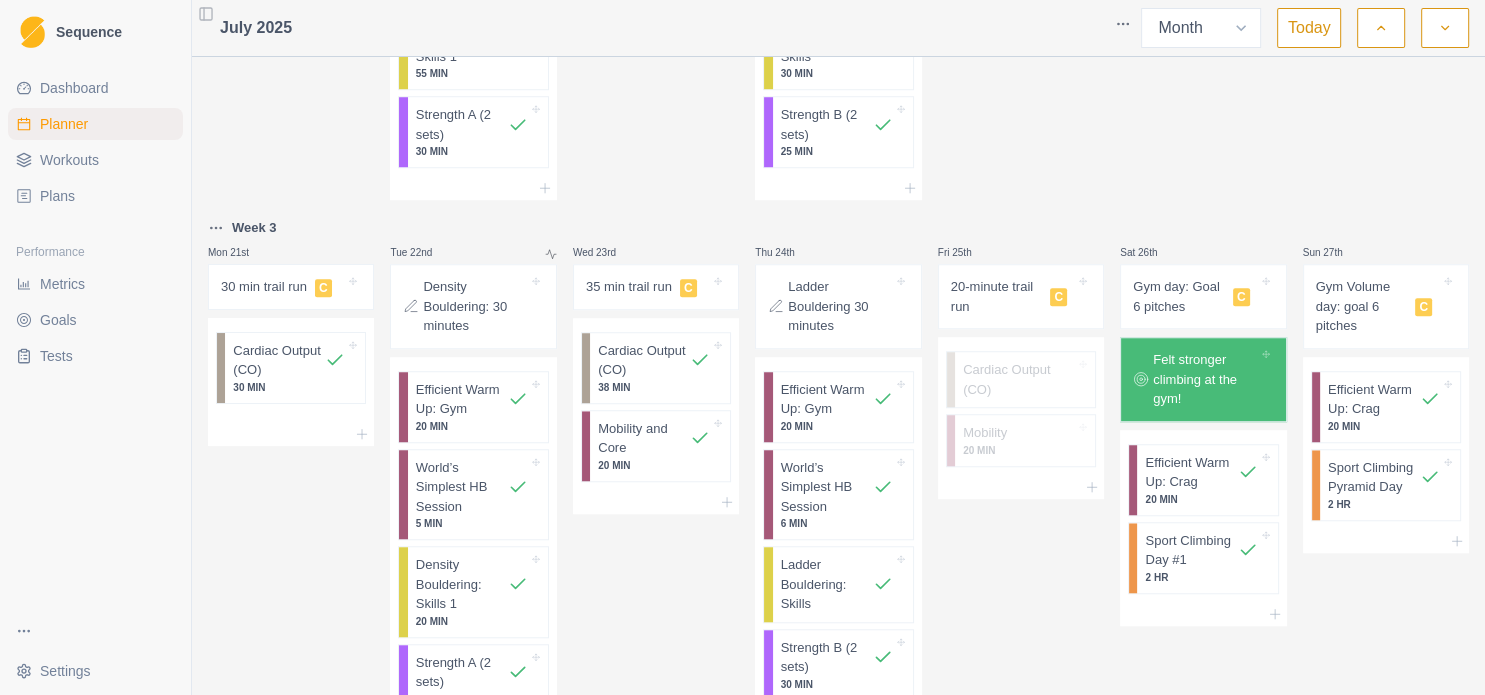 click on "Metrics" at bounding box center (62, 284) 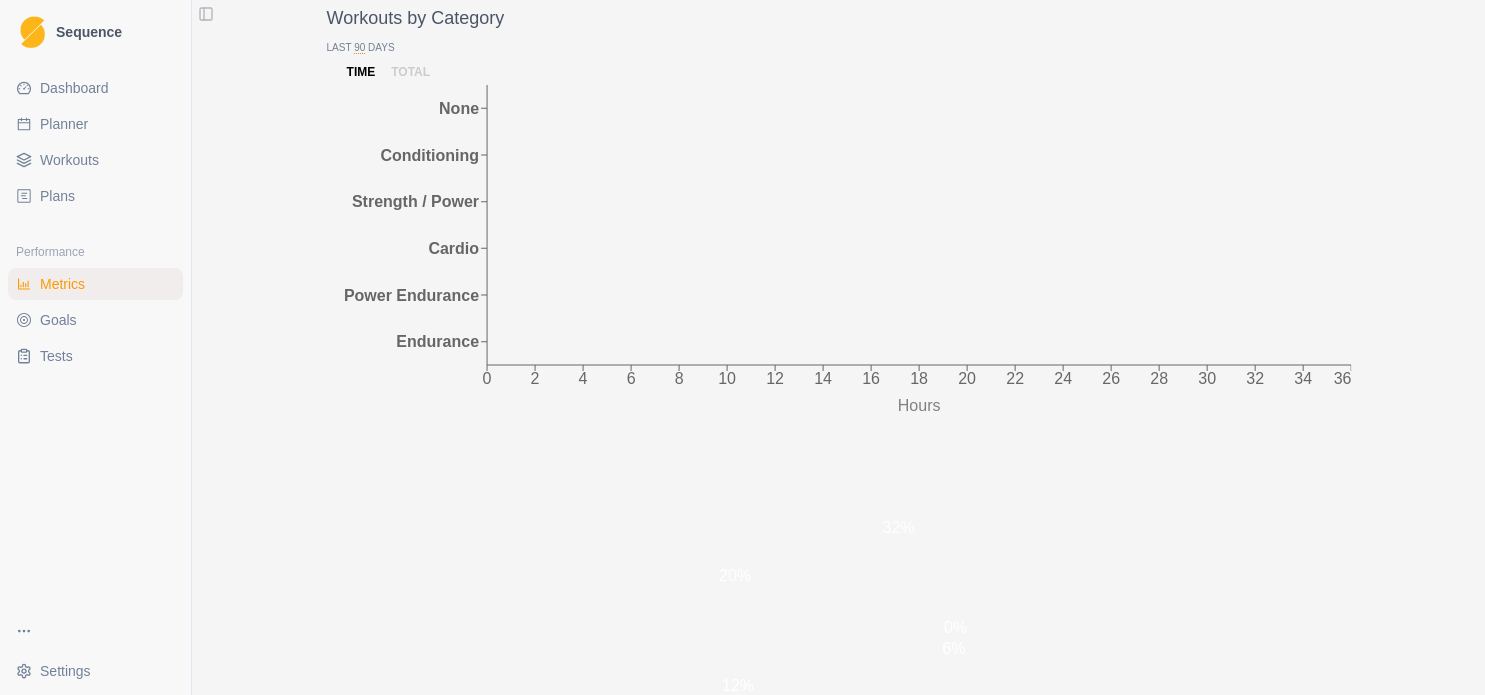 scroll, scrollTop: 0, scrollLeft: 0, axis: both 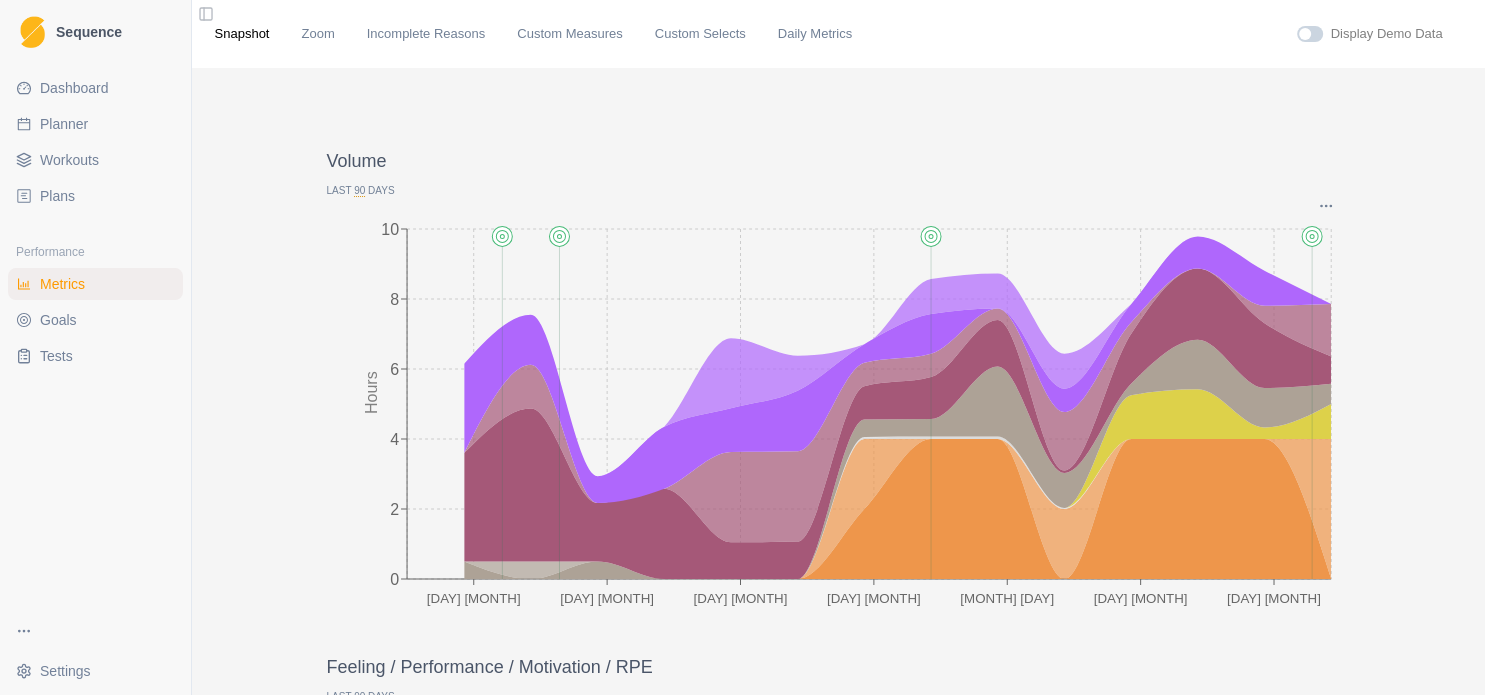 click on "Snapshot Zoom Incomplete Reasons Custom Measures Custom Selects Daily Metrics Display Demo Data" at bounding box center (839, 34) 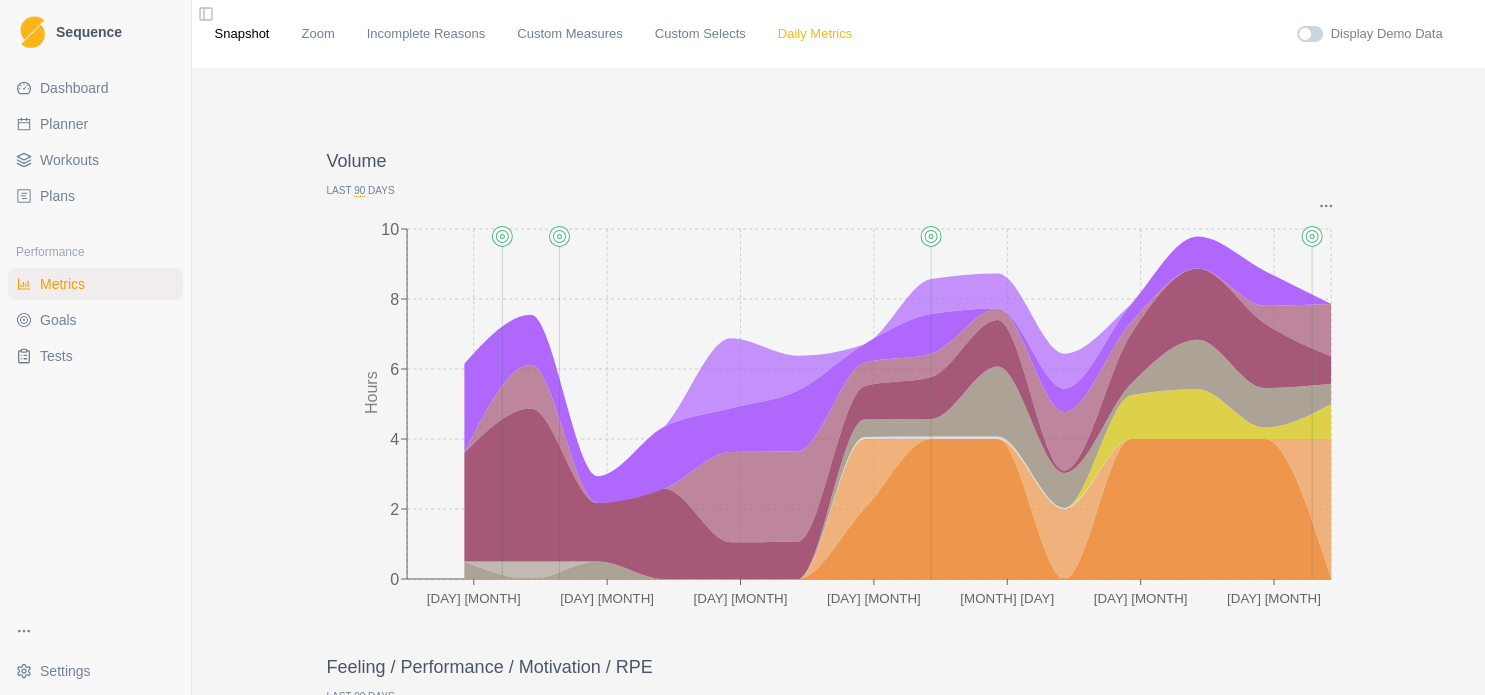 click on "Daily Metrics" at bounding box center (815, 34) 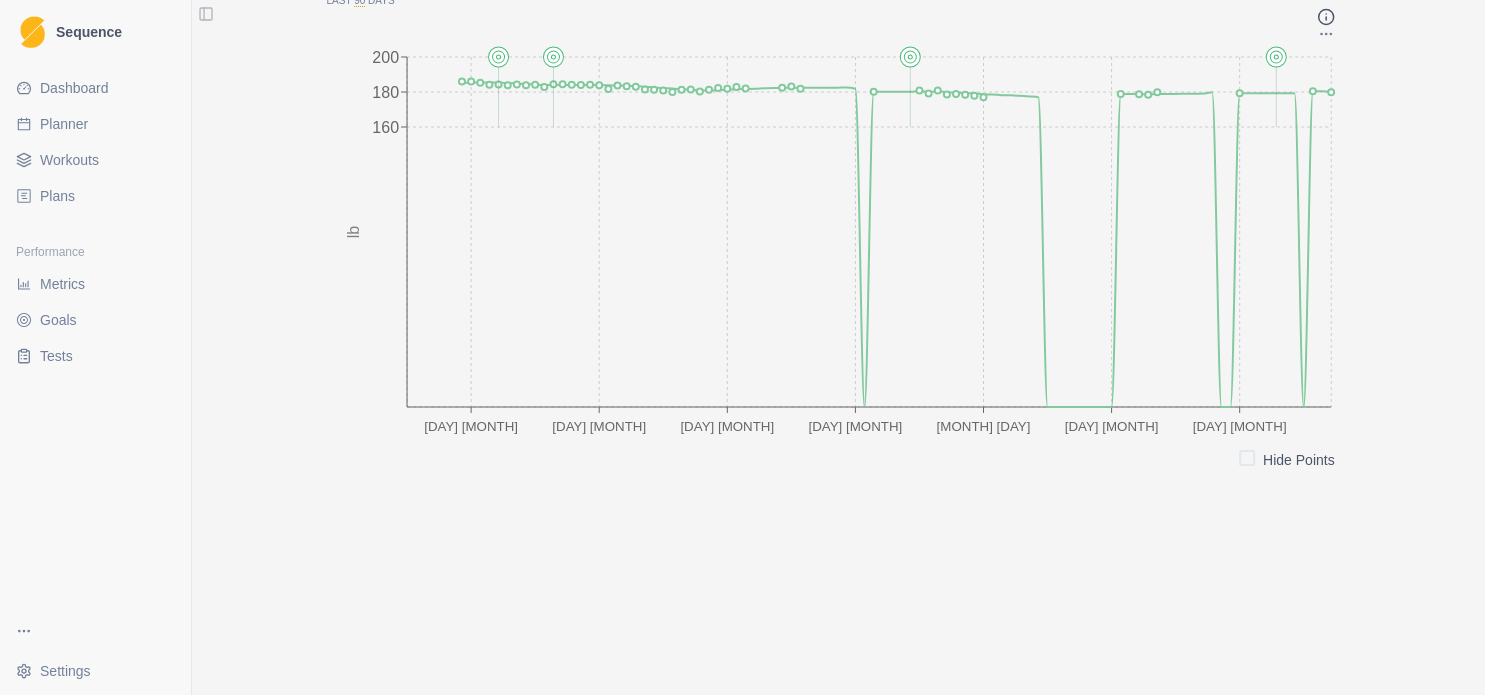 scroll, scrollTop: 210, scrollLeft: 0, axis: vertical 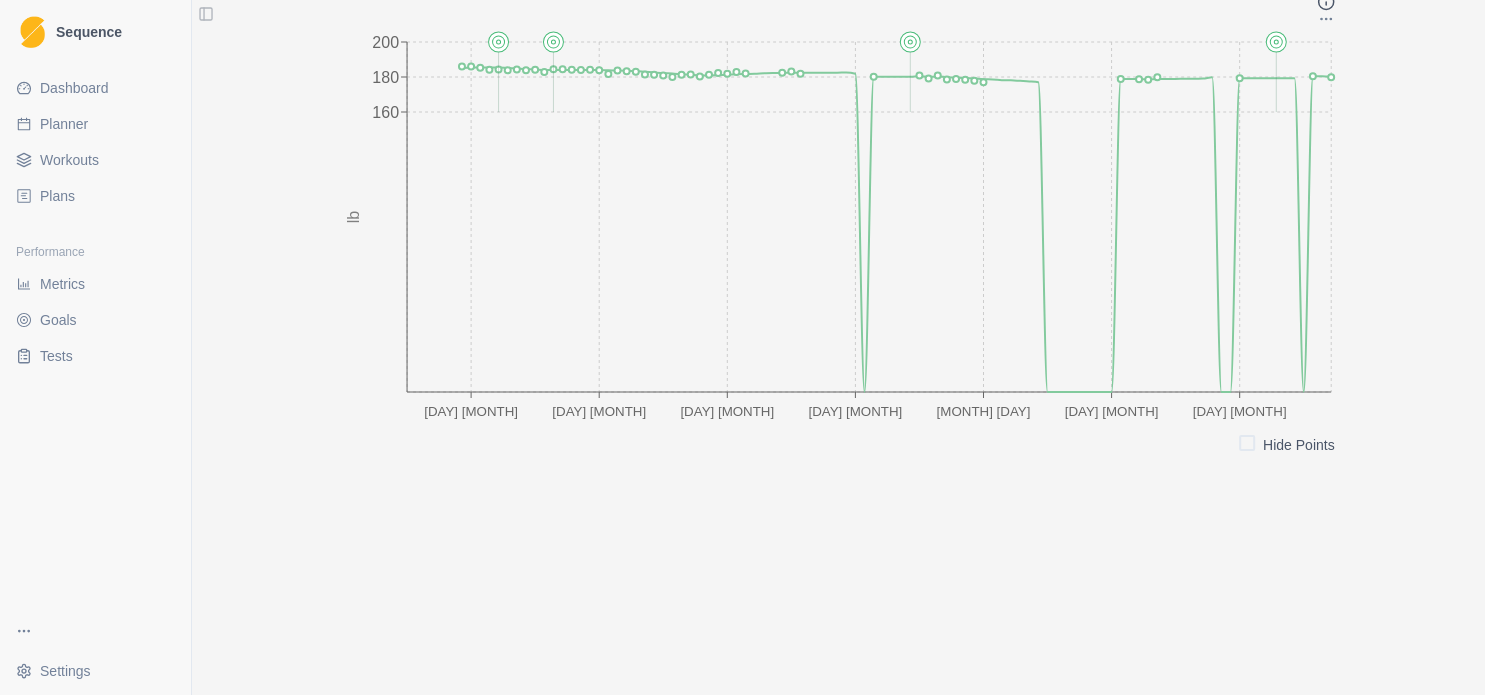 click at bounding box center (1247, 443) 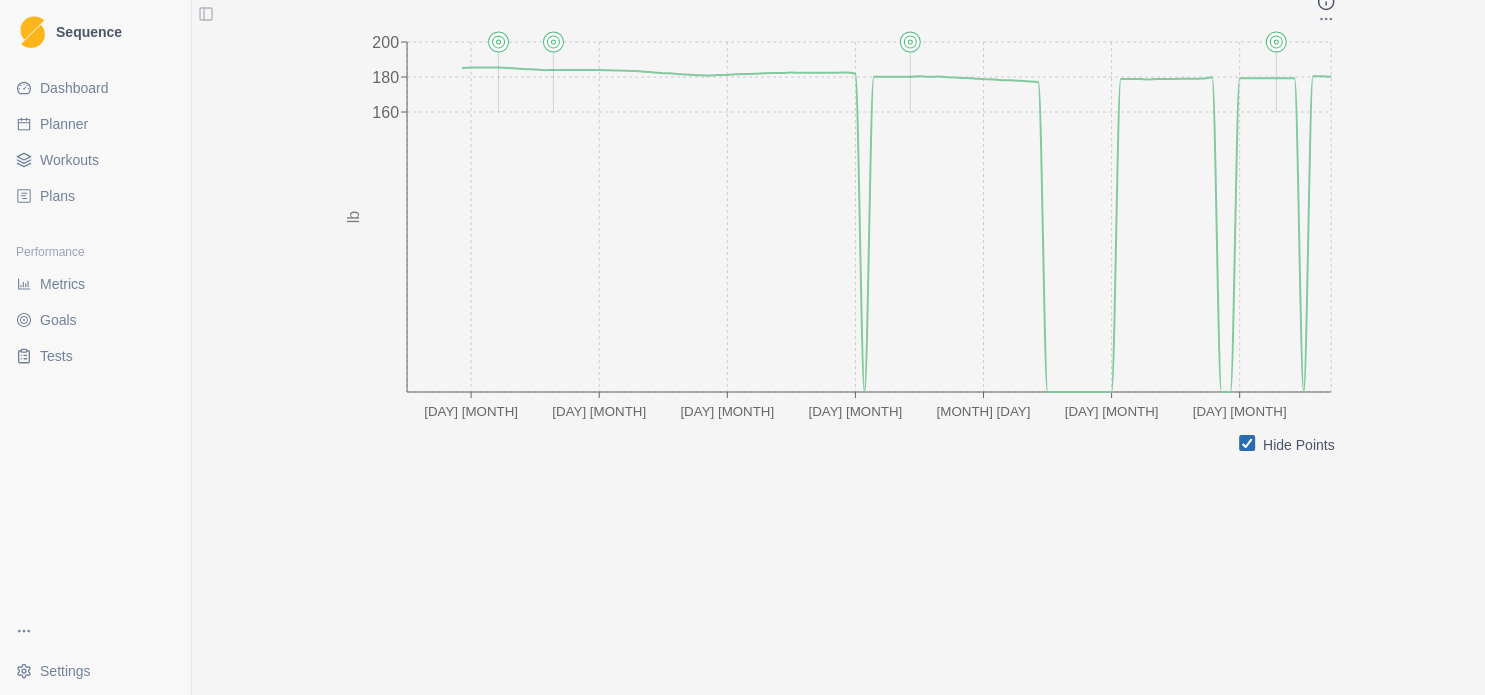click 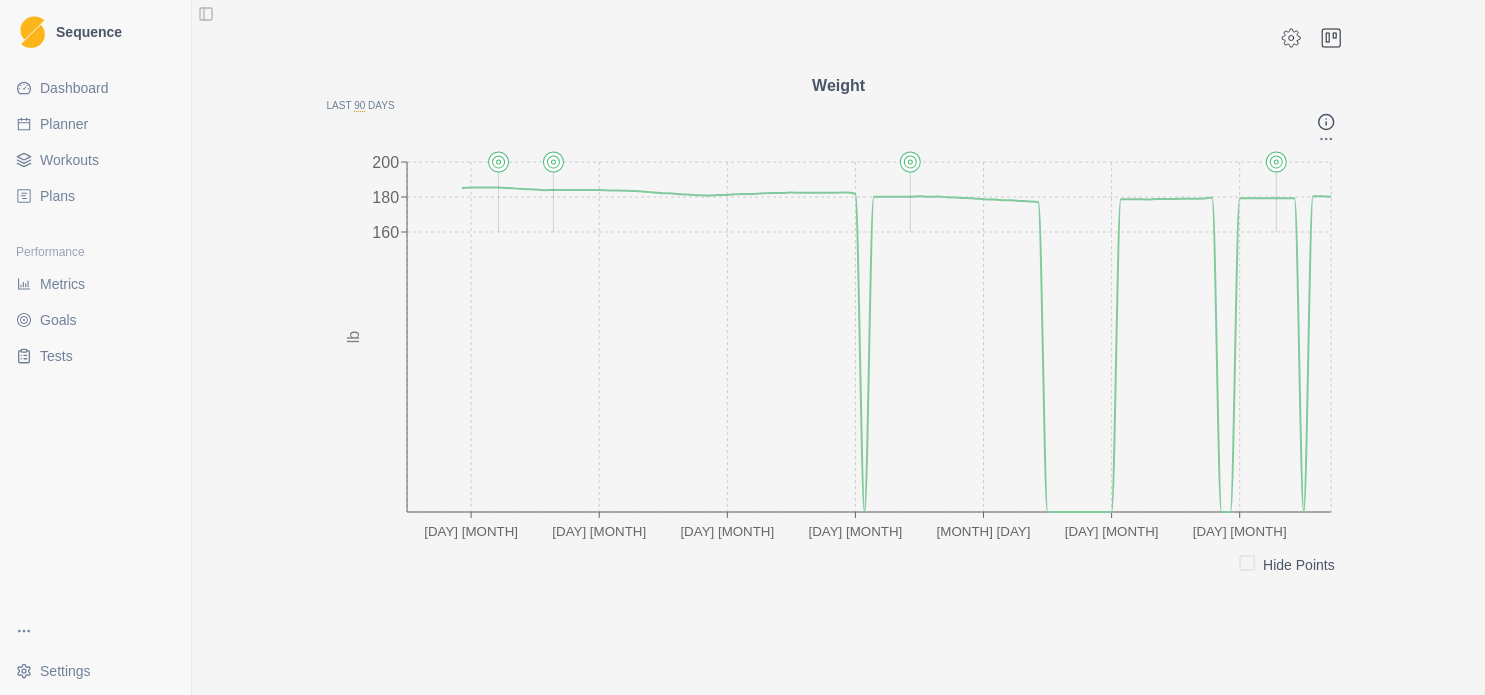 scroll, scrollTop: 0, scrollLeft: 0, axis: both 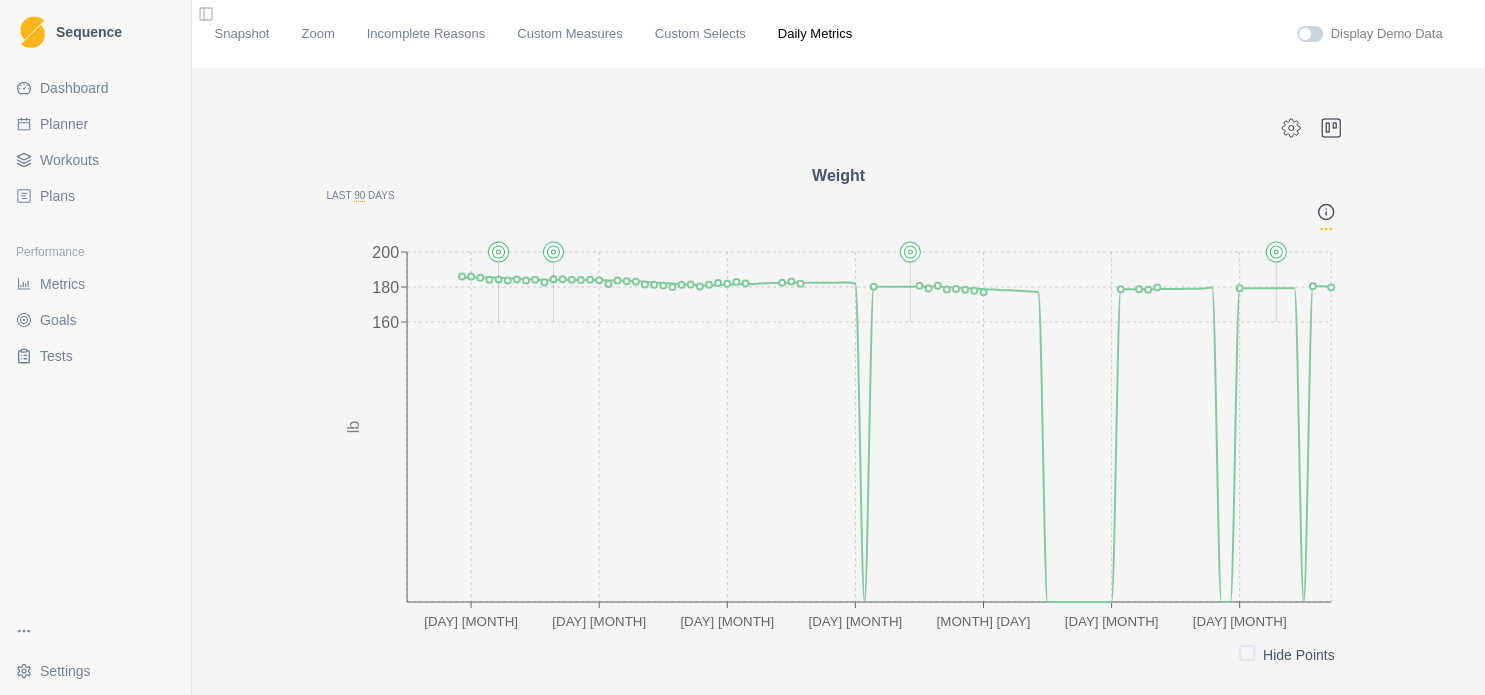 click 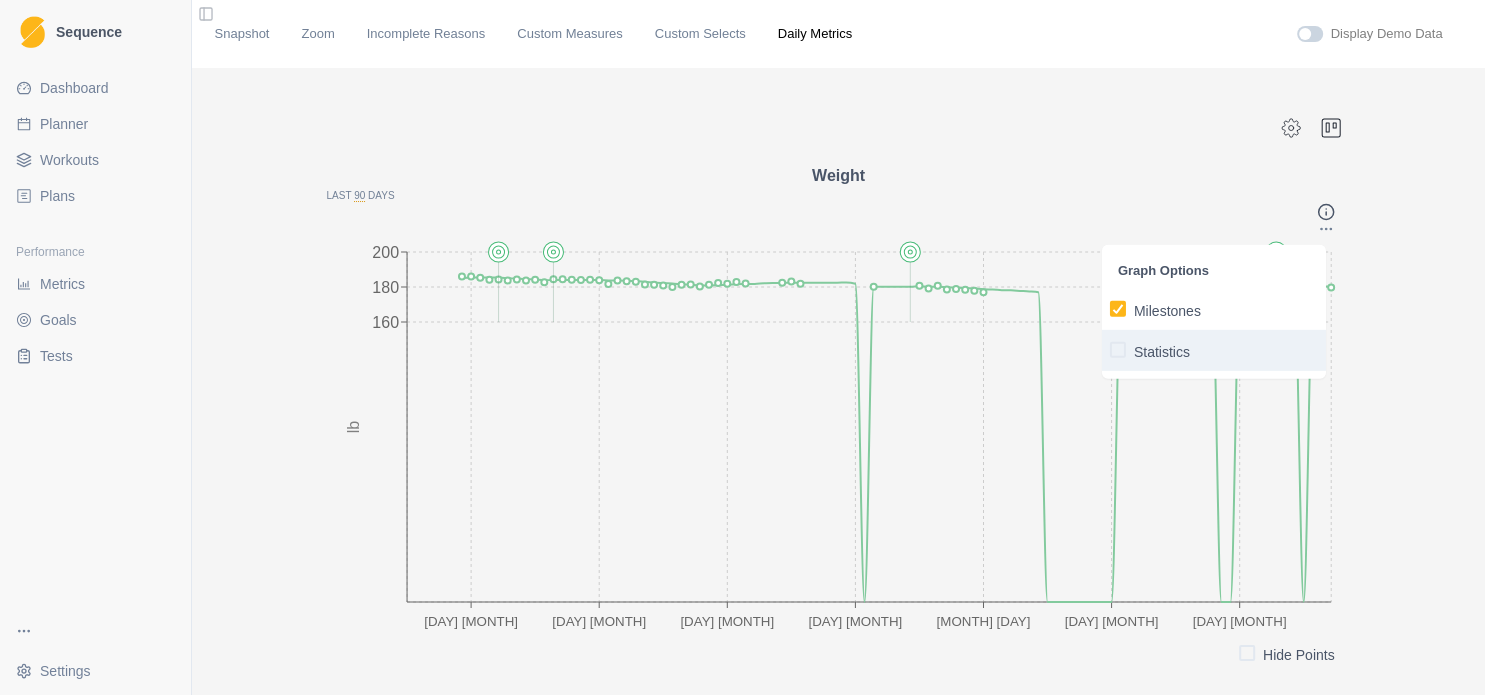 click on "Statistics" at bounding box center (1214, 349) 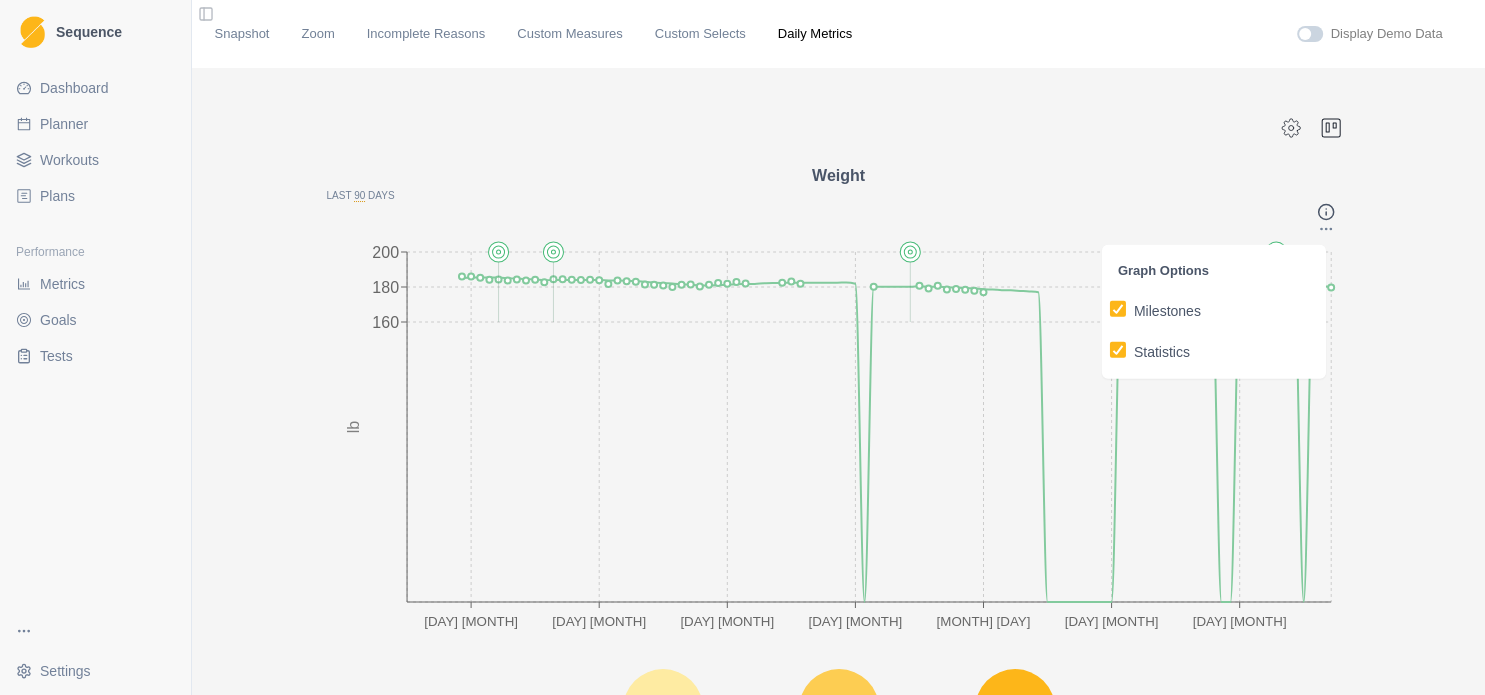 scroll, scrollTop: 216, scrollLeft: 0, axis: vertical 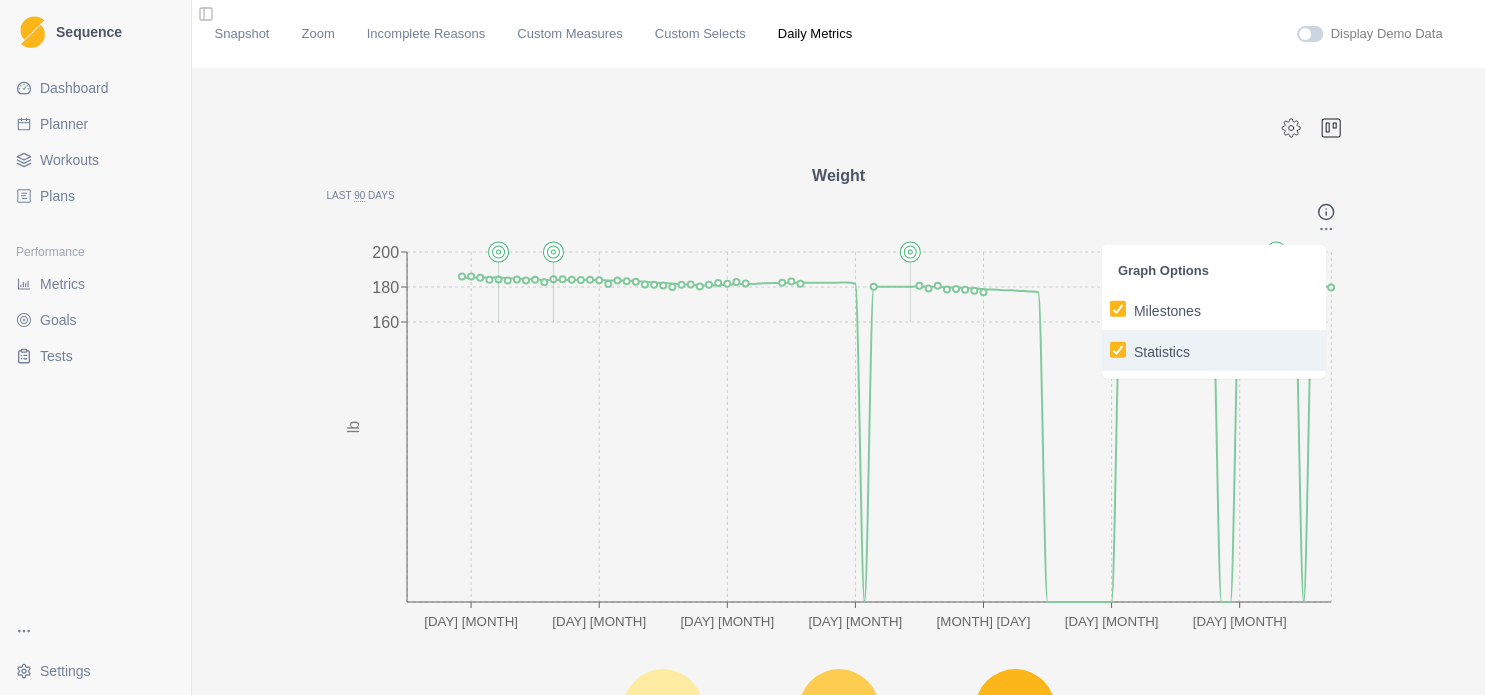 click on "Statistics" at bounding box center [1162, 351] 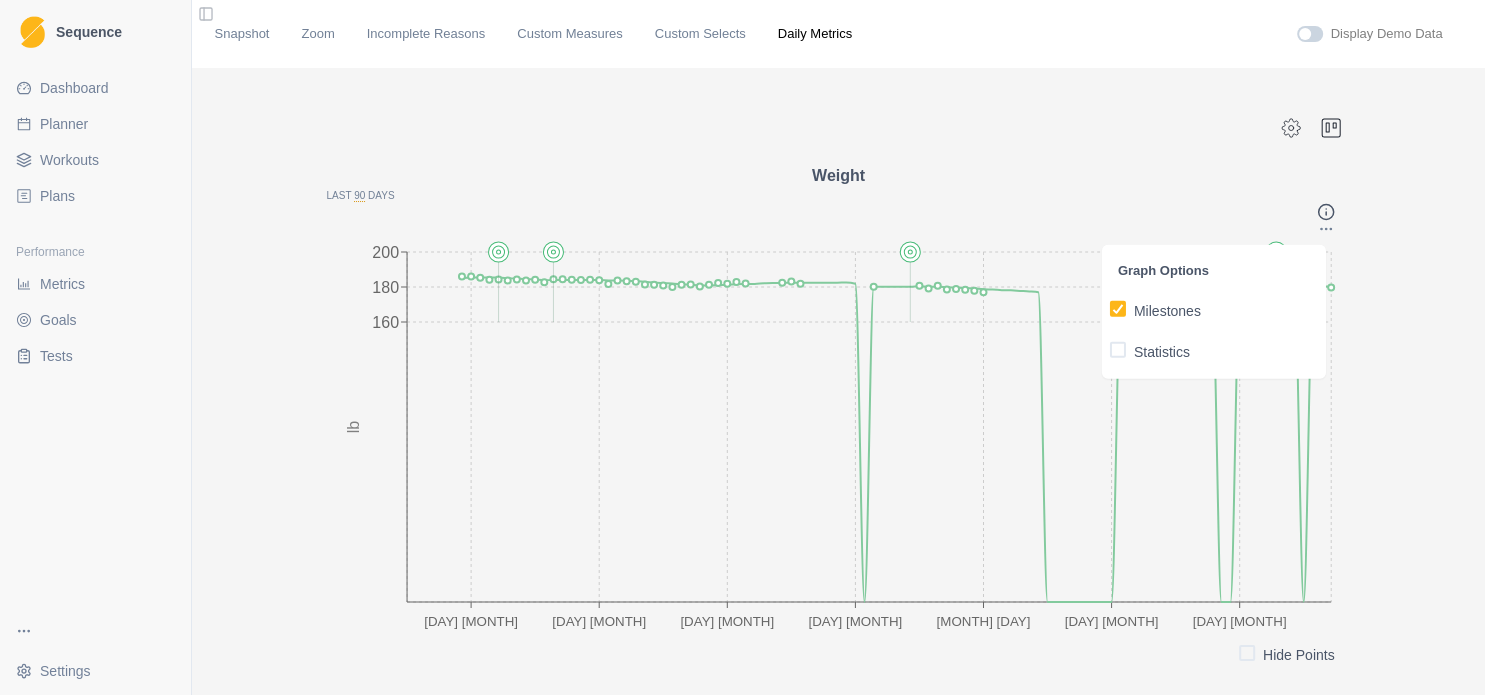 click on "Weight Last   90   Days Graph Options Milestones Statistics [DAY] [MONTH] [DAY] [MONTH] [DAY] [MONTH] [DAY] [MONTH] [DAY] [MONTH] 160 180 200 lb Hide Points" at bounding box center (838, 487) 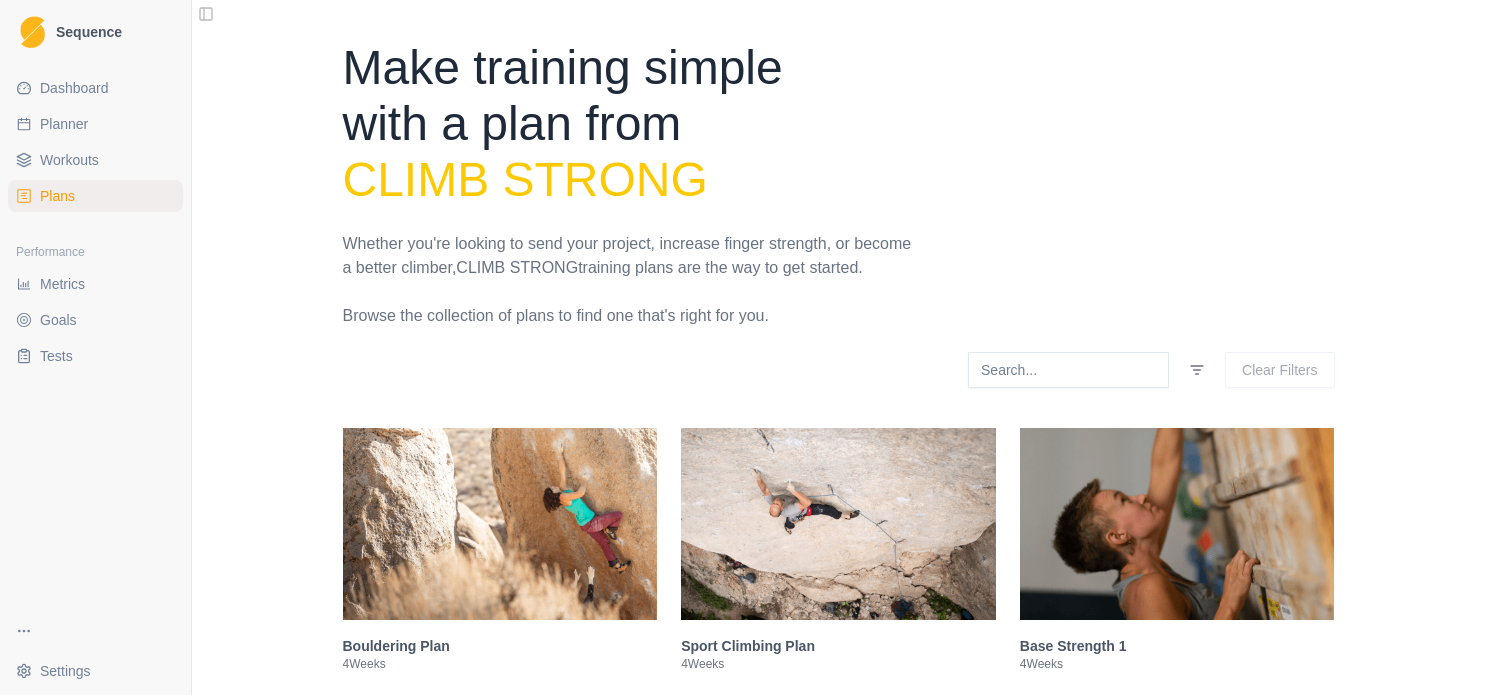 scroll, scrollTop: 0, scrollLeft: 0, axis: both 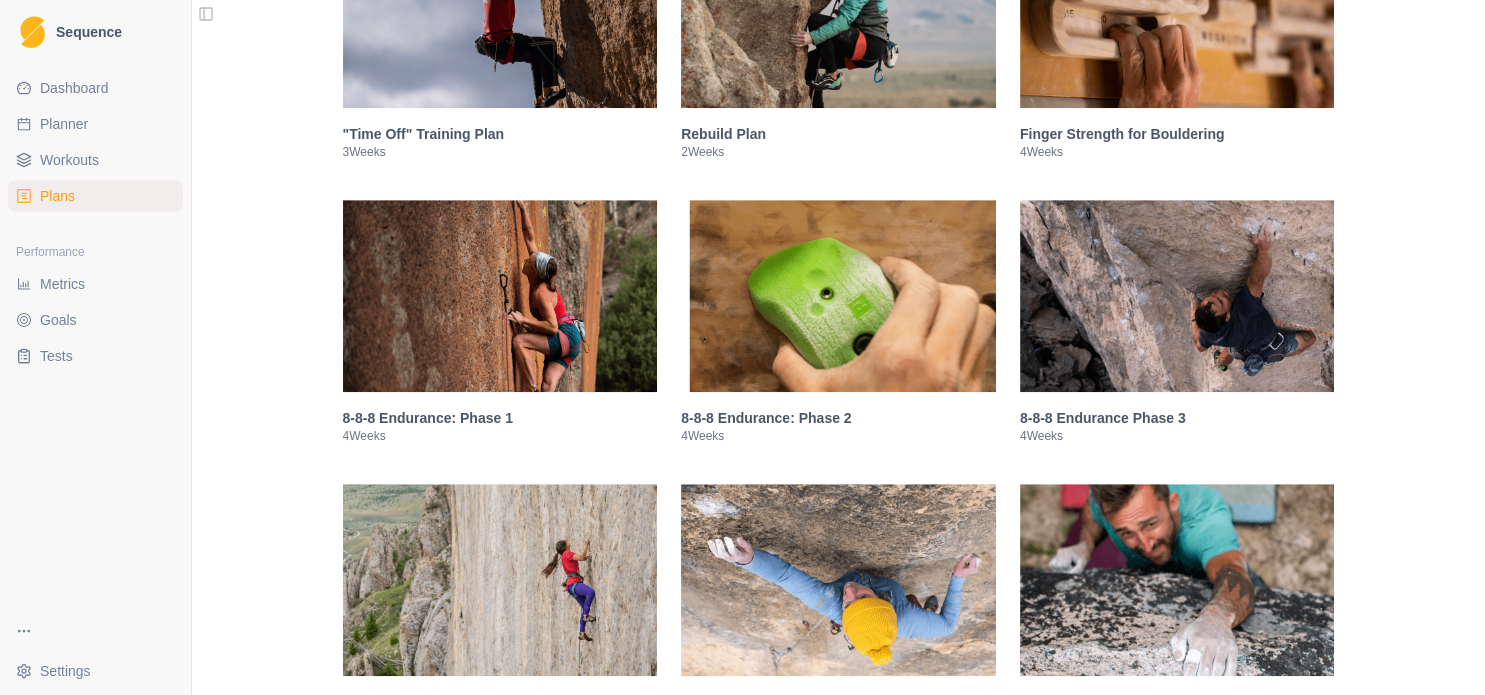 click at bounding box center [500, 296] 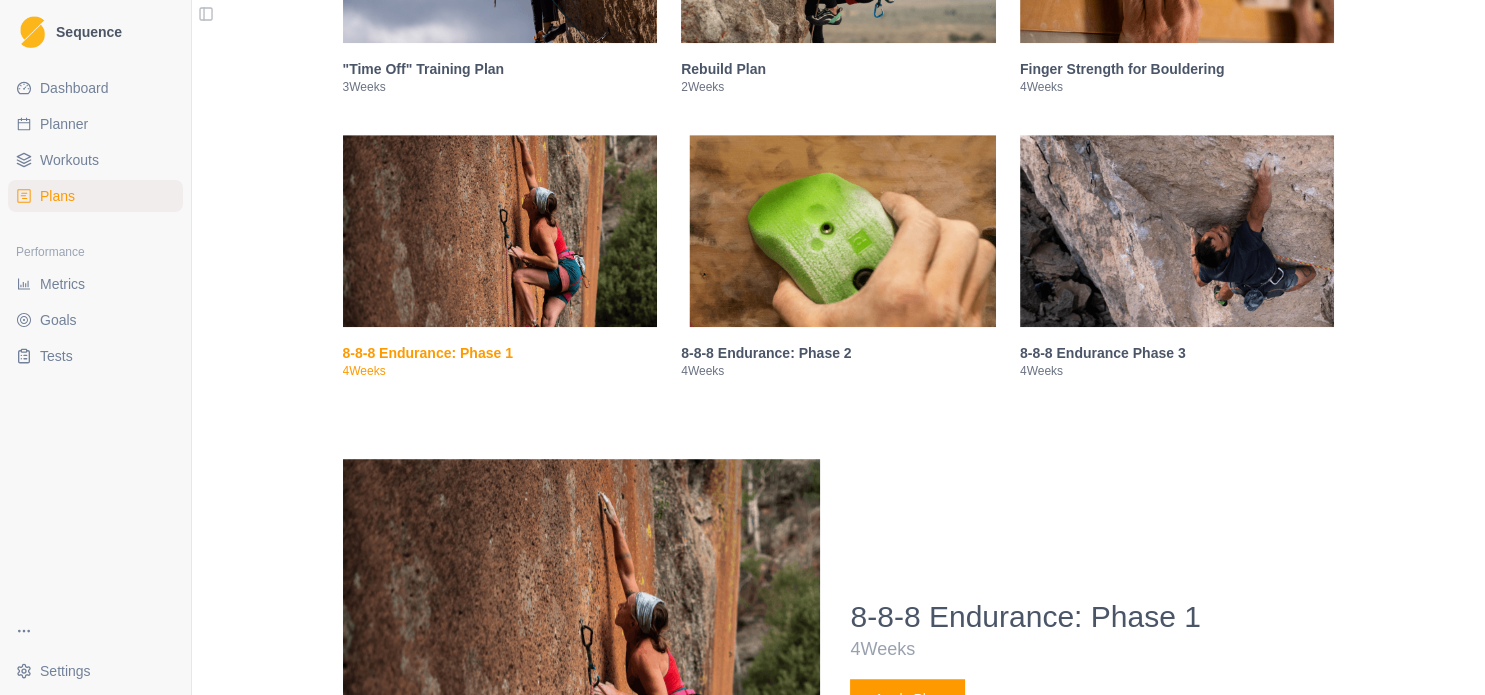 scroll, scrollTop: 1132, scrollLeft: 0, axis: vertical 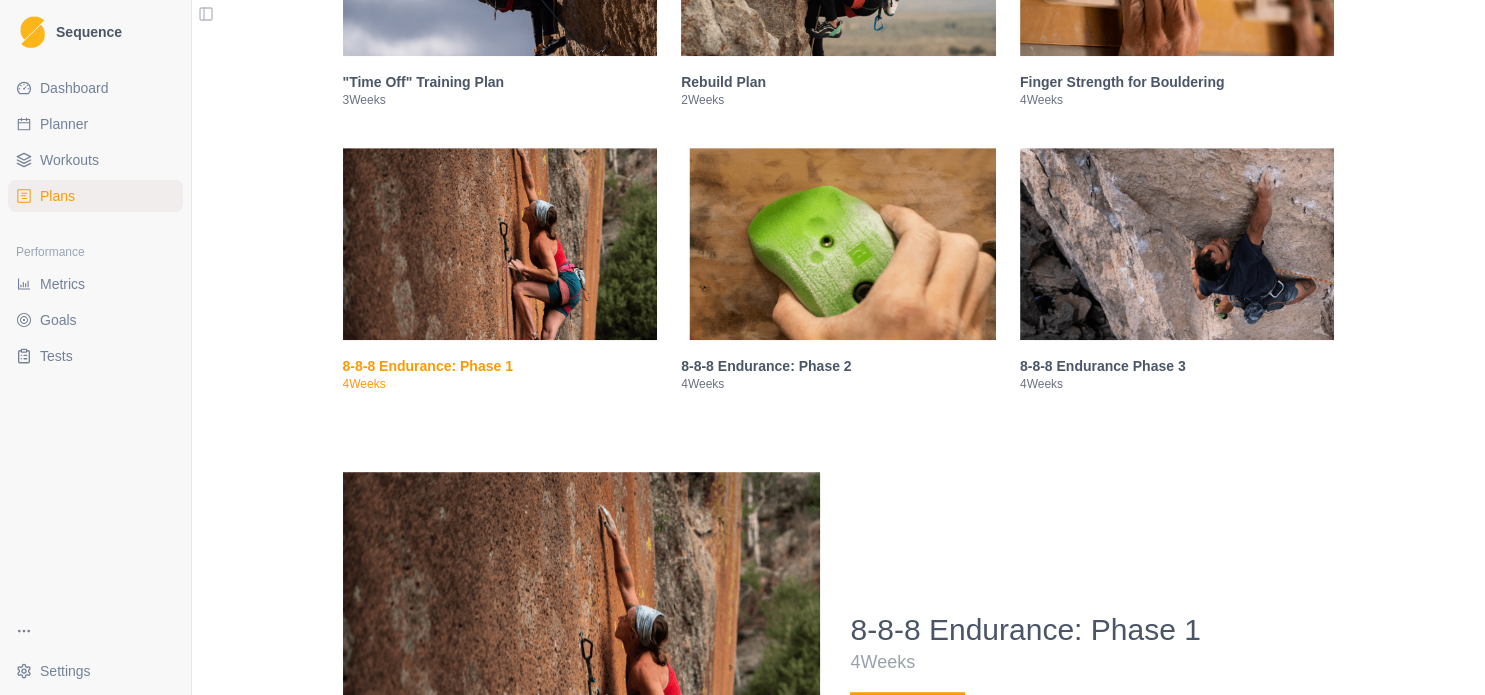 click at bounding box center (838, 244) 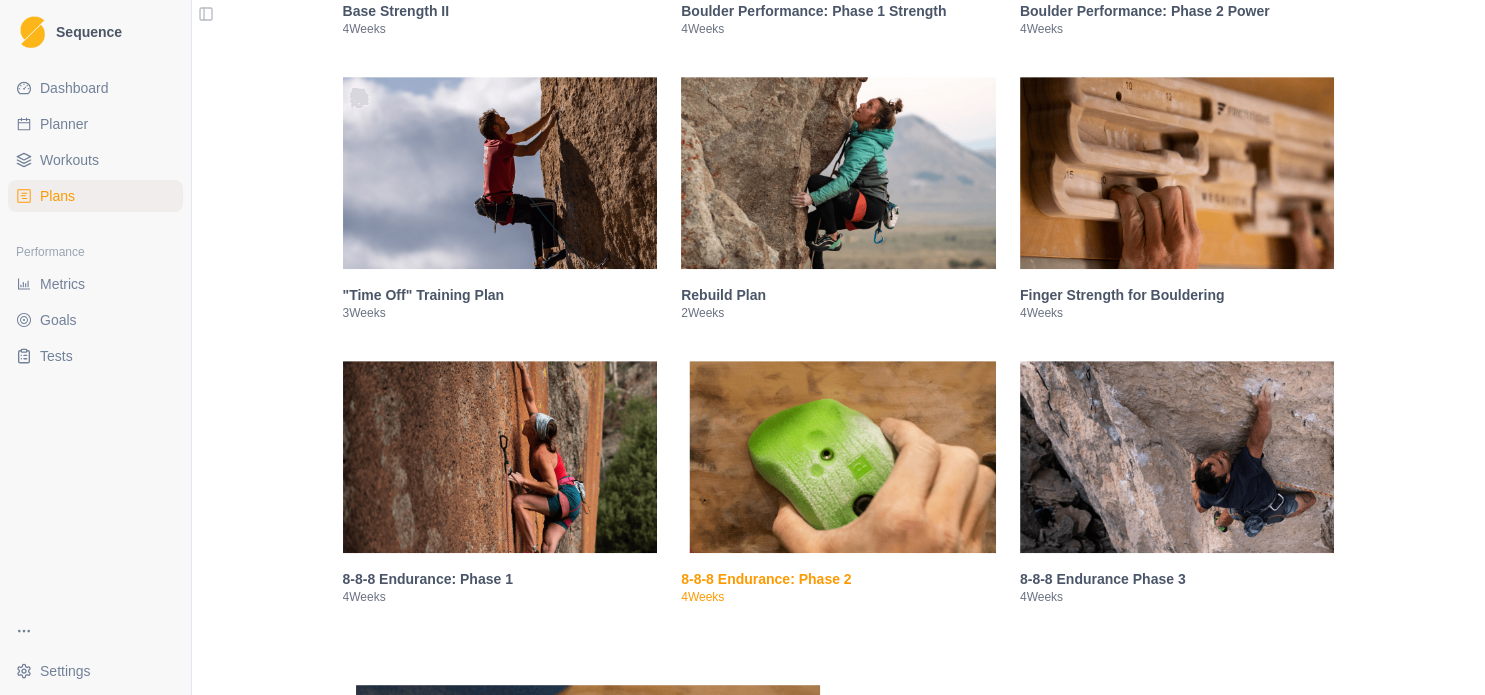 scroll, scrollTop: 916, scrollLeft: 0, axis: vertical 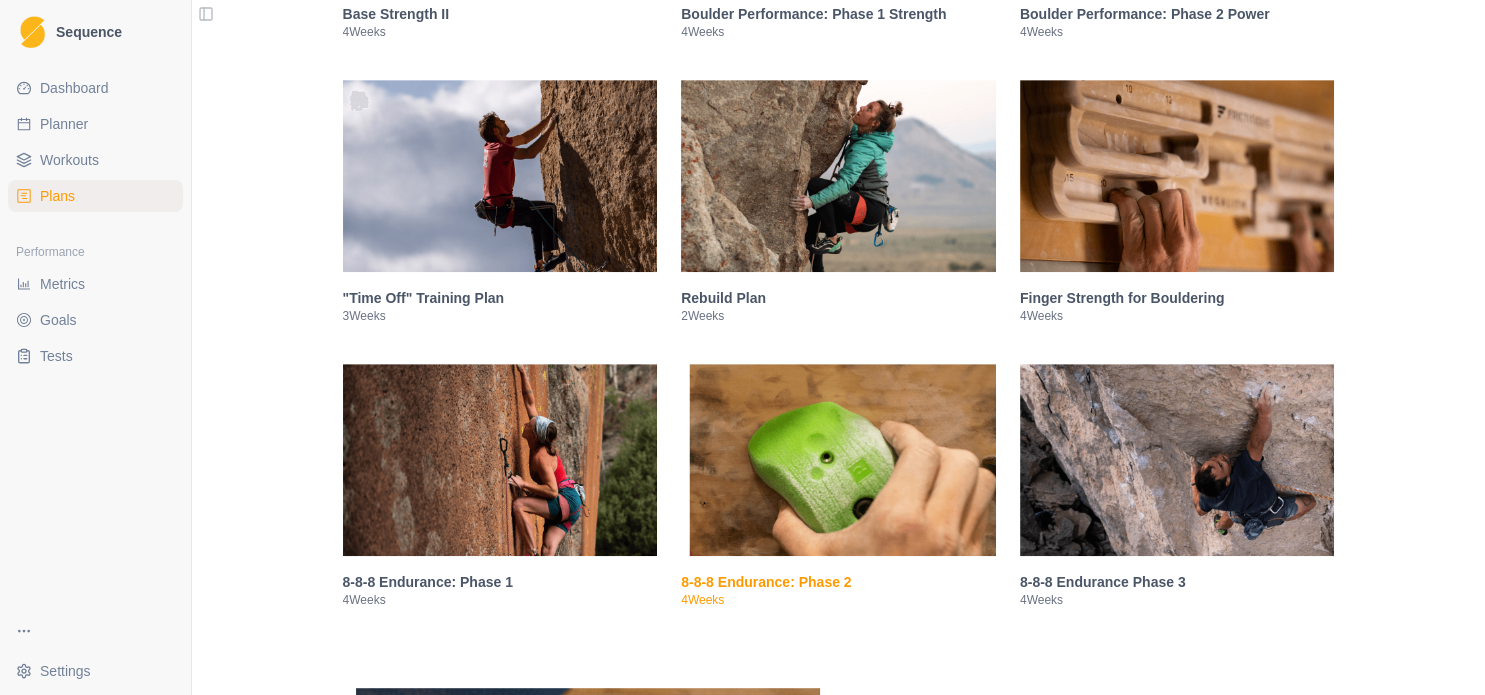 click at bounding box center (1177, 460) 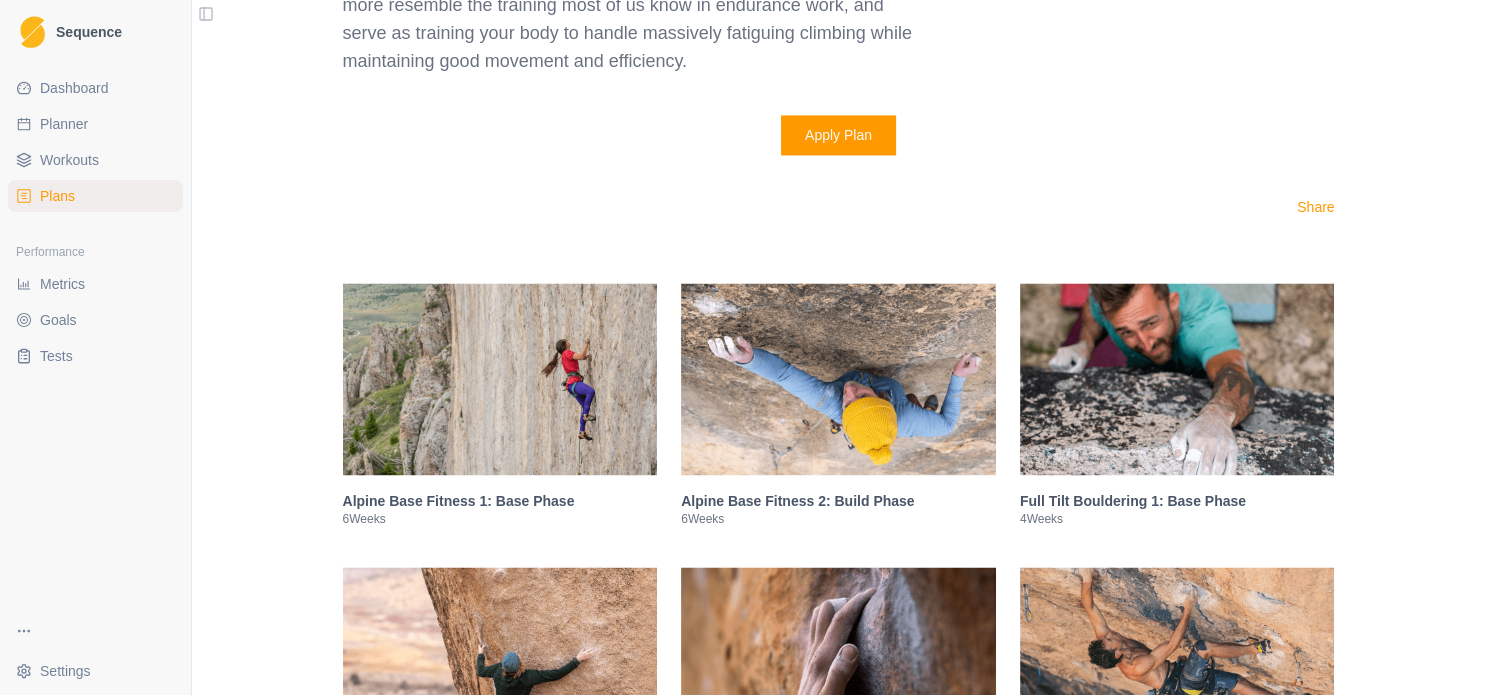 scroll, scrollTop: 3502, scrollLeft: 0, axis: vertical 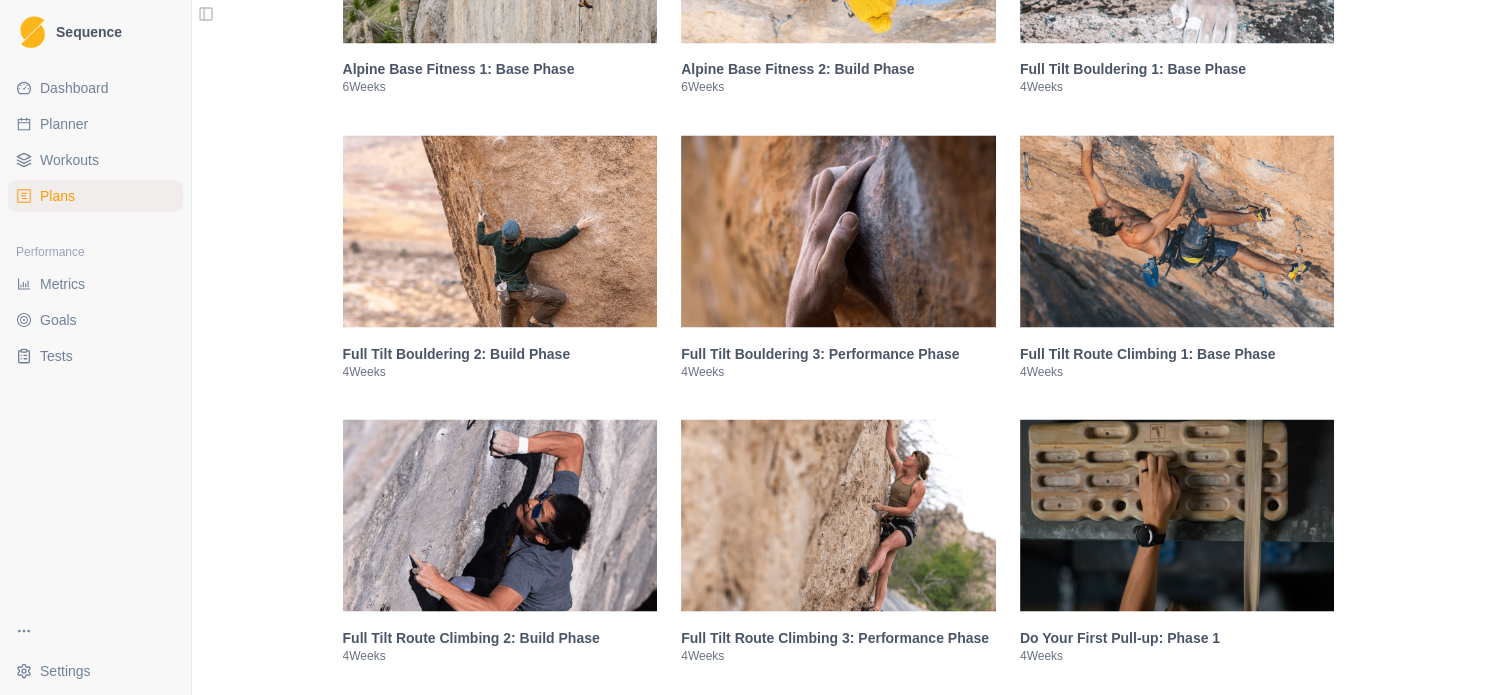 click at bounding box center [1177, 231] 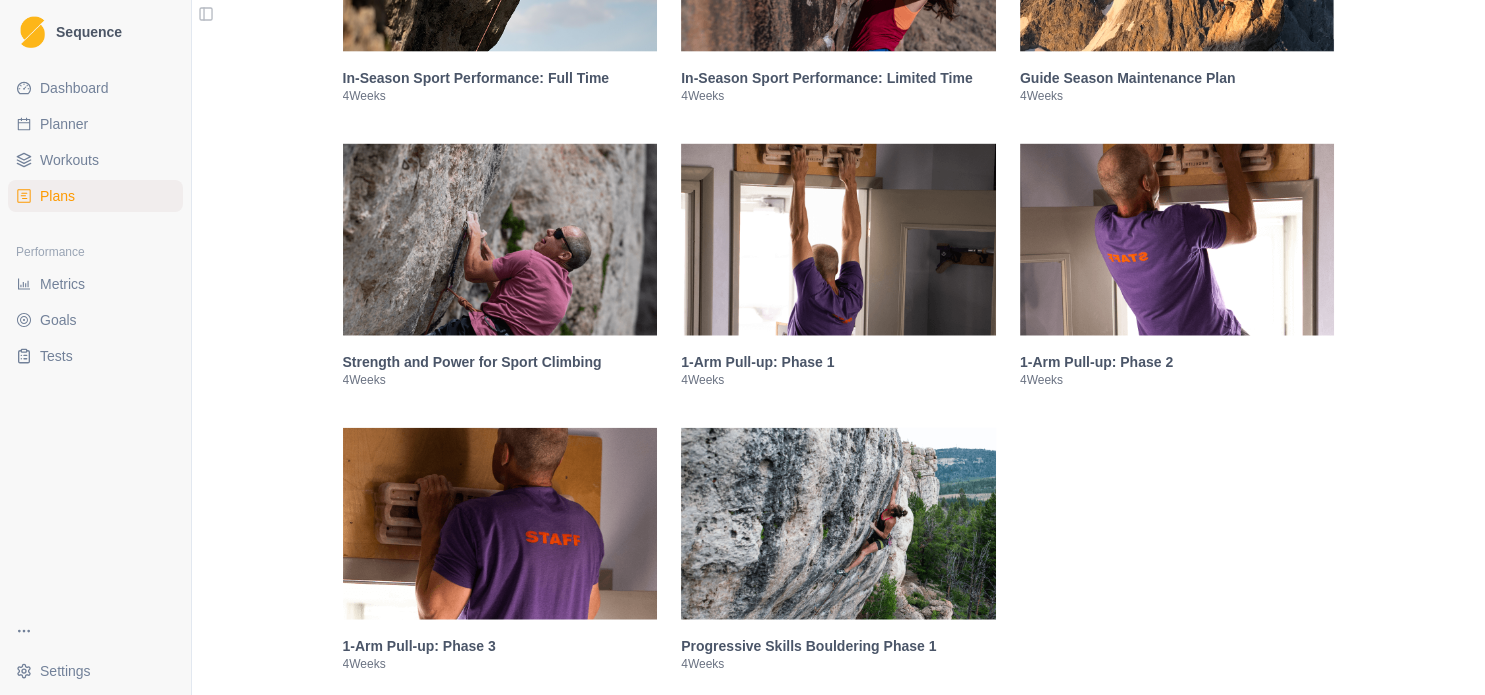 scroll, scrollTop: 4507, scrollLeft: 0, axis: vertical 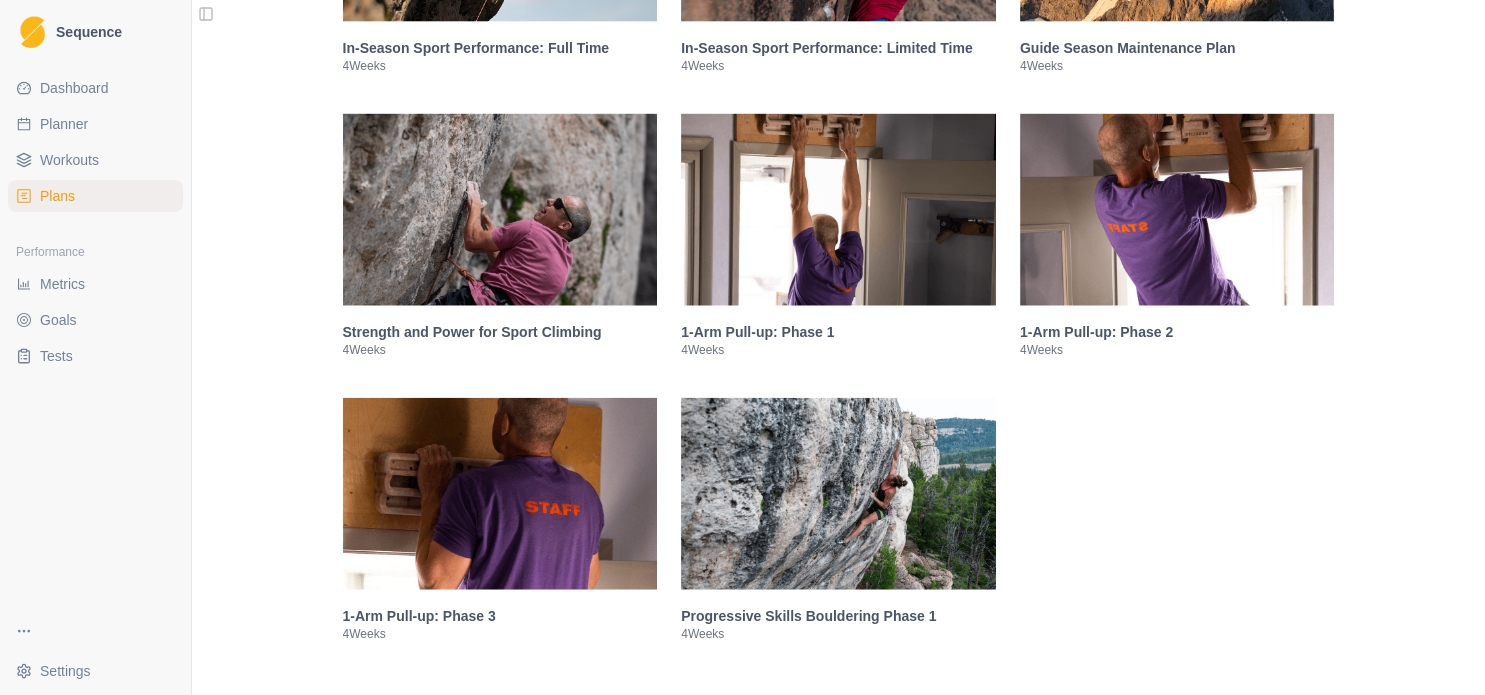 click at bounding box center (838, 494) 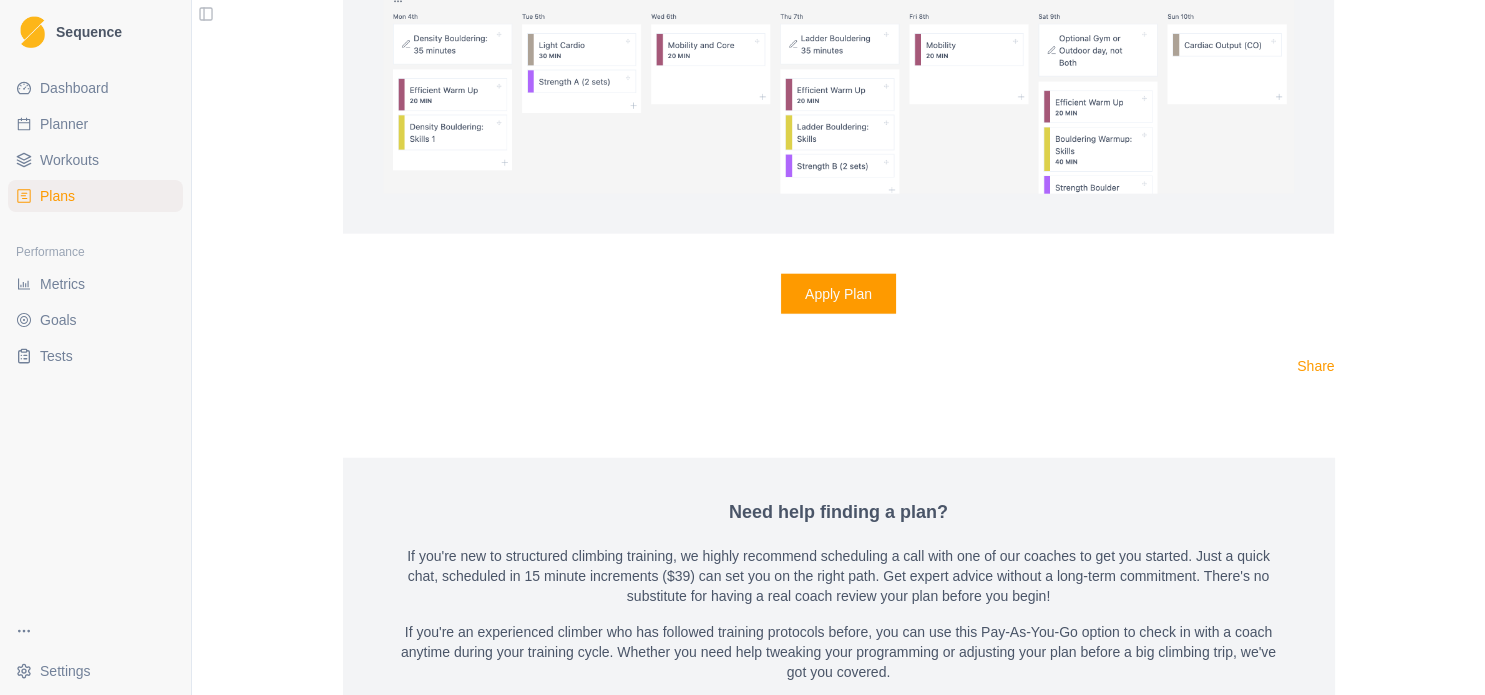 scroll, scrollTop: 5063, scrollLeft: 0, axis: vertical 